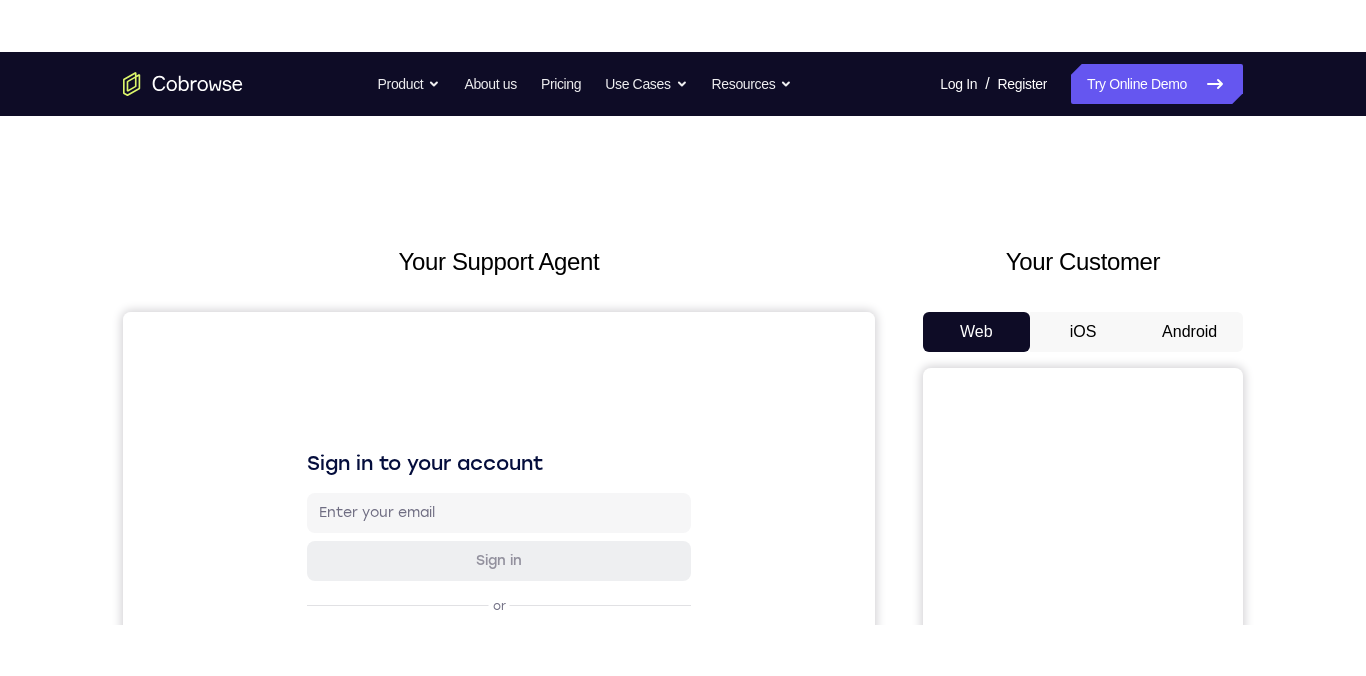 scroll, scrollTop: 0, scrollLeft: 0, axis: both 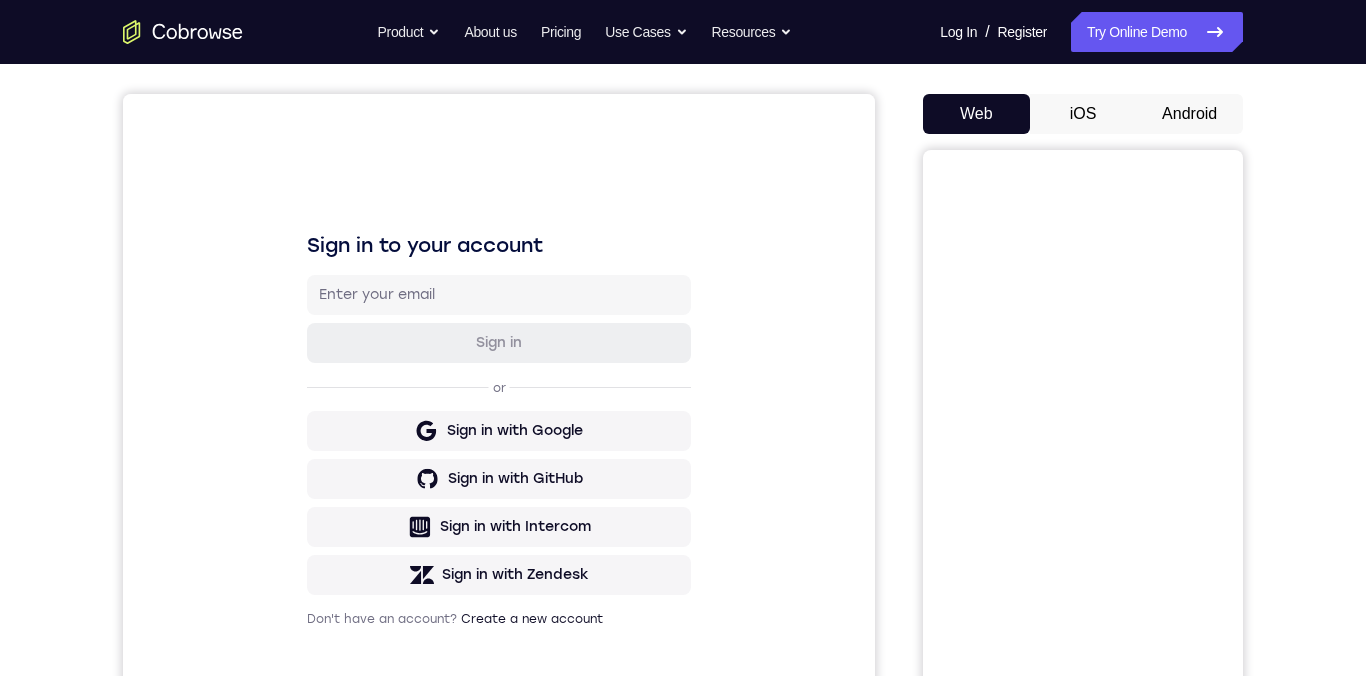 click on "Android" at bounding box center (1189, 114) 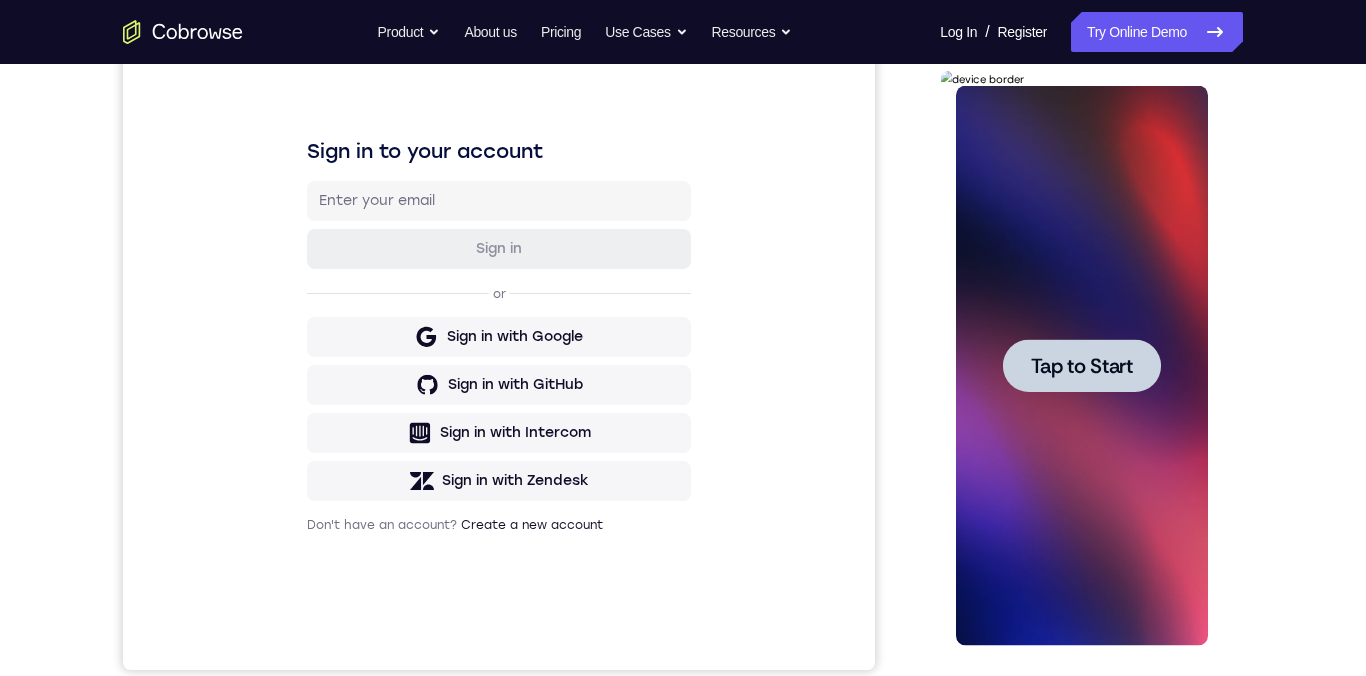 scroll, scrollTop: 0, scrollLeft: 0, axis: both 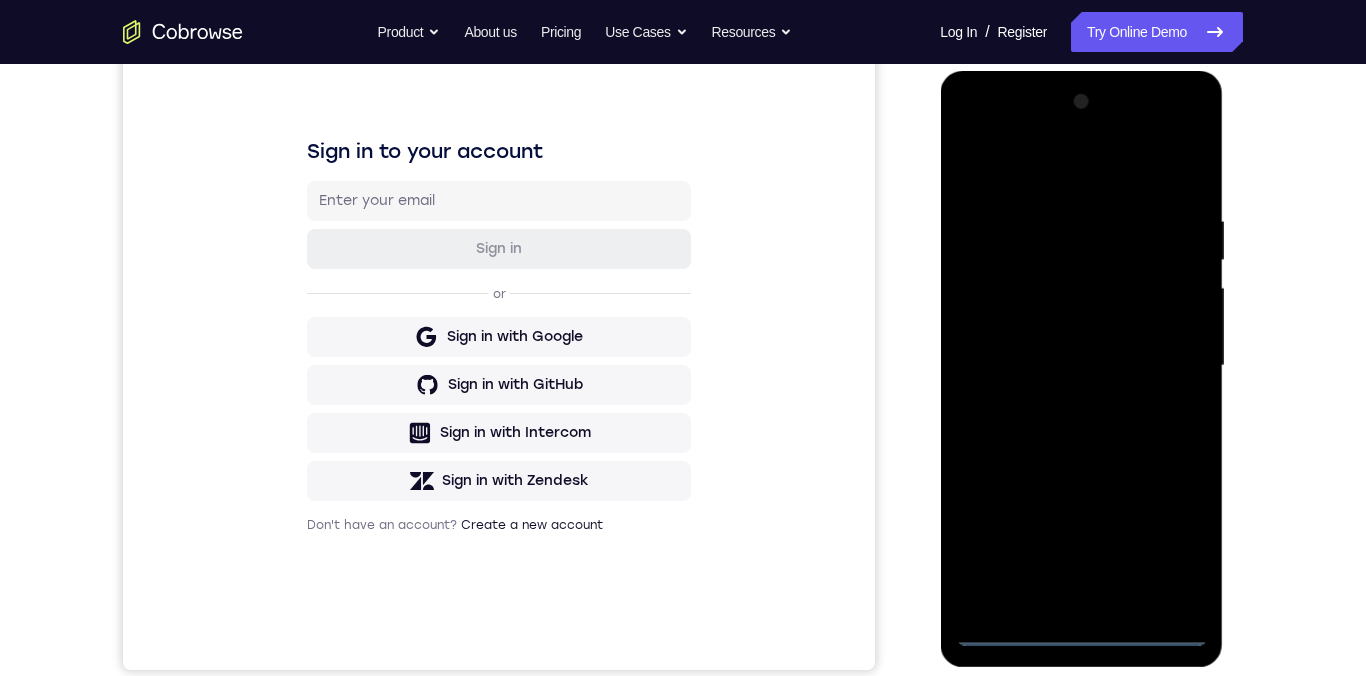 click at bounding box center (1081, 366) 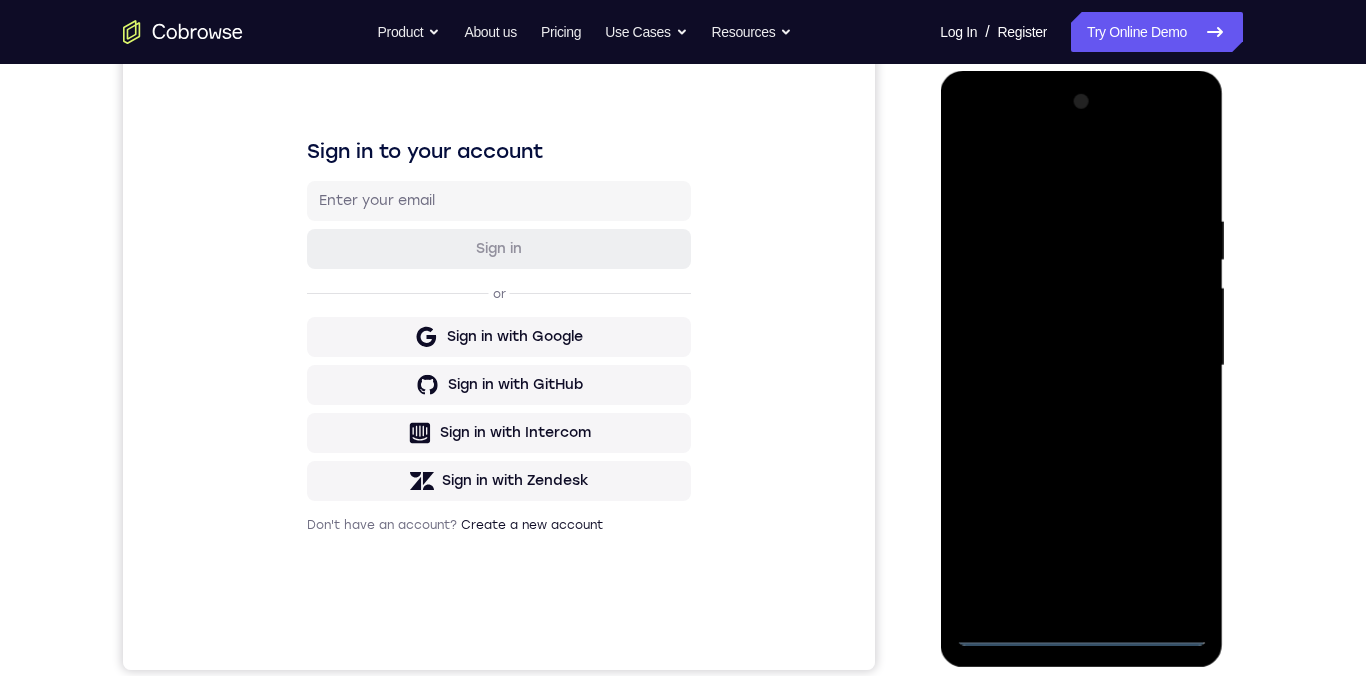 click at bounding box center [1081, 366] 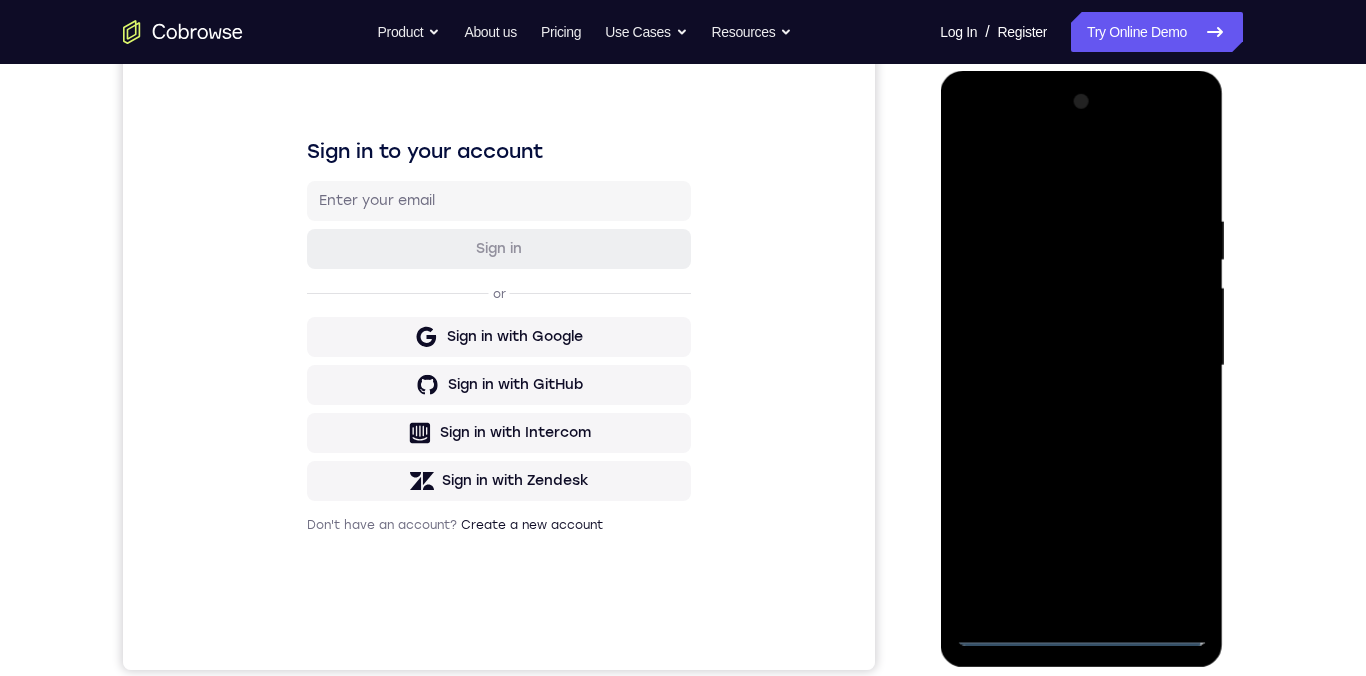 click at bounding box center (1081, 366) 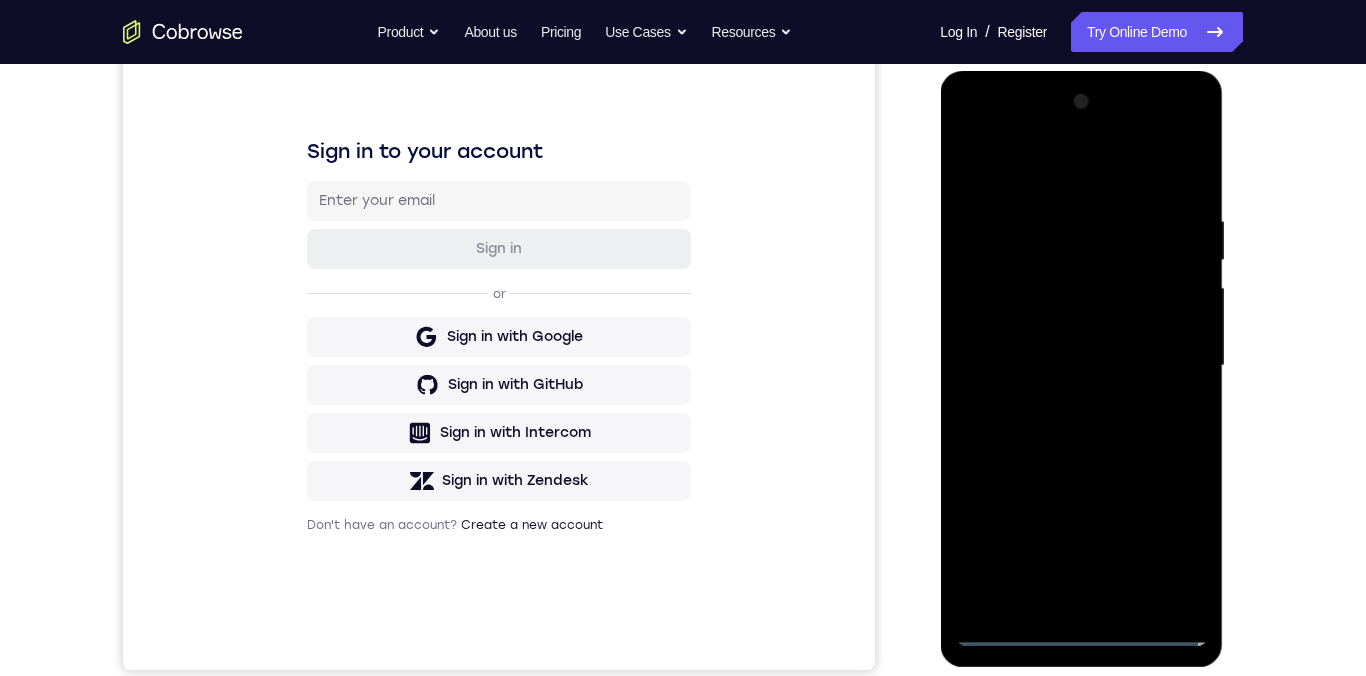click at bounding box center [1081, 366] 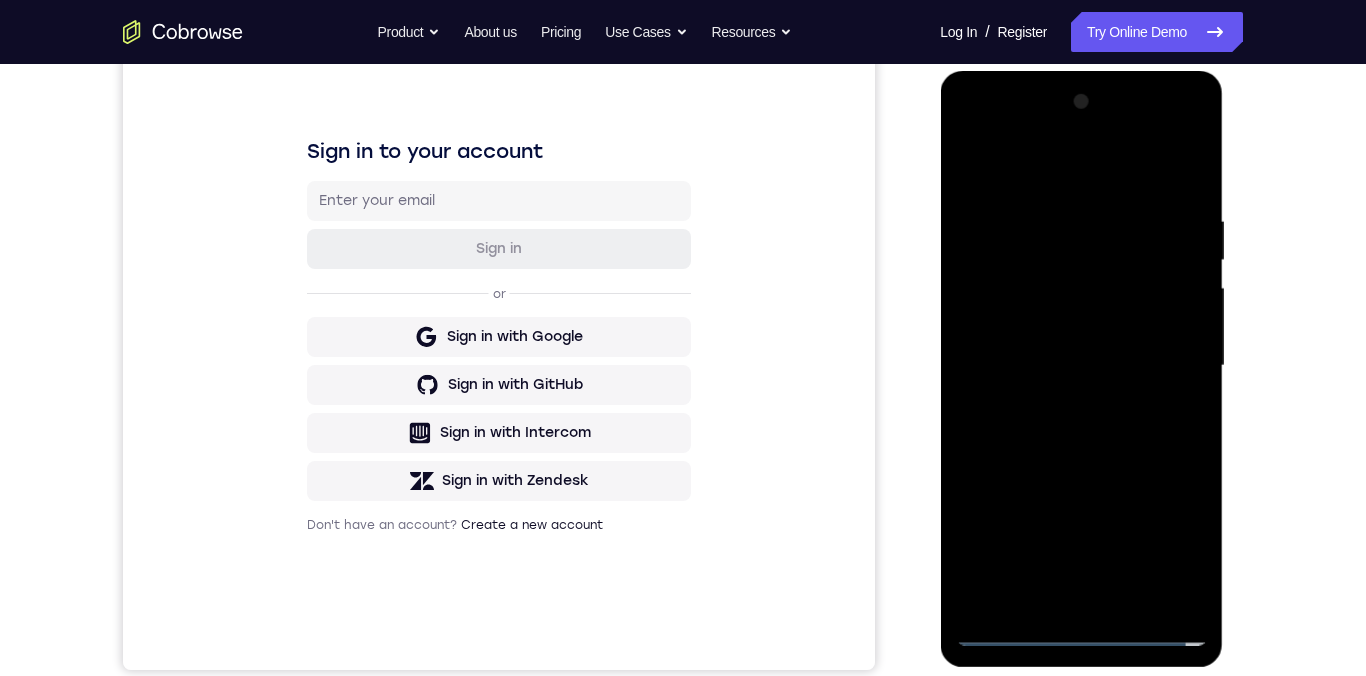 click at bounding box center [1081, 366] 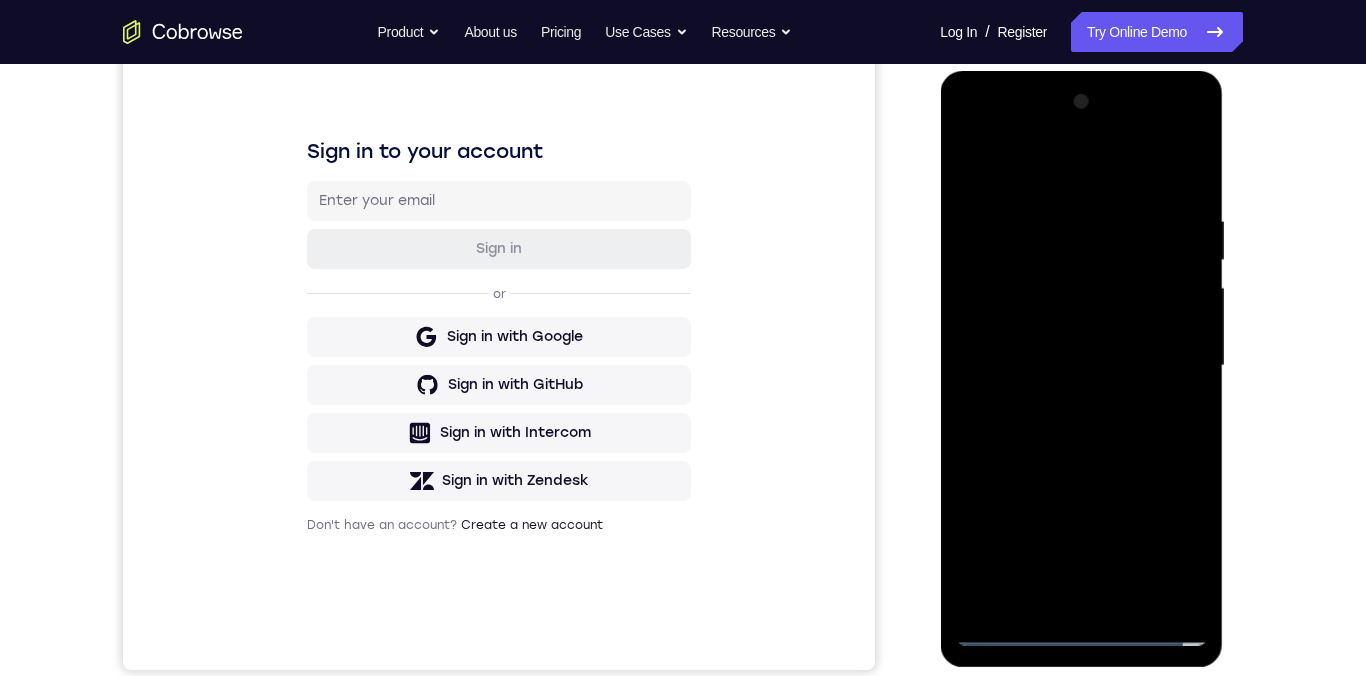 click at bounding box center [1081, 366] 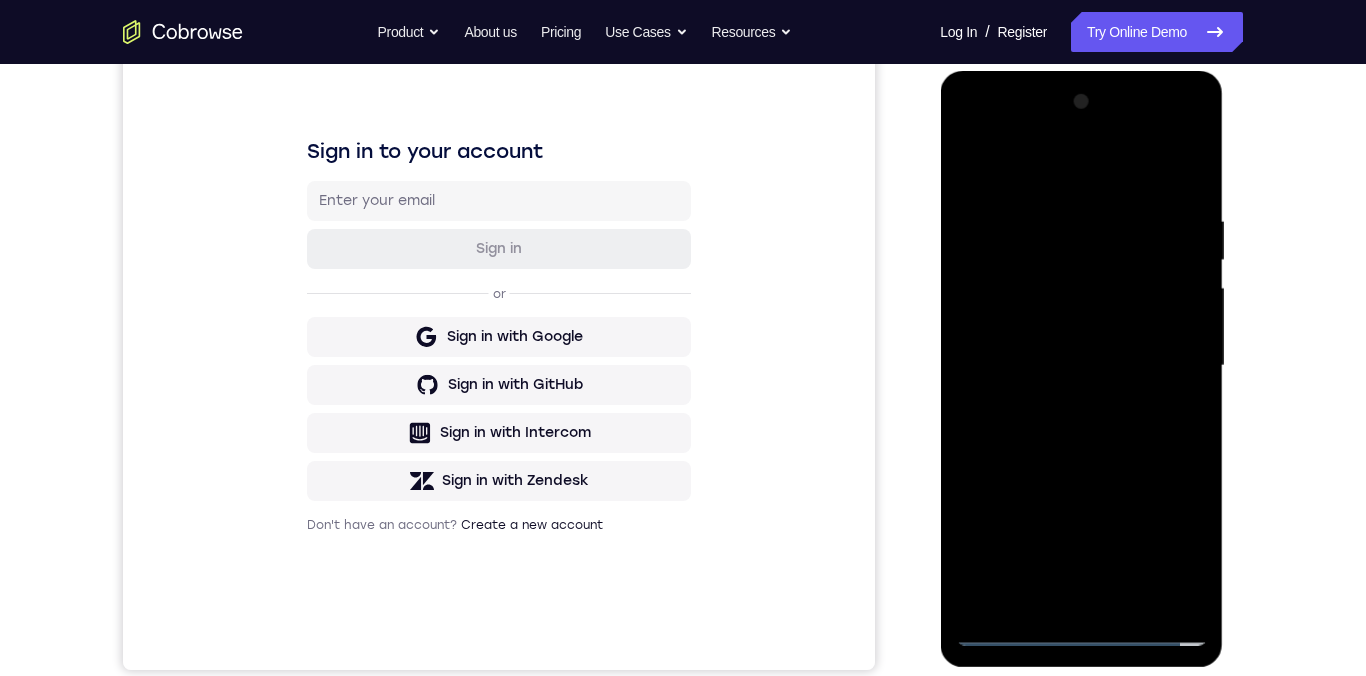 click at bounding box center (1081, 366) 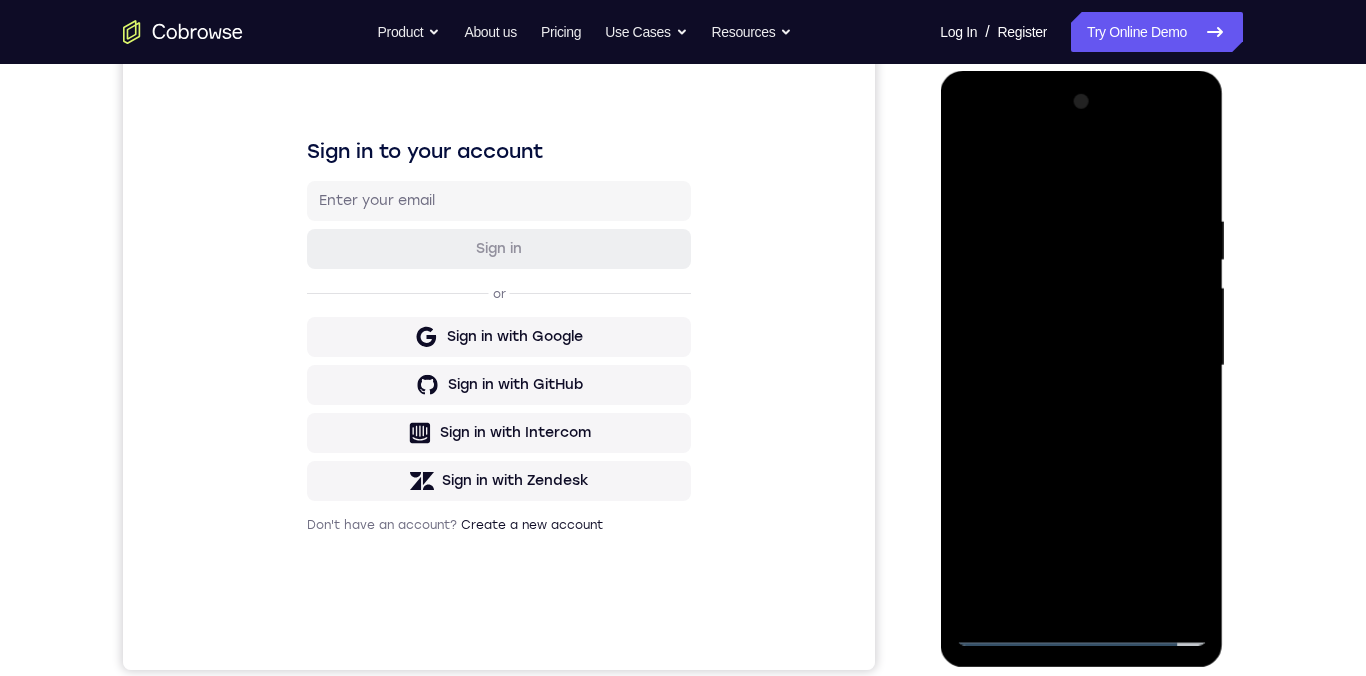 click at bounding box center [1081, 366] 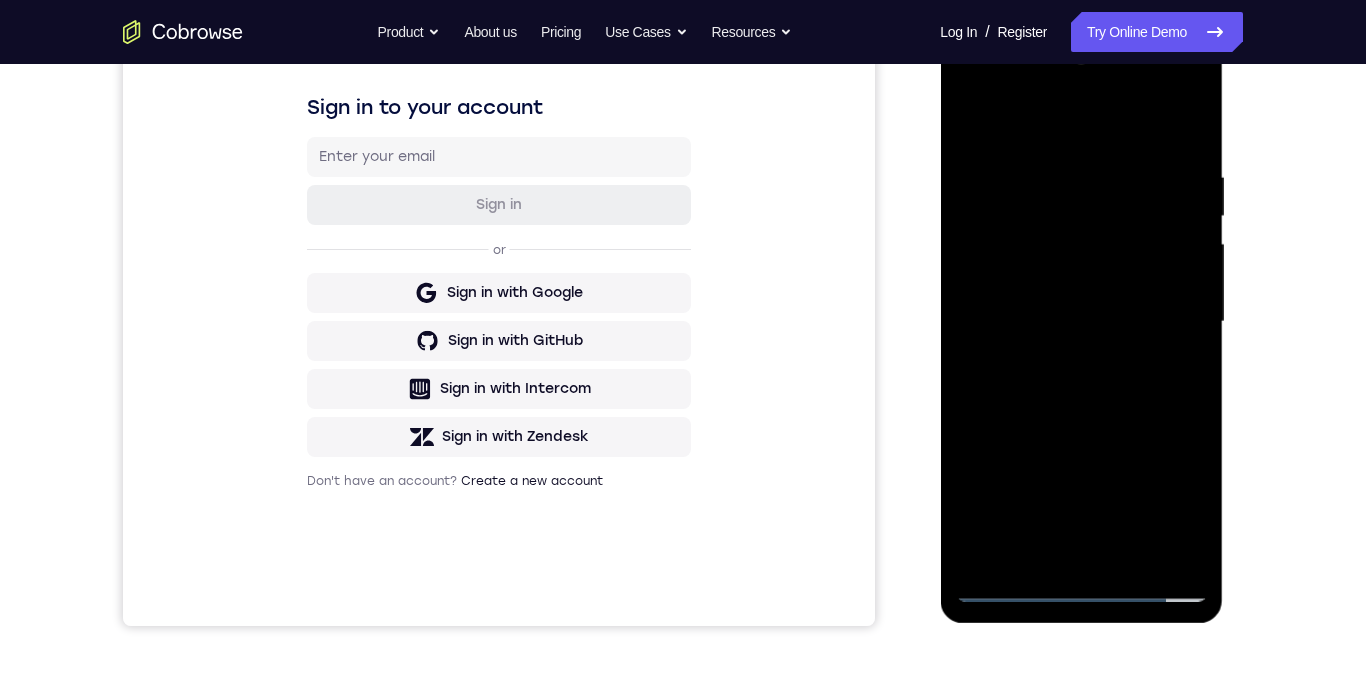 scroll, scrollTop: 318, scrollLeft: 0, axis: vertical 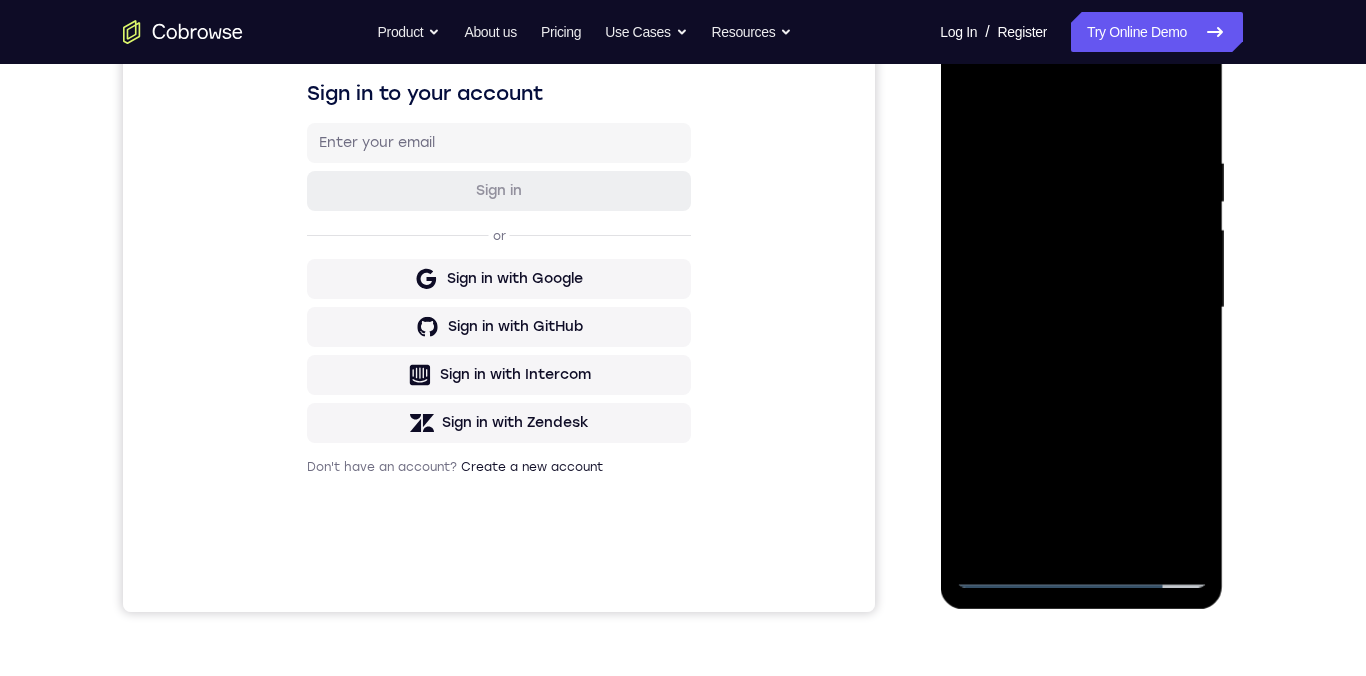 click at bounding box center (1081, 308) 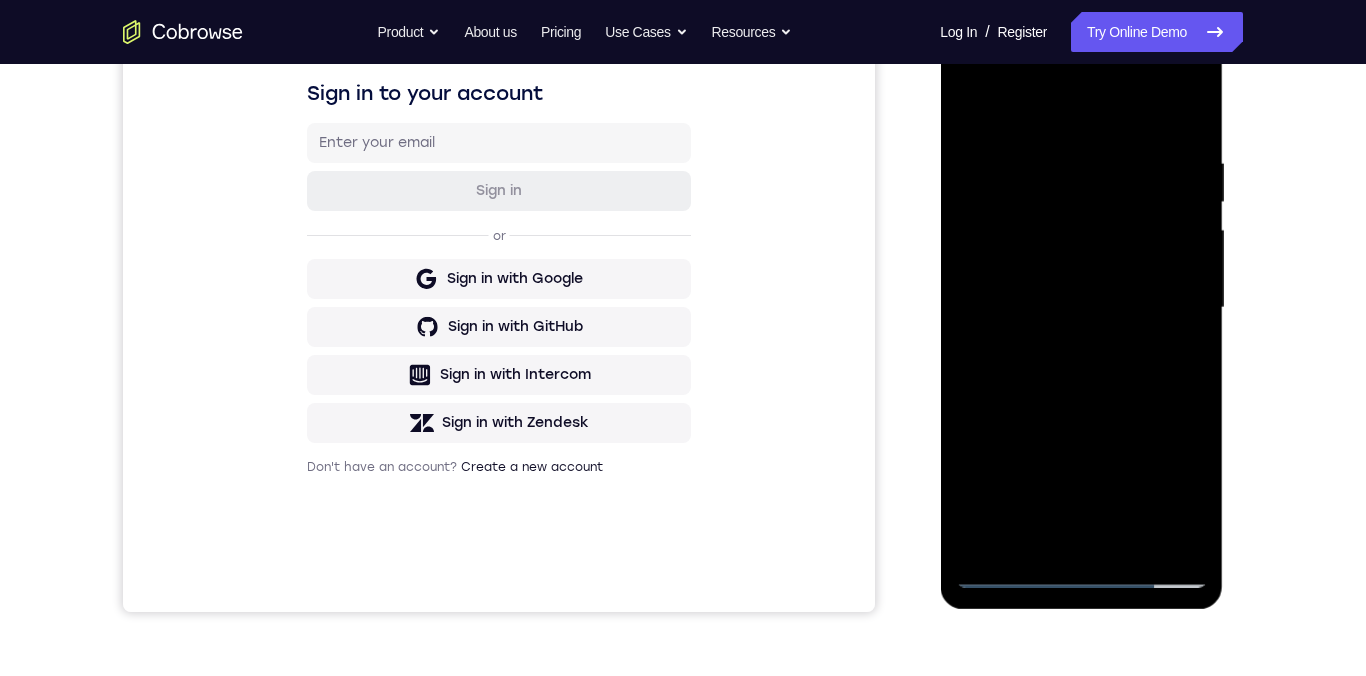 click at bounding box center [1081, 308] 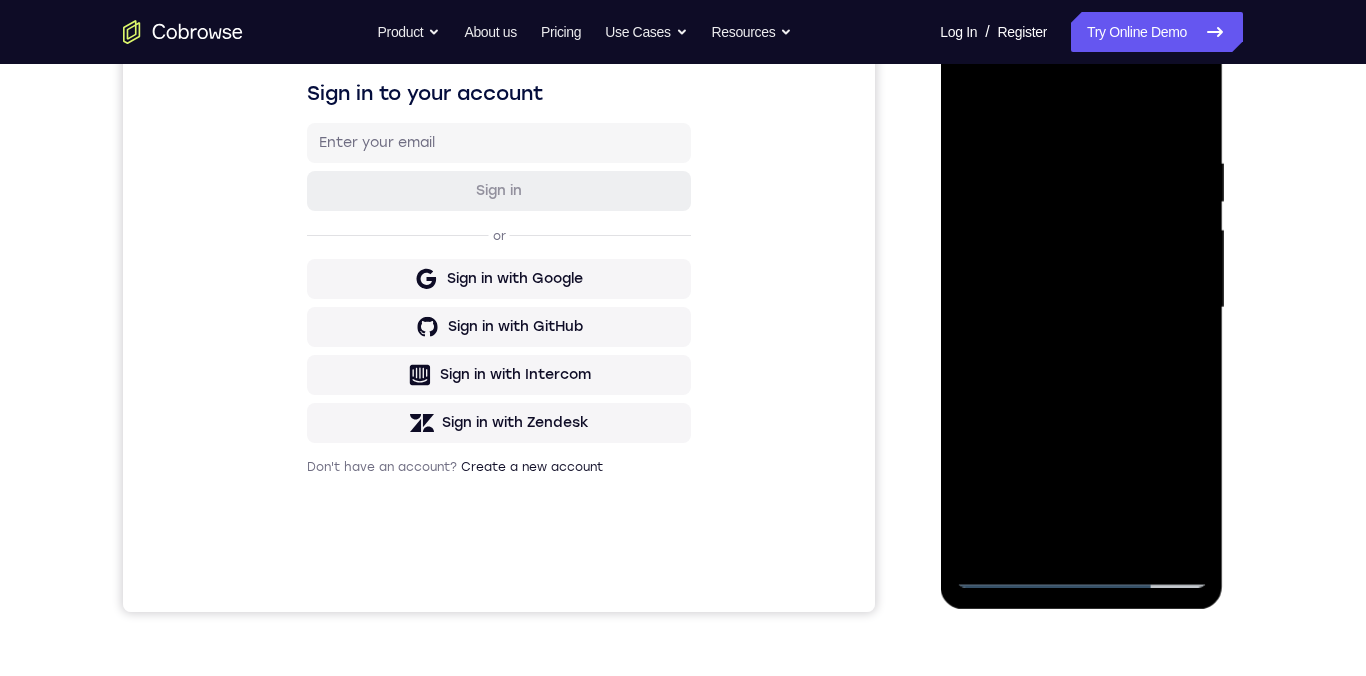 click at bounding box center (1081, 308) 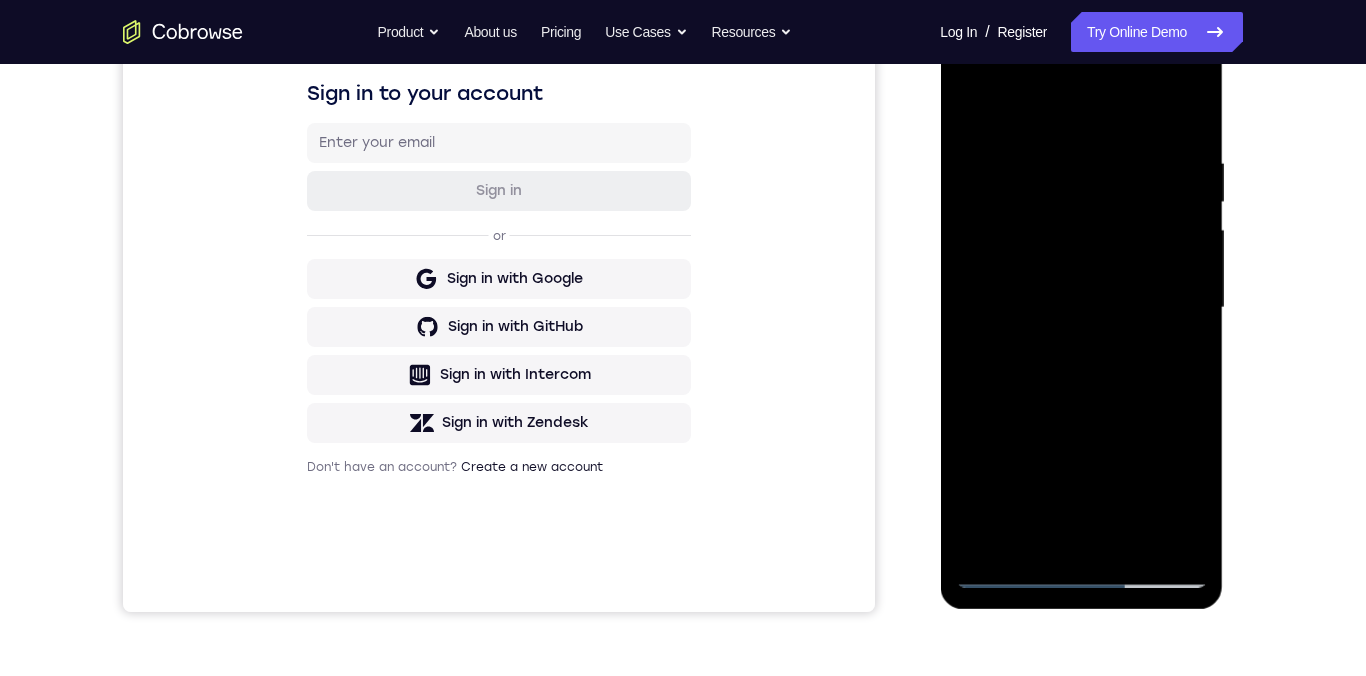 scroll, scrollTop: 321, scrollLeft: 0, axis: vertical 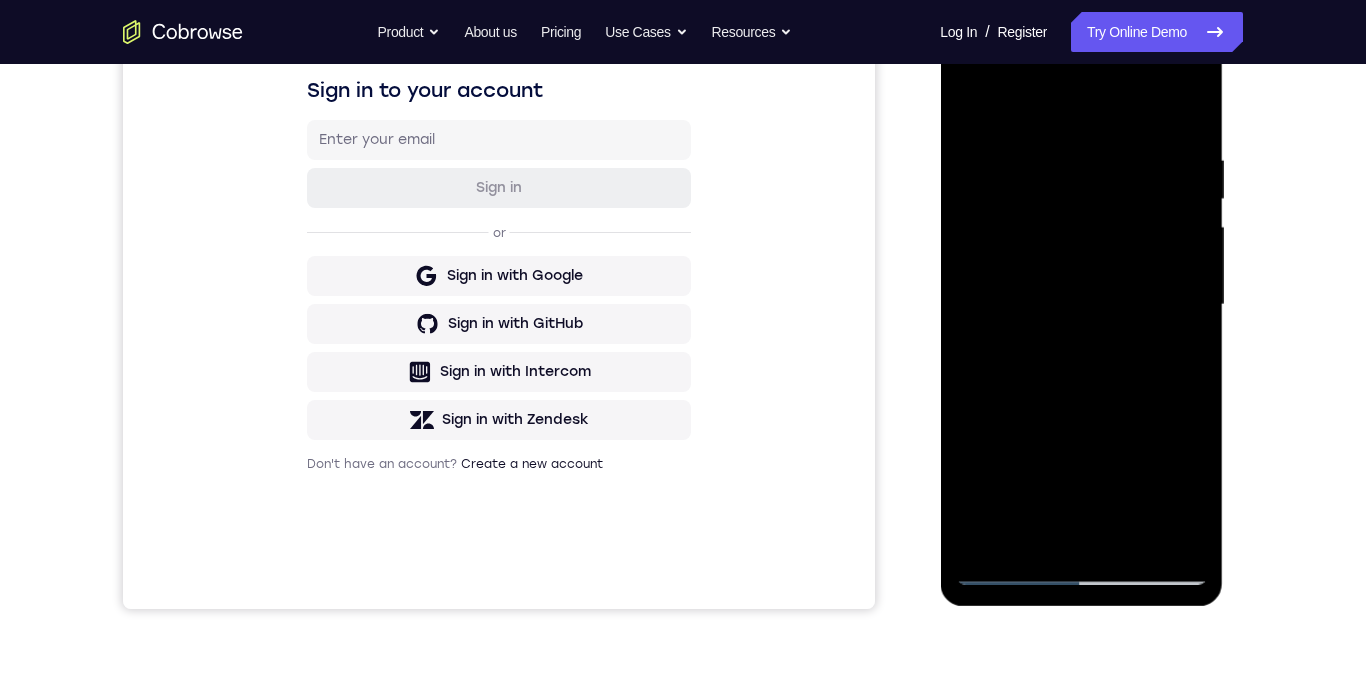 click at bounding box center [1081, 305] 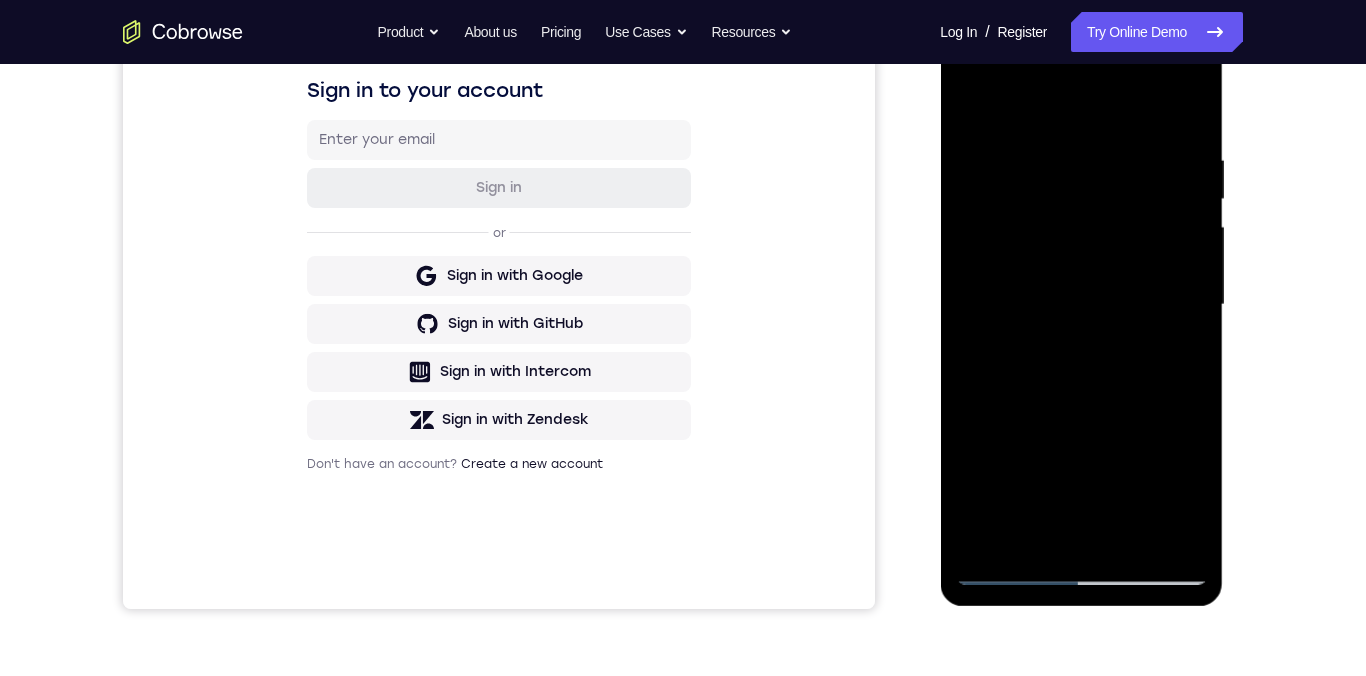 click at bounding box center [1081, 305] 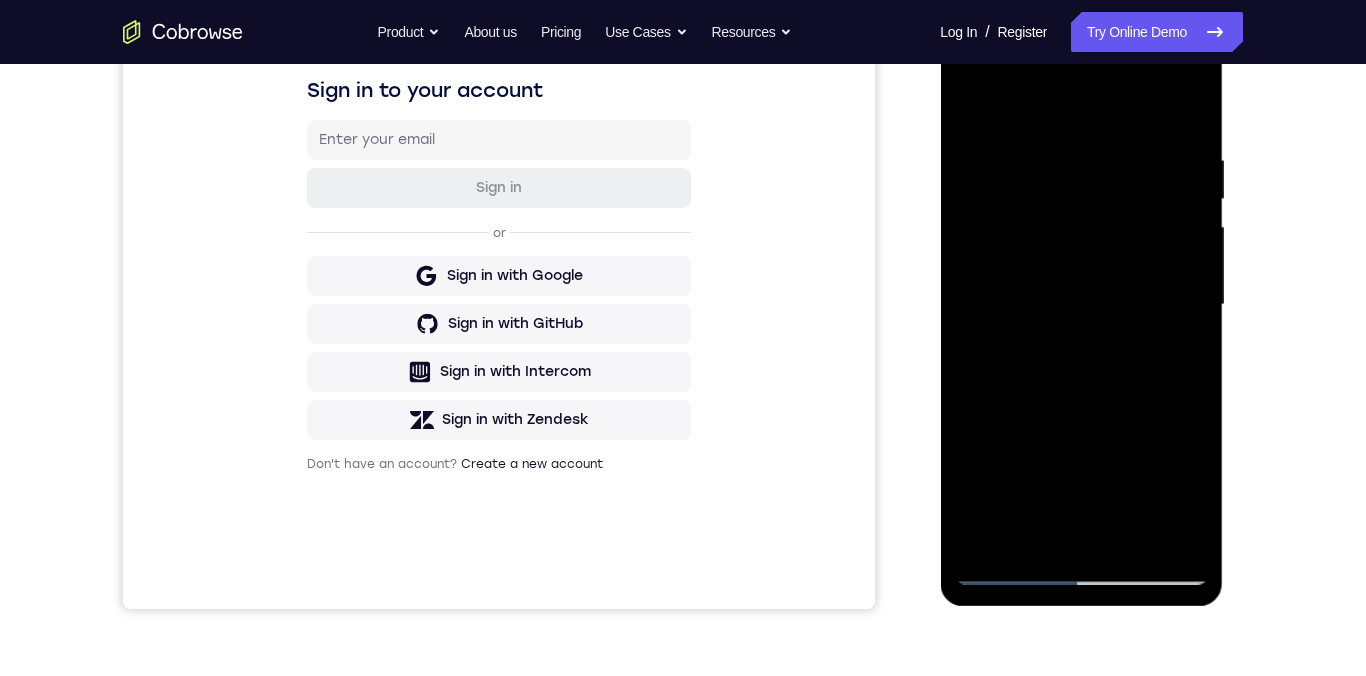 click at bounding box center [1081, 305] 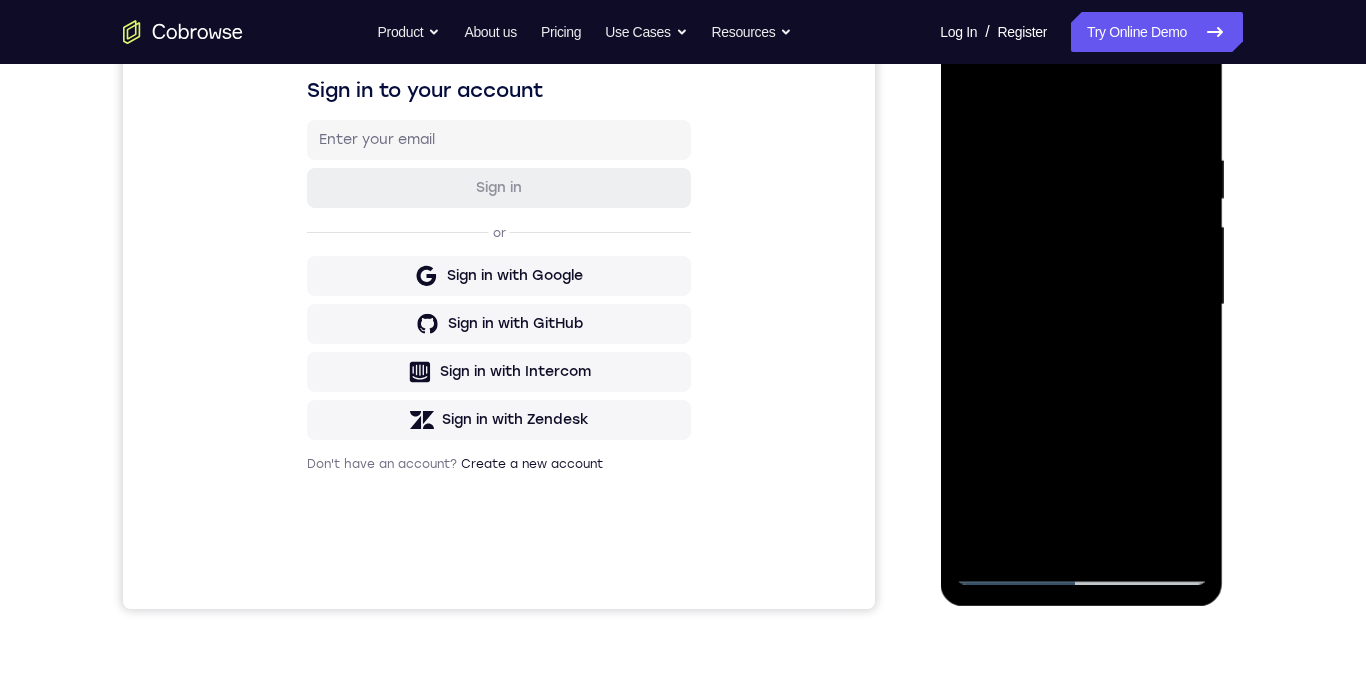 click at bounding box center [1081, 305] 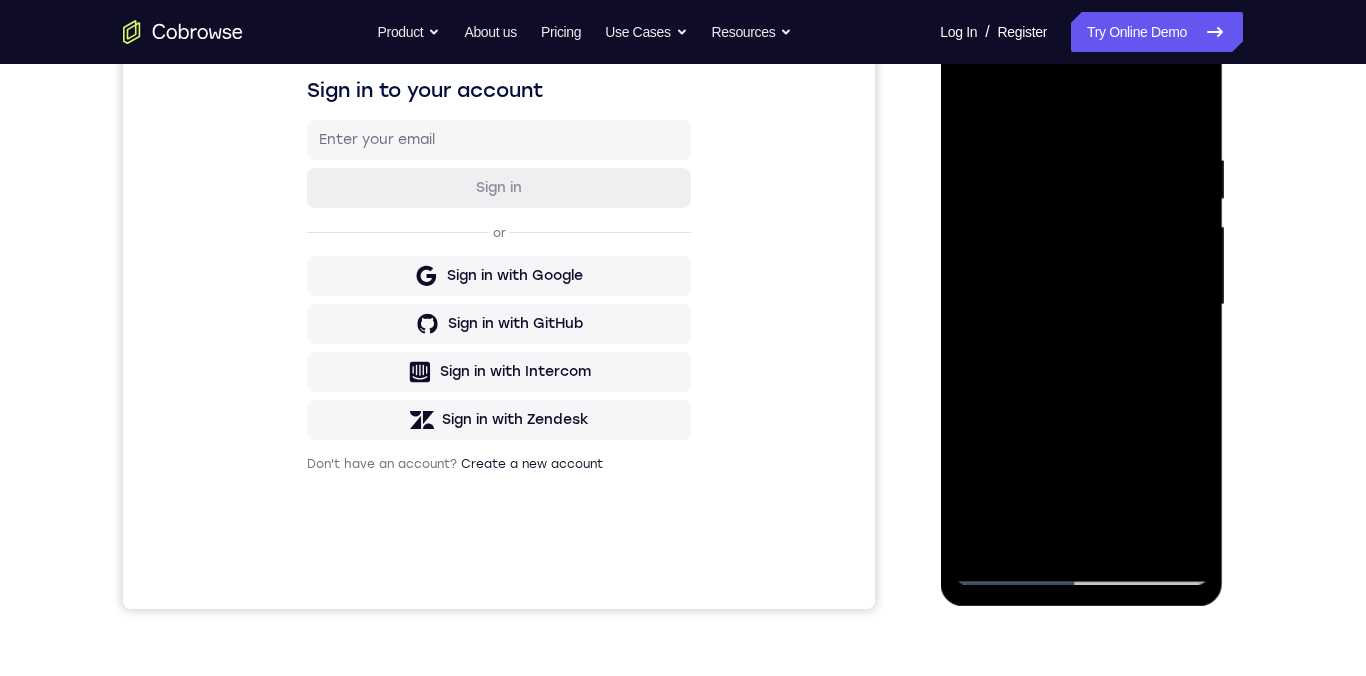 click at bounding box center [1081, 305] 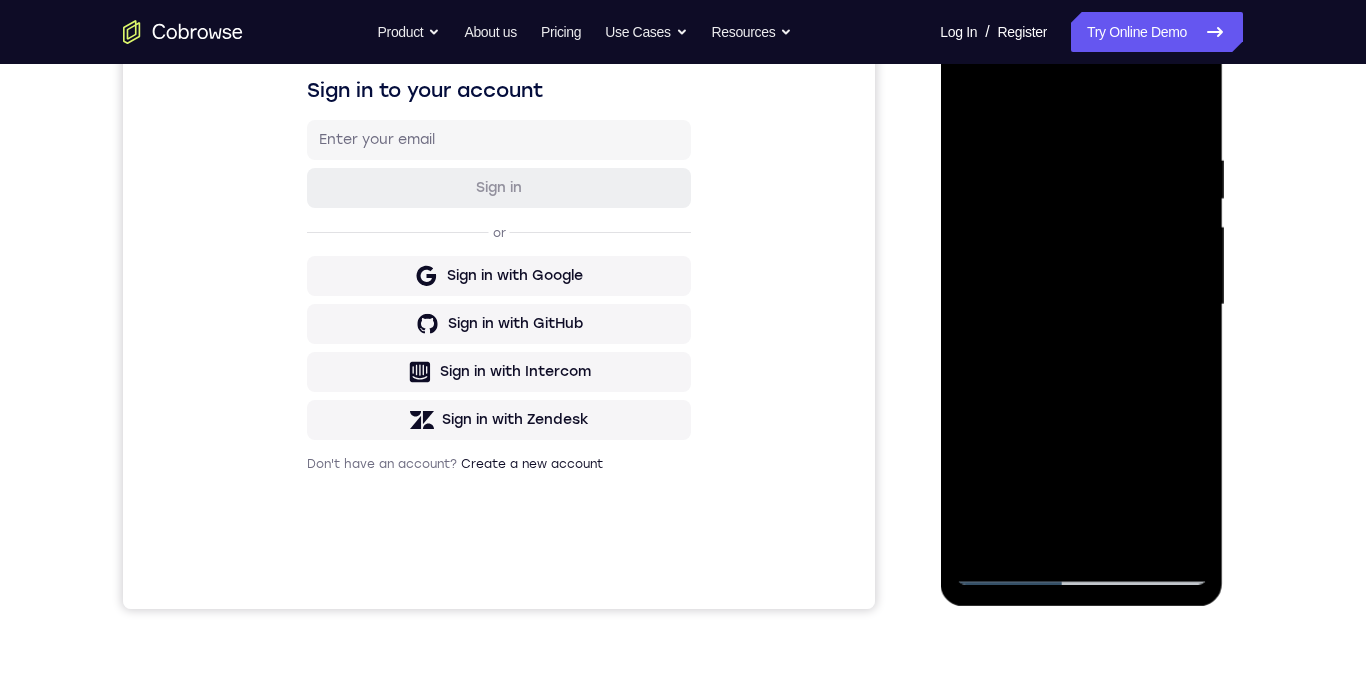 click at bounding box center (1081, 305) 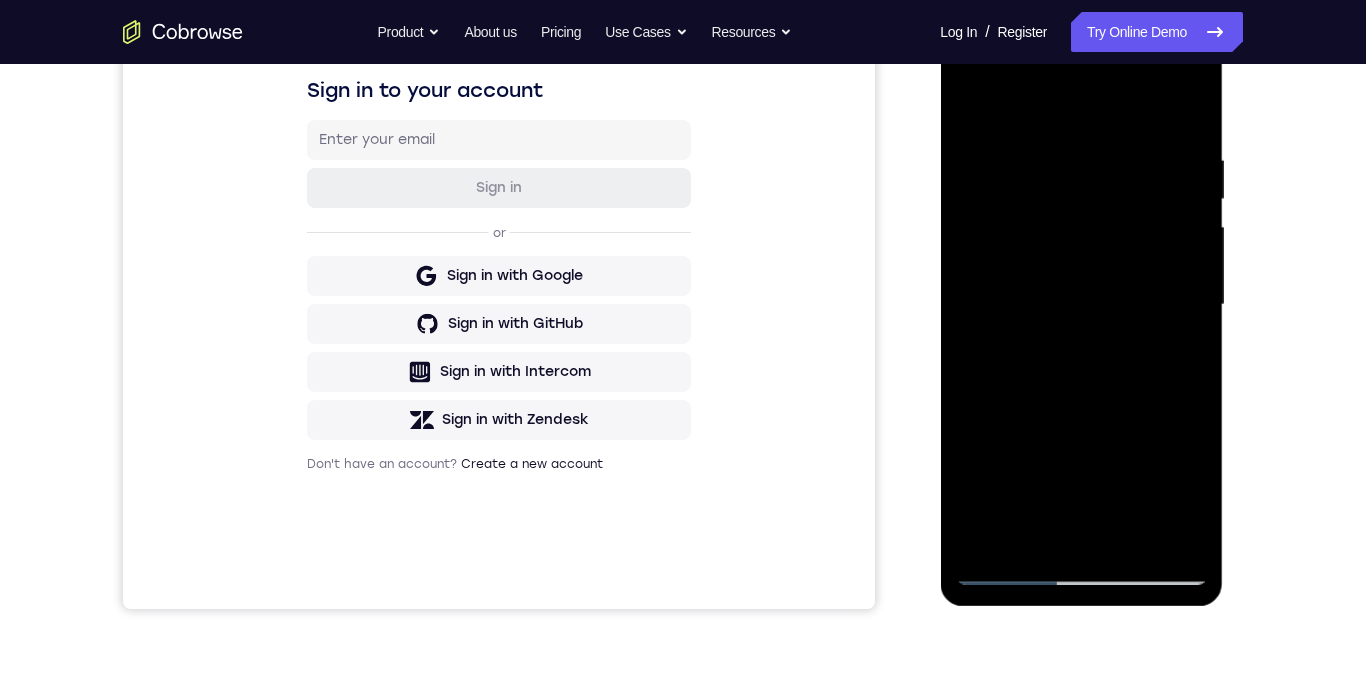 click at bounding box center (1081, 308) 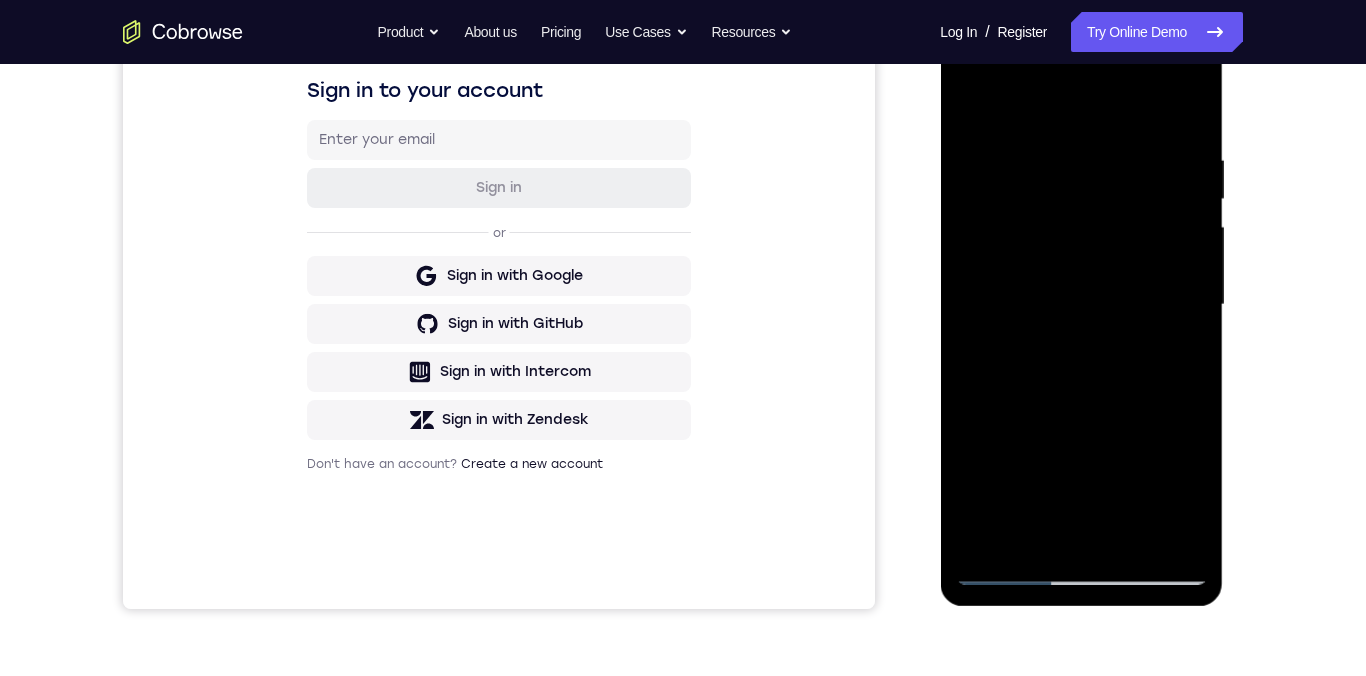 click at bounding box center [1081, 305] 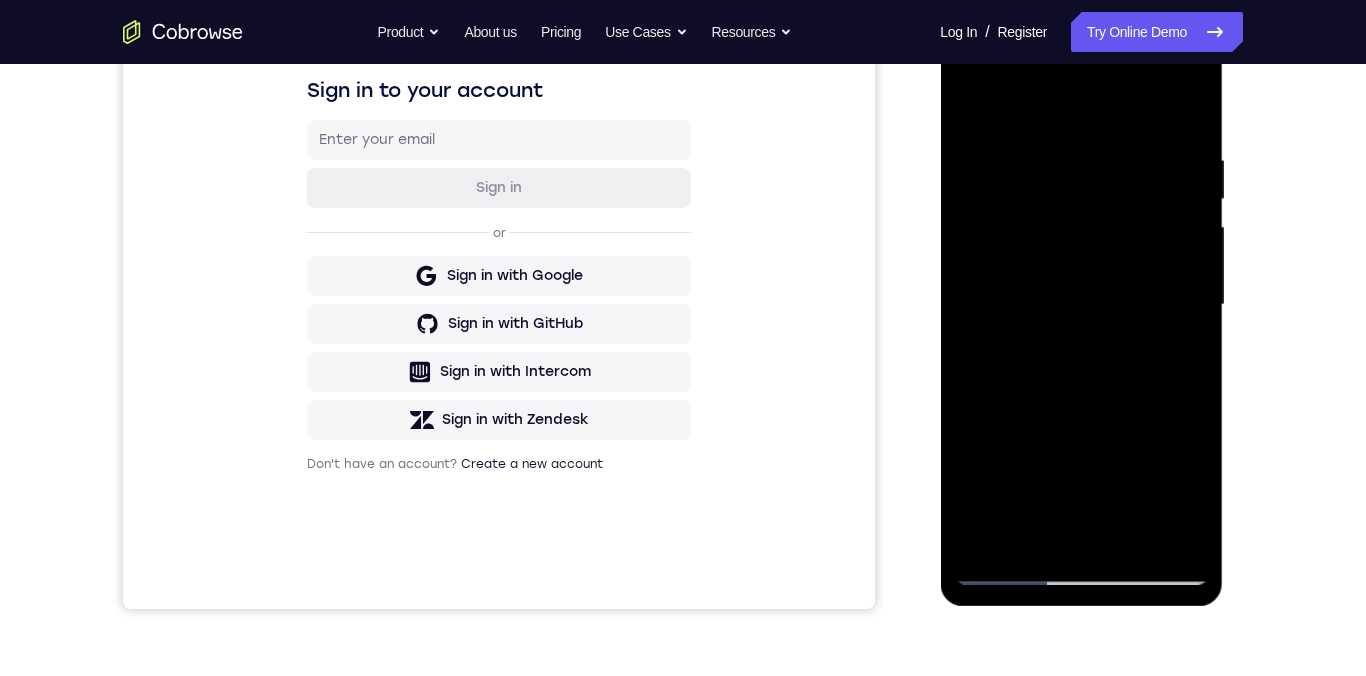 click at bounding box center (1081, 305) 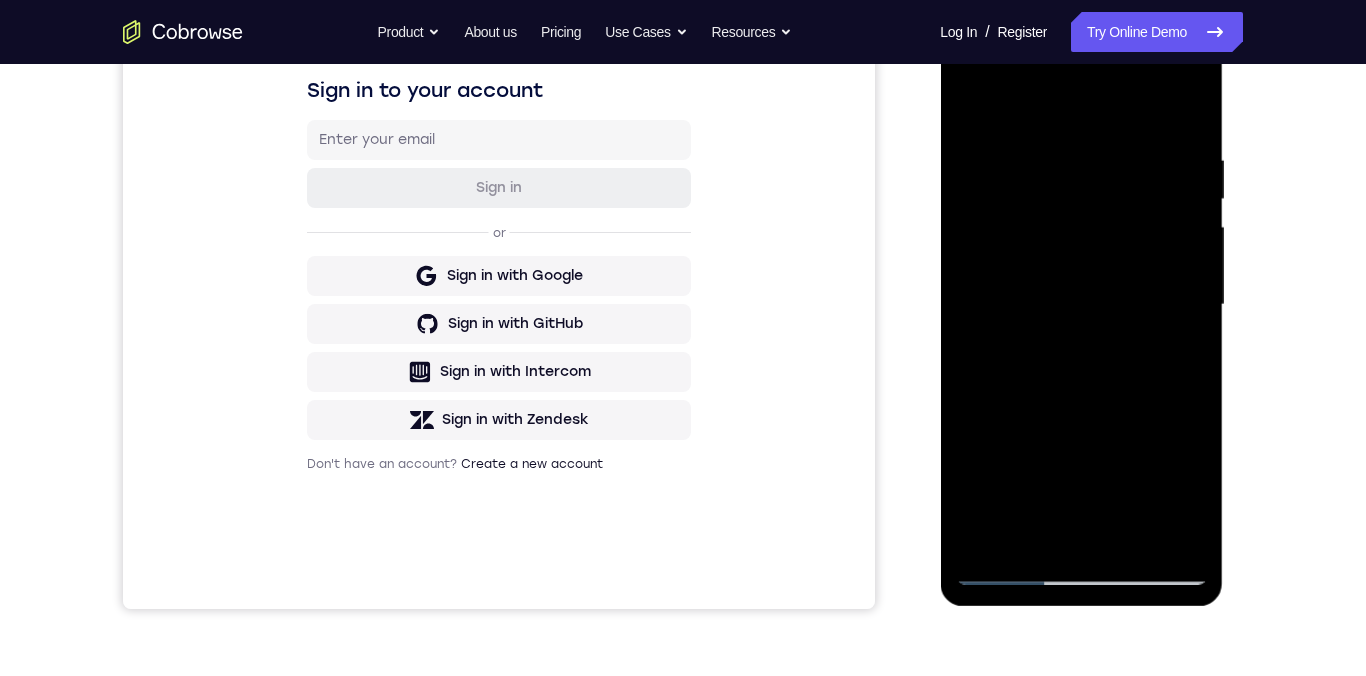 click at bounding box center [1081, 305] 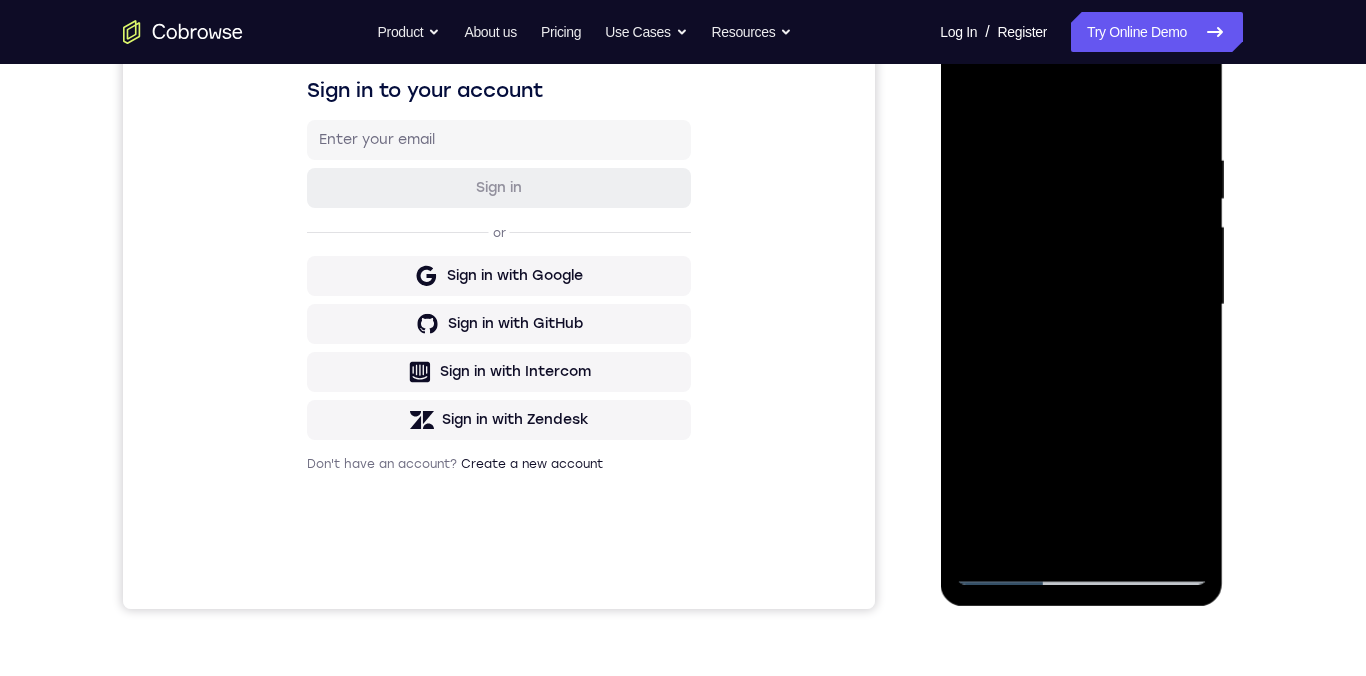 click at bounding box center [1081, 305] 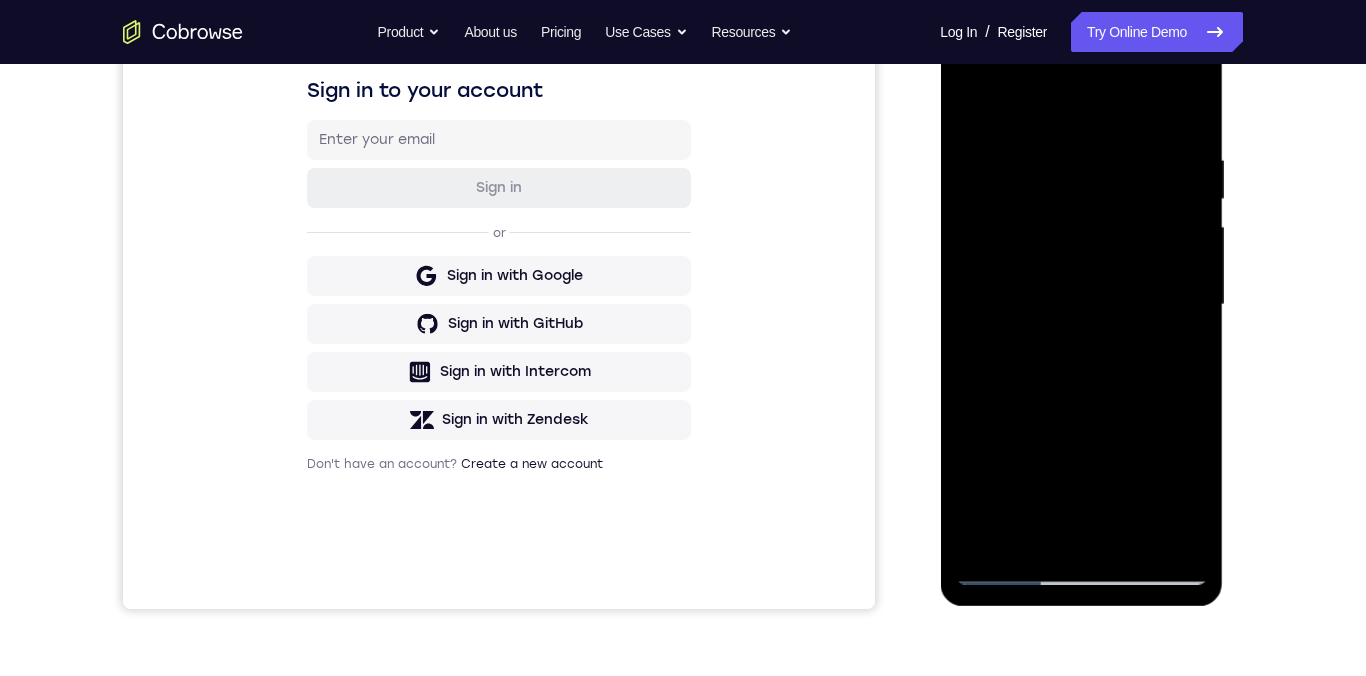 click at bounding box center [1081, 305] 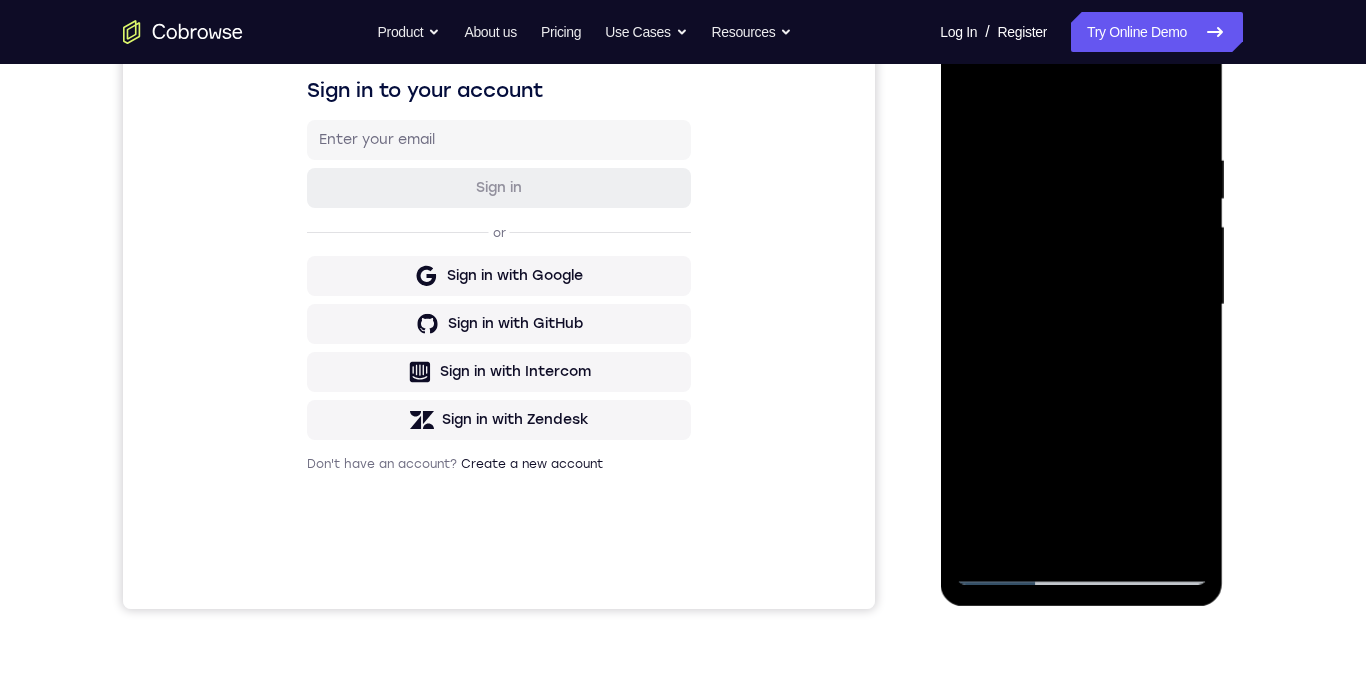scroll, scrollTop: 341, scrollLeft: 0, axis: vertical 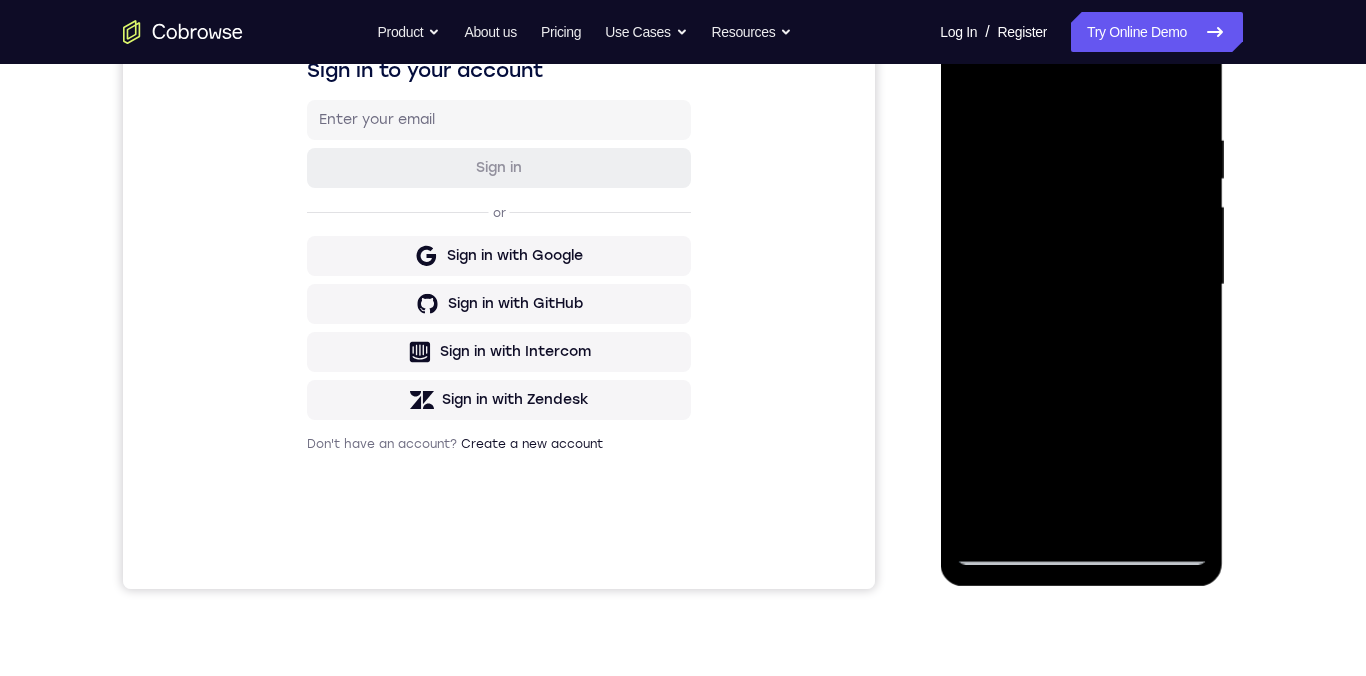 click at bounding box center (1081, 285) 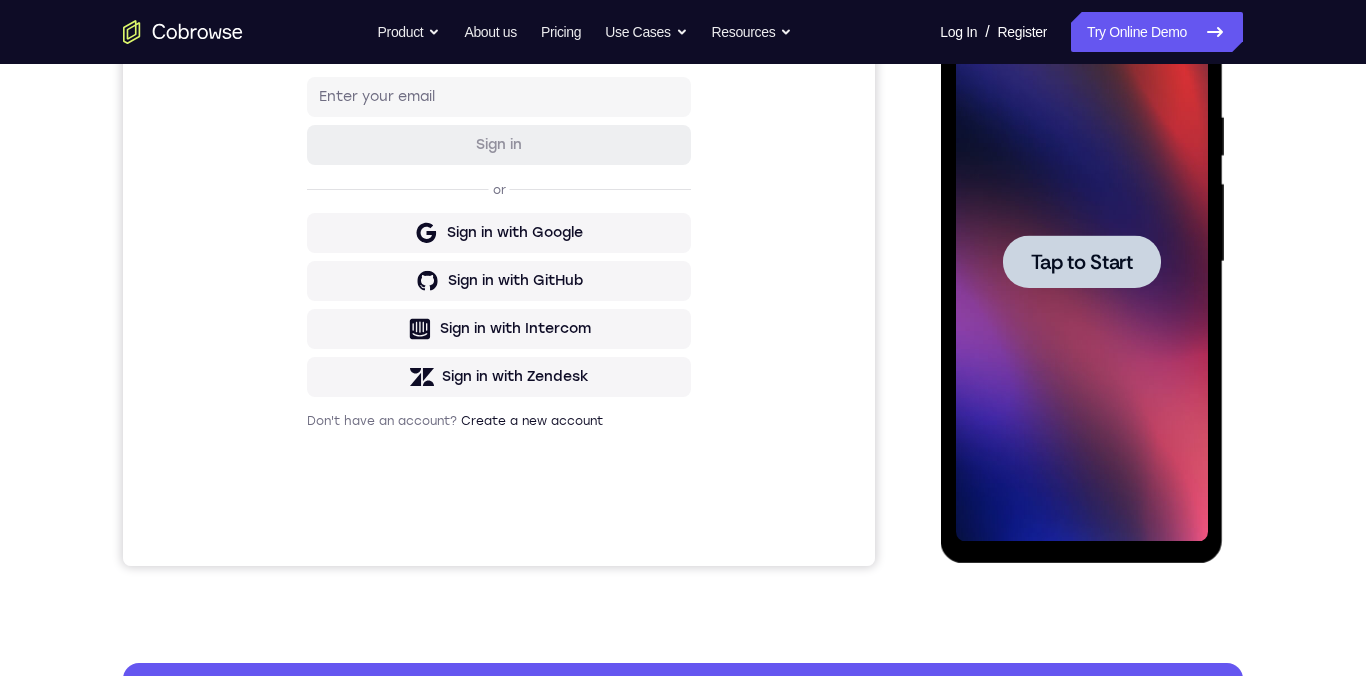 scroll, scrollTop: 292, scrollLeft: 0, axis: vertical 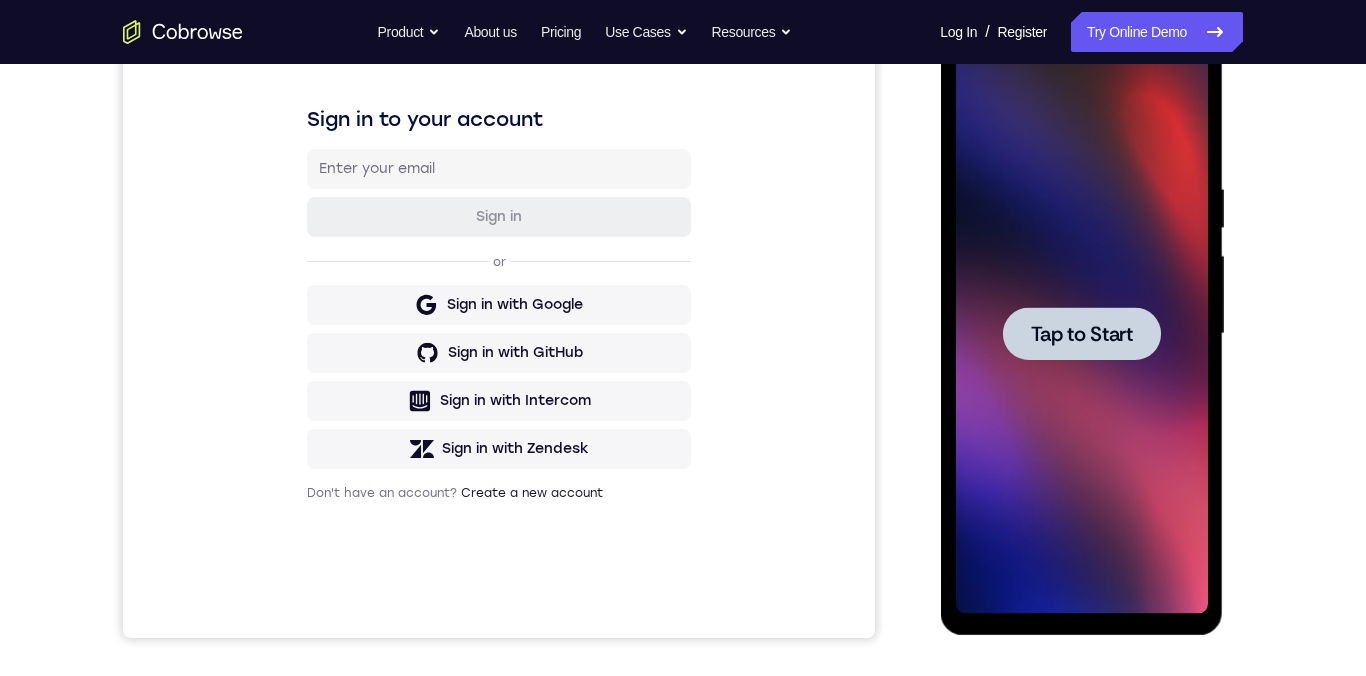click on "Tap to Start" at bounding box center [1081, 334] 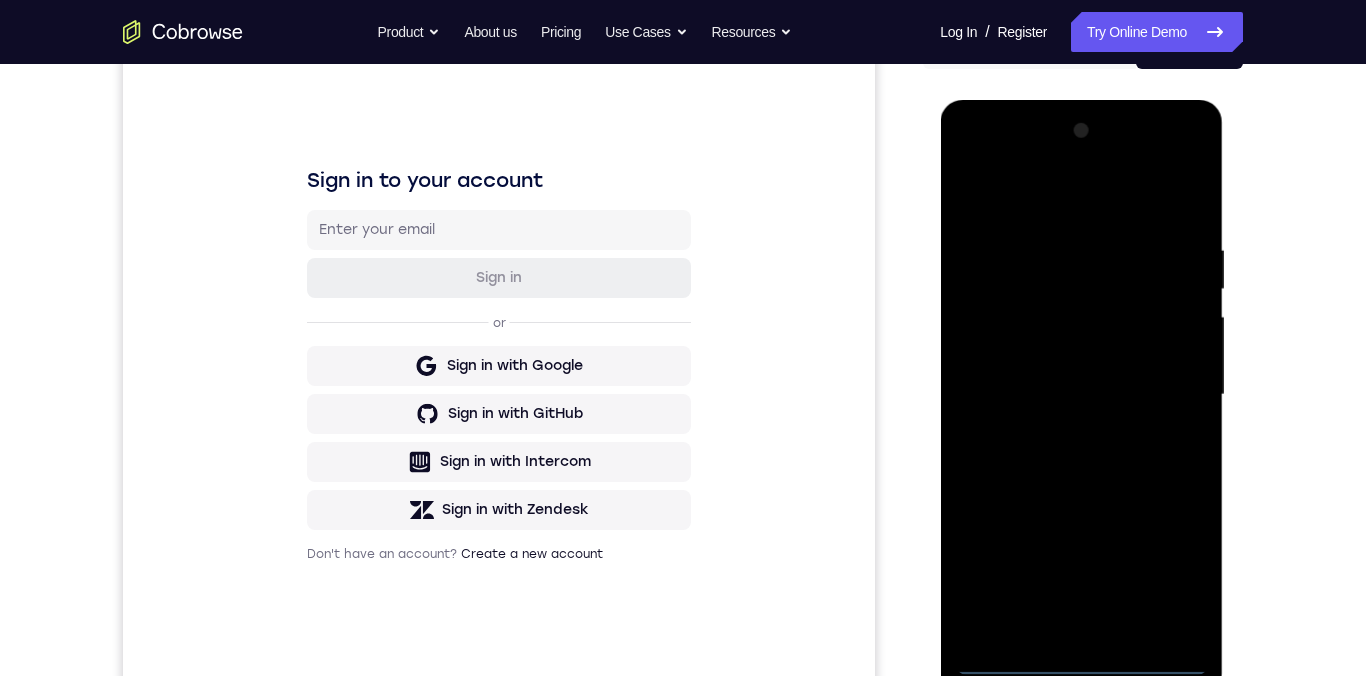 scroll, scrollTop: 292, scrollLeft: 0, axis: vertical 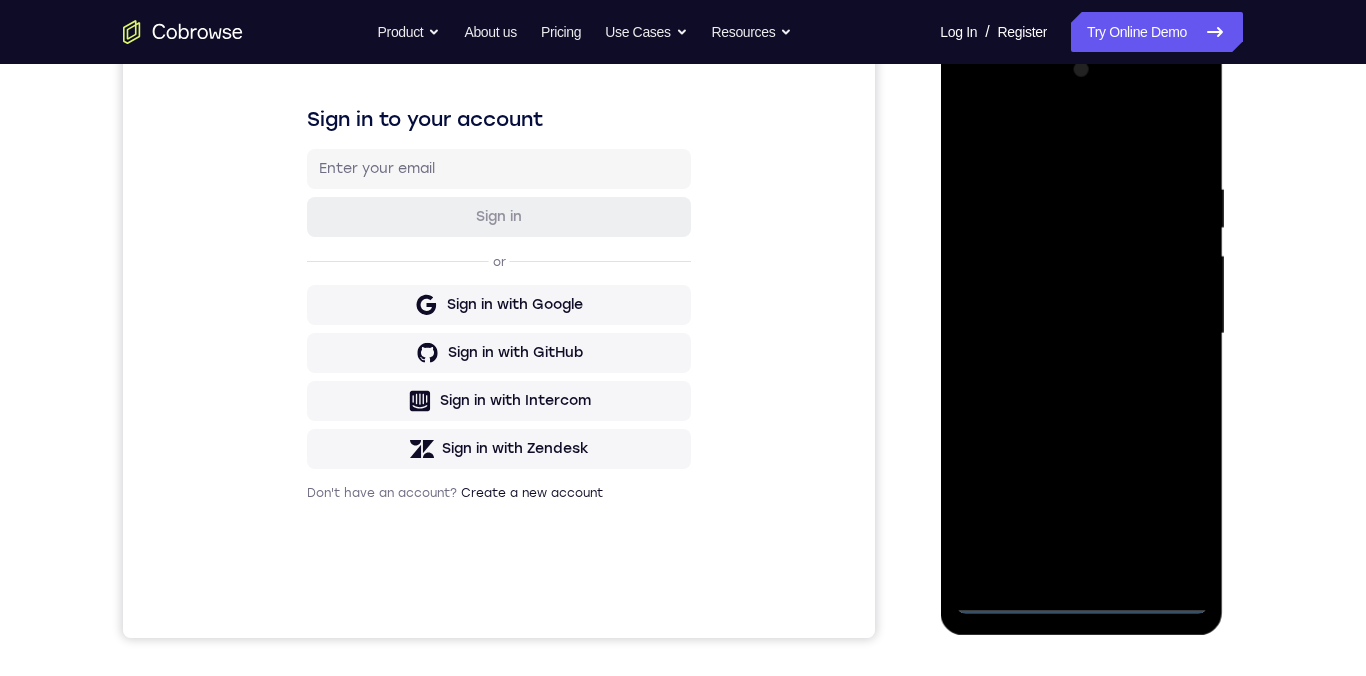 click at bounding box center [1081, 334] 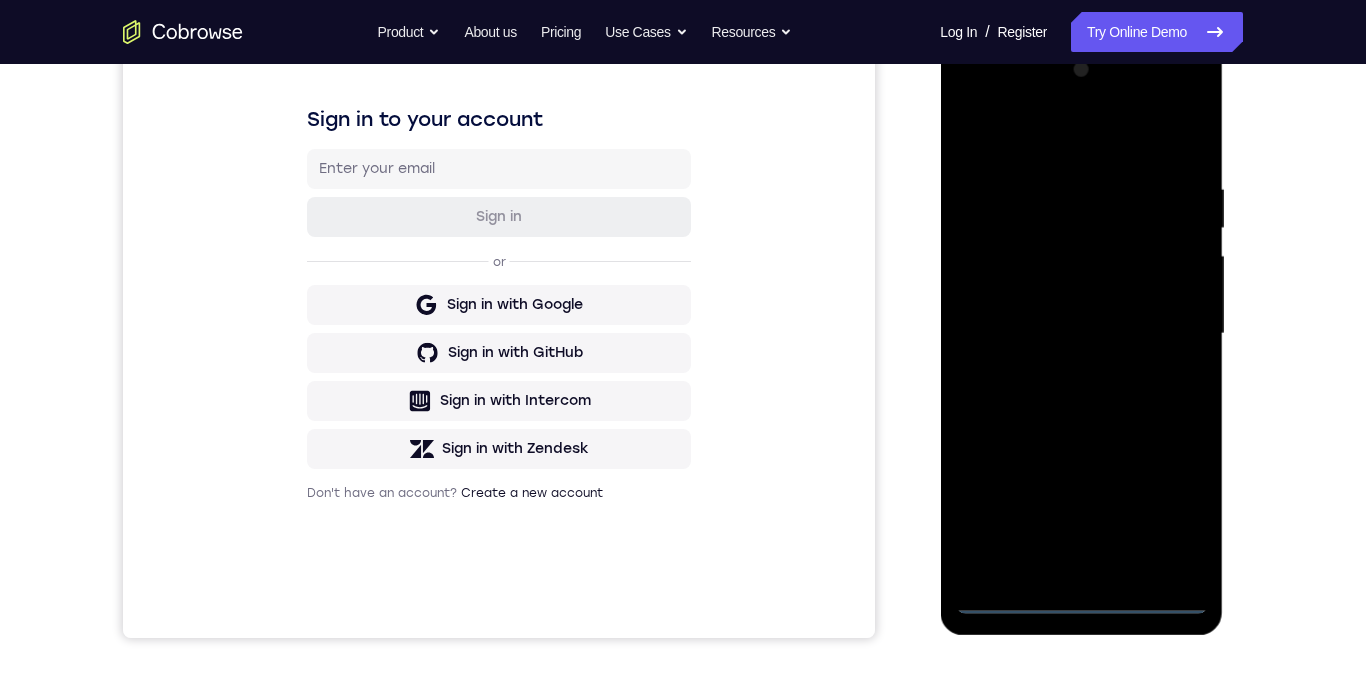 scroll, scrollTop: 353, scrollLeft: 0, axis: vertical 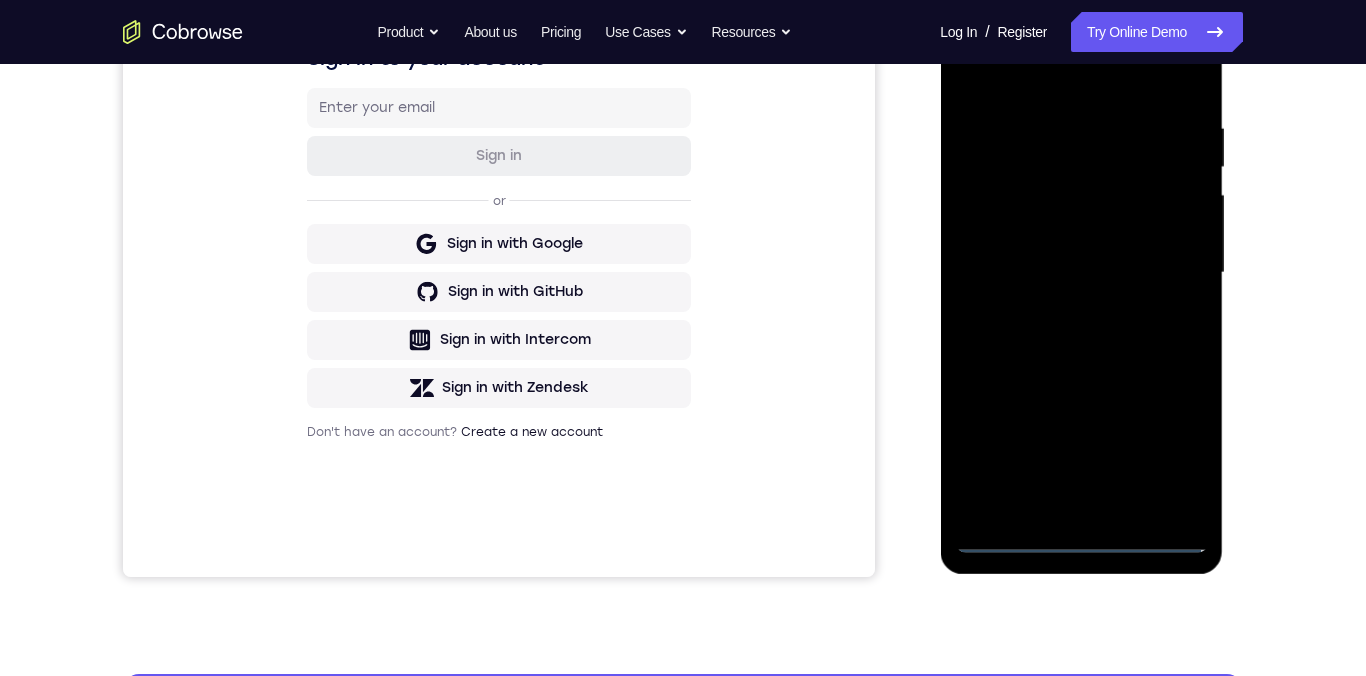click at bounding box center (1081, 273) 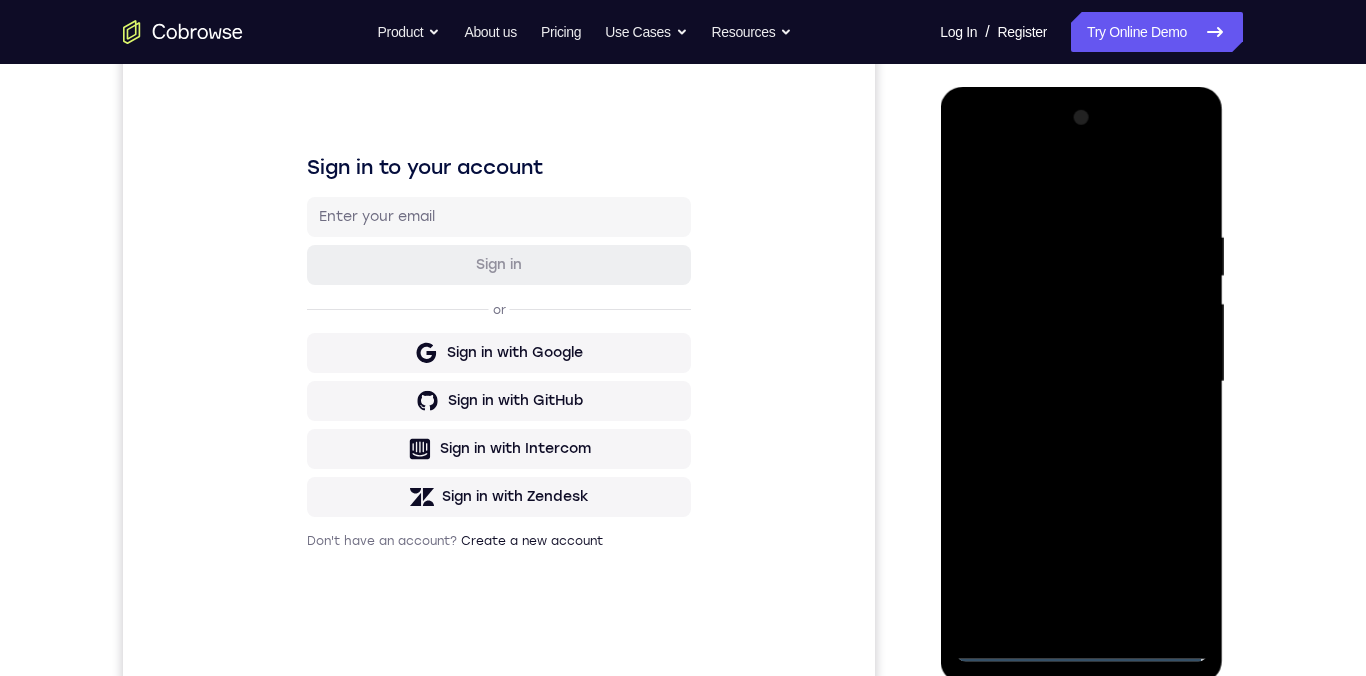 scroll, scrollTop: 173, scrollLeft: 0, axis: vertical 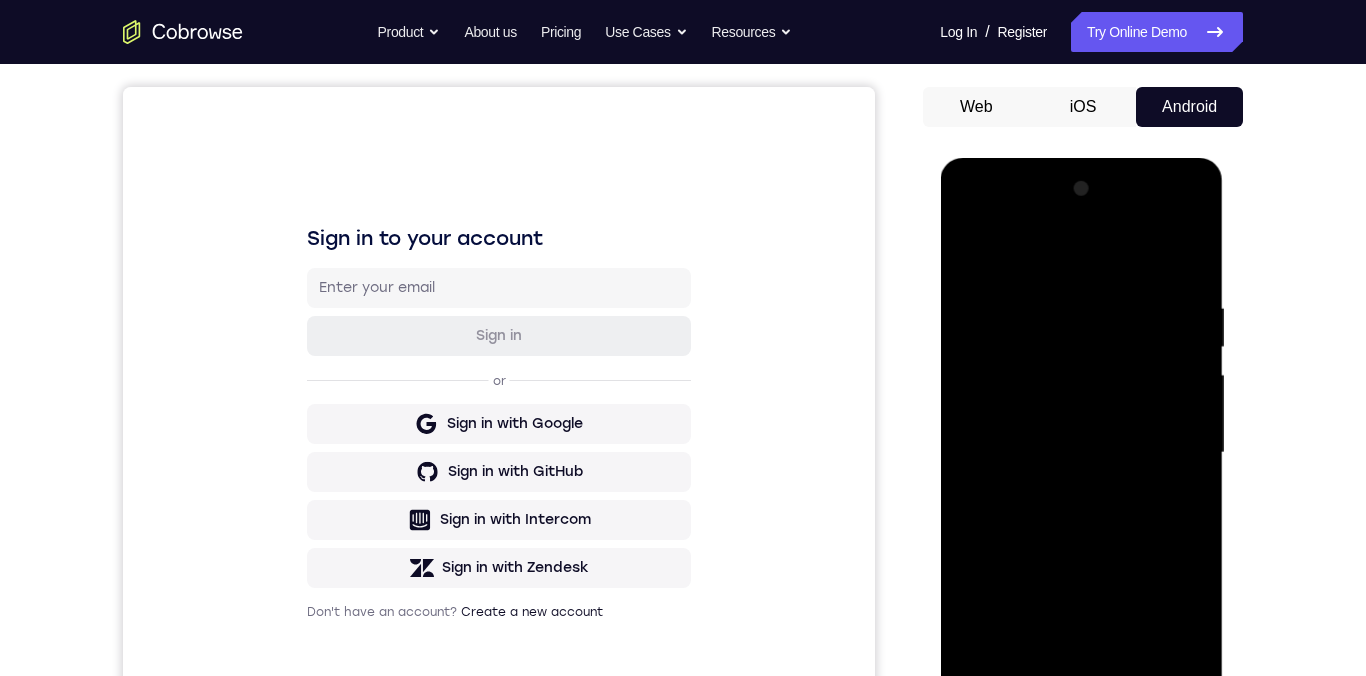 click at bounding box center [1081, 453] 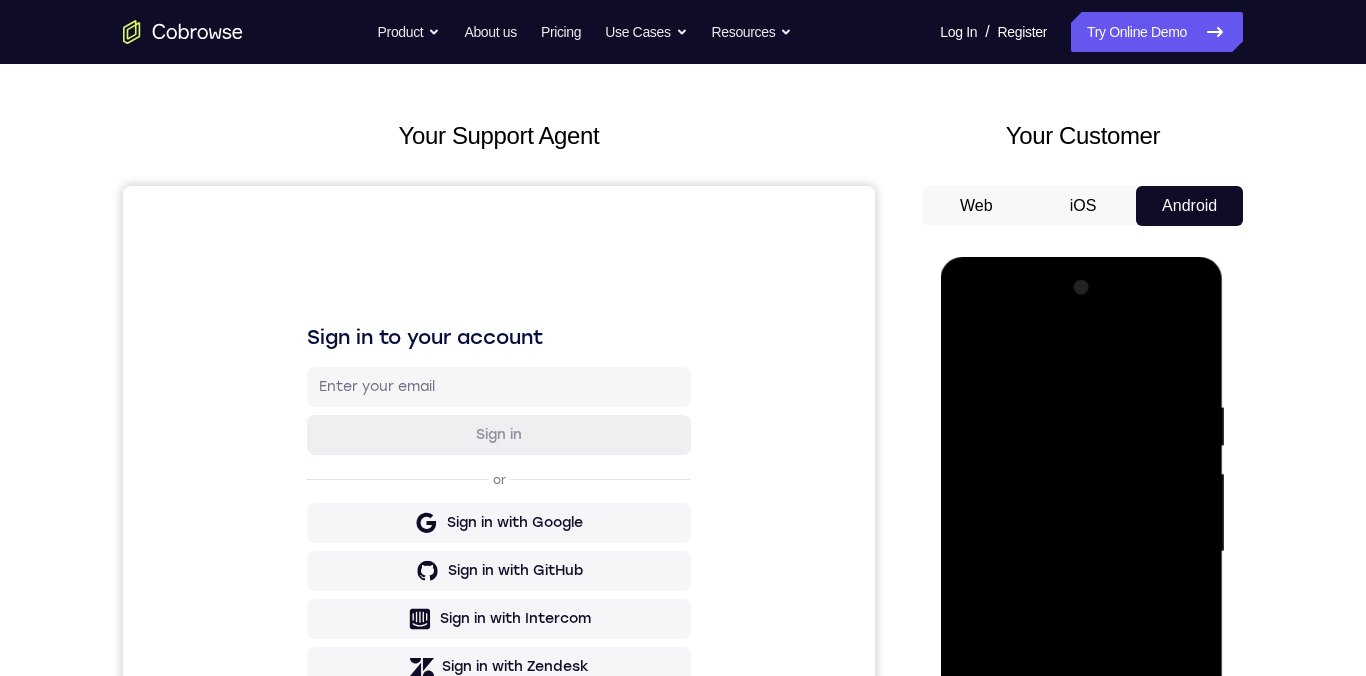 scroll, scrollTop: 69, scrollLeft: 0, axis: vertical 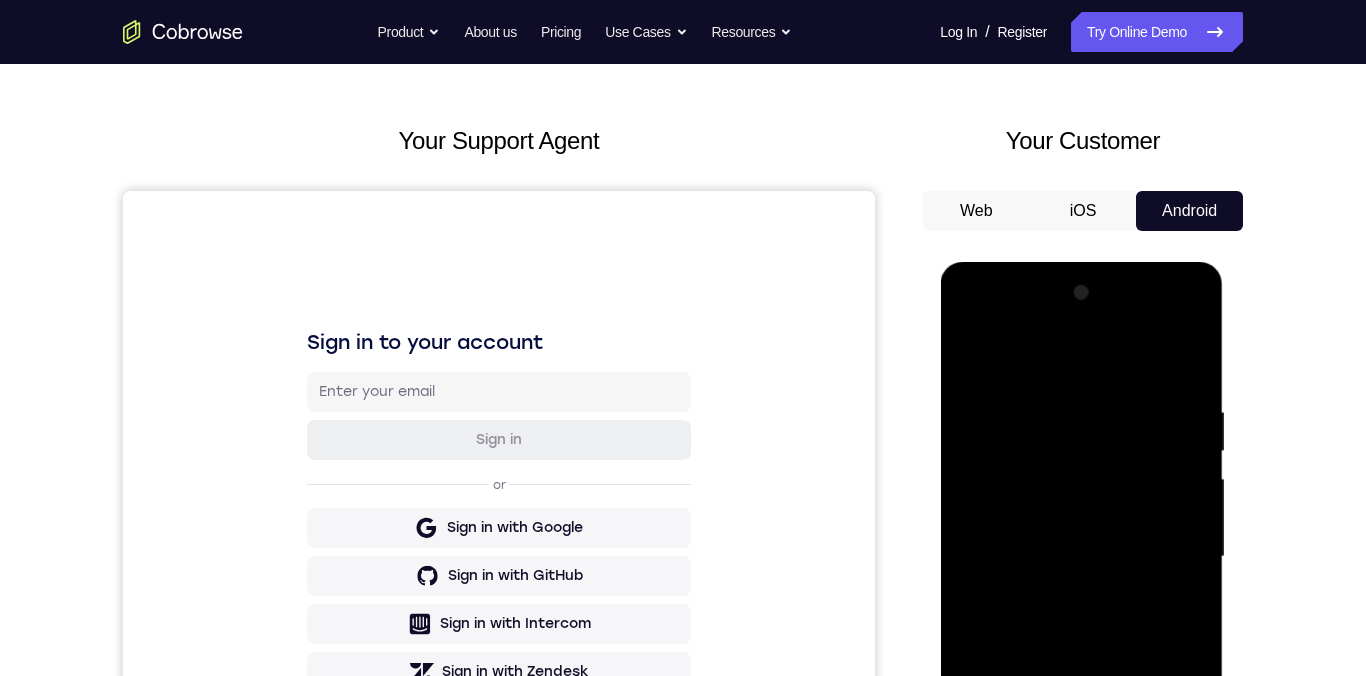 click at bounding box center (1081, 557) 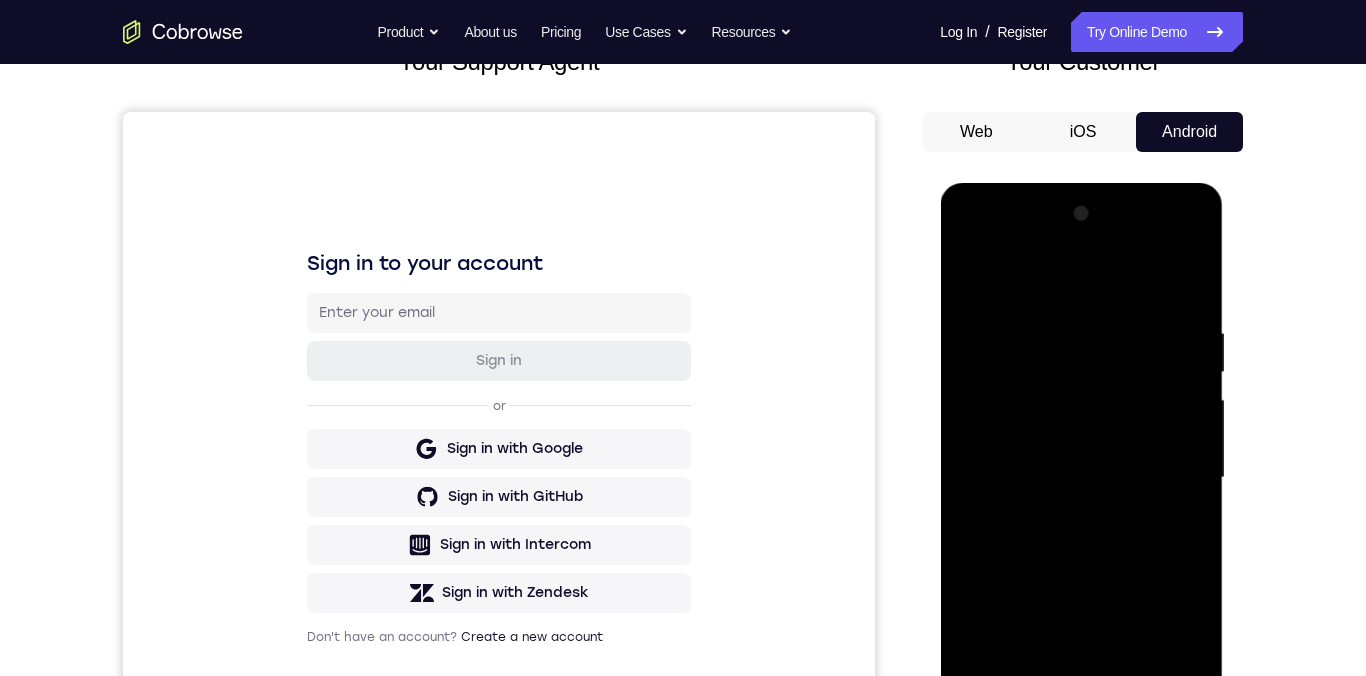 scroll, scrollTop: 198, scrollLeft: 0, axis: vertical 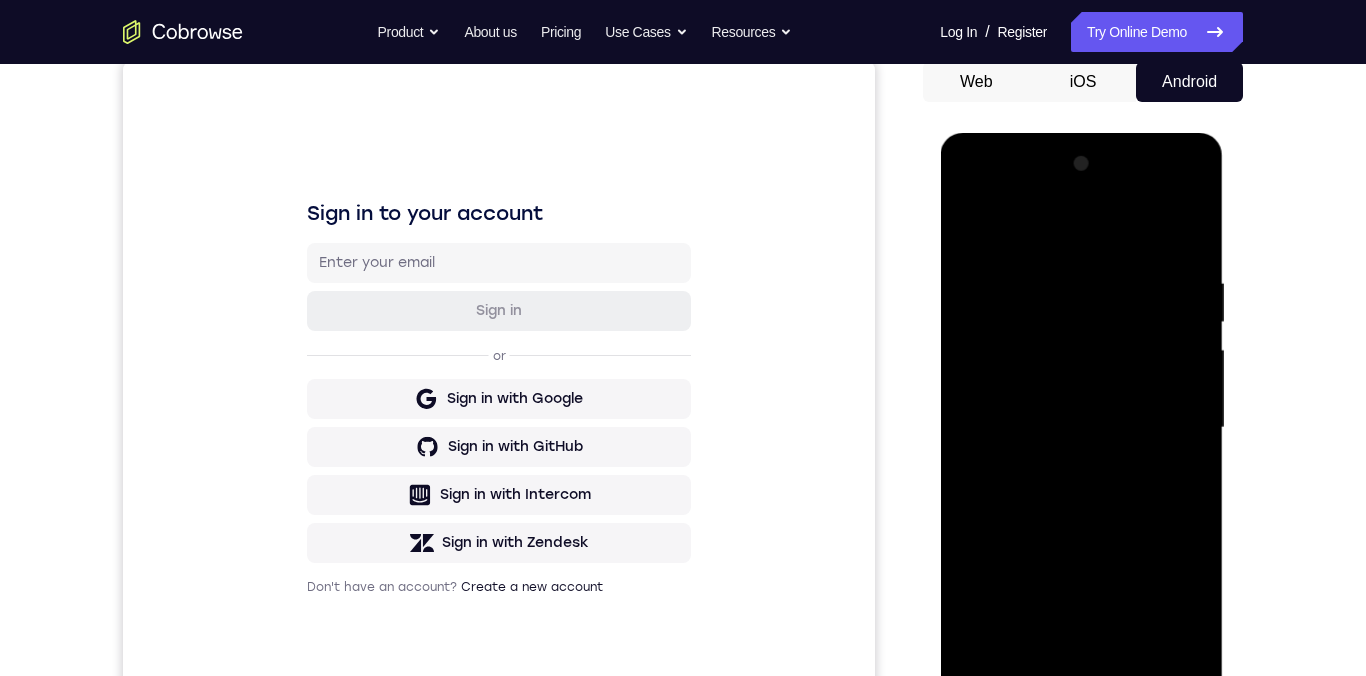click at bounding box center (1081, 428) 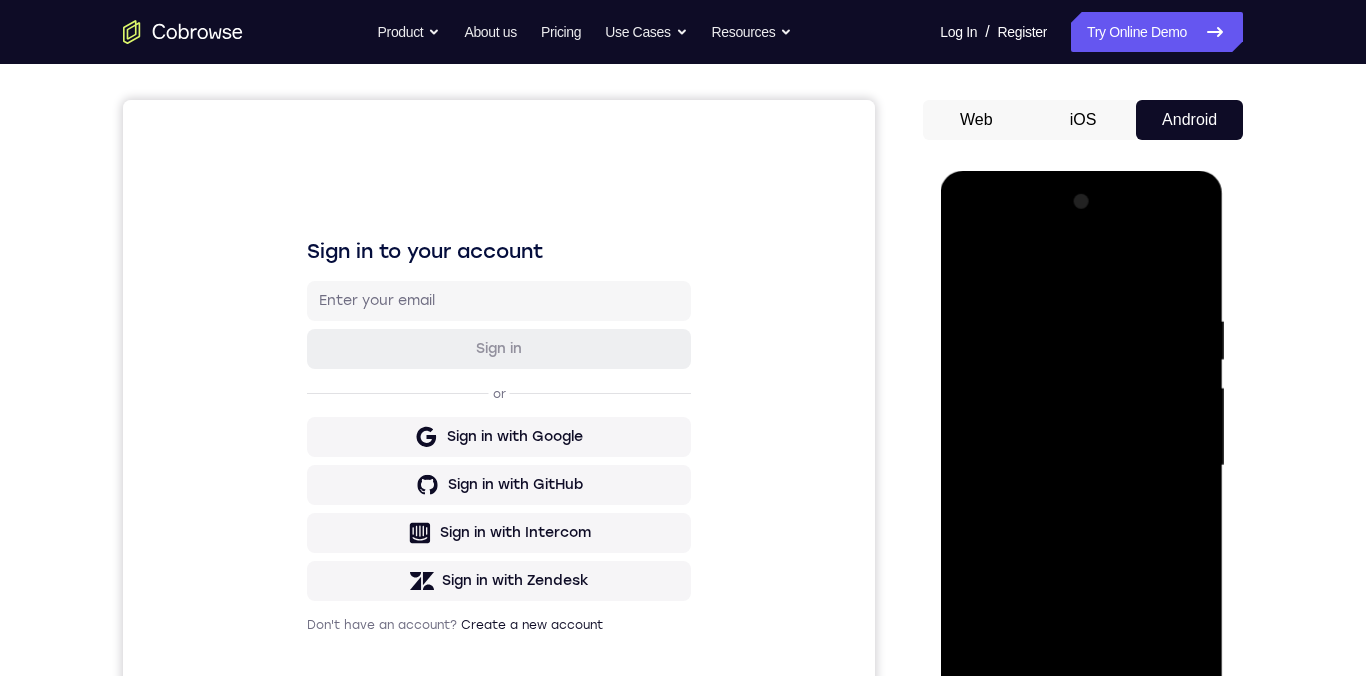 scroll, scrollTop: 153, scrollLeft: 0, axis: vertical 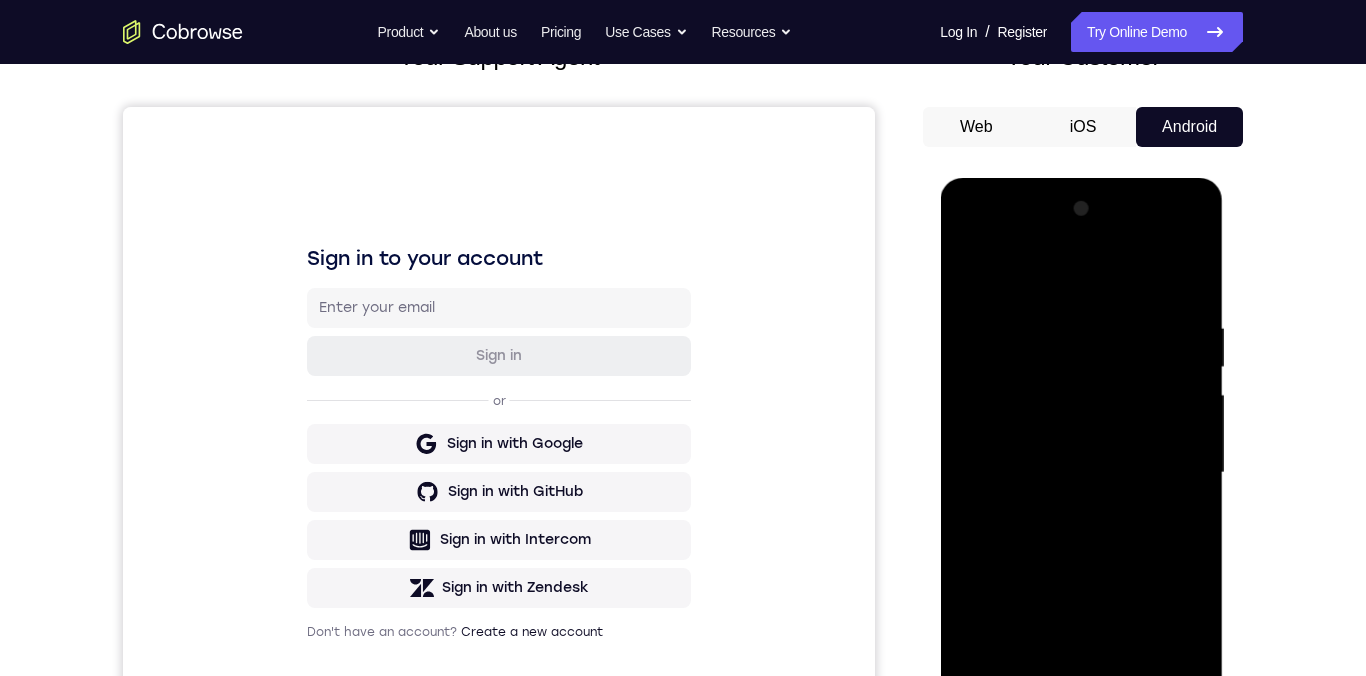 click at bounding box center [1081, 473] 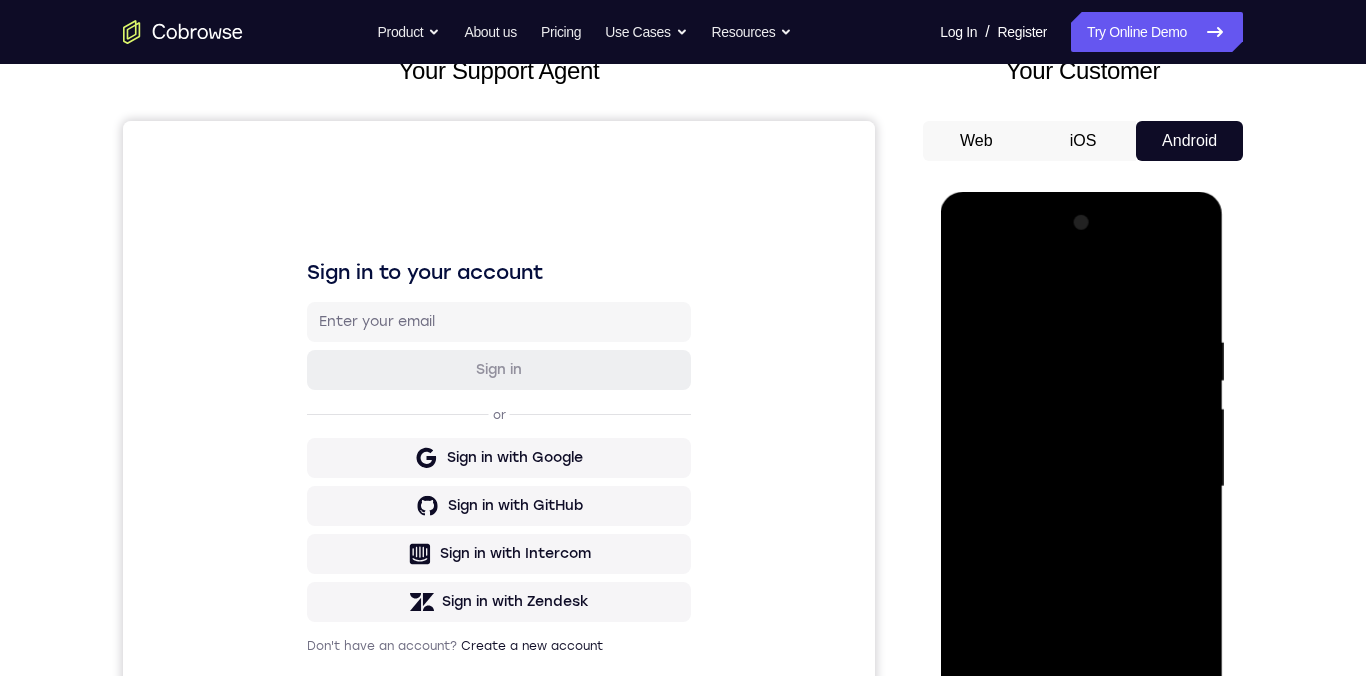 click at bounding box center (1081, 487) 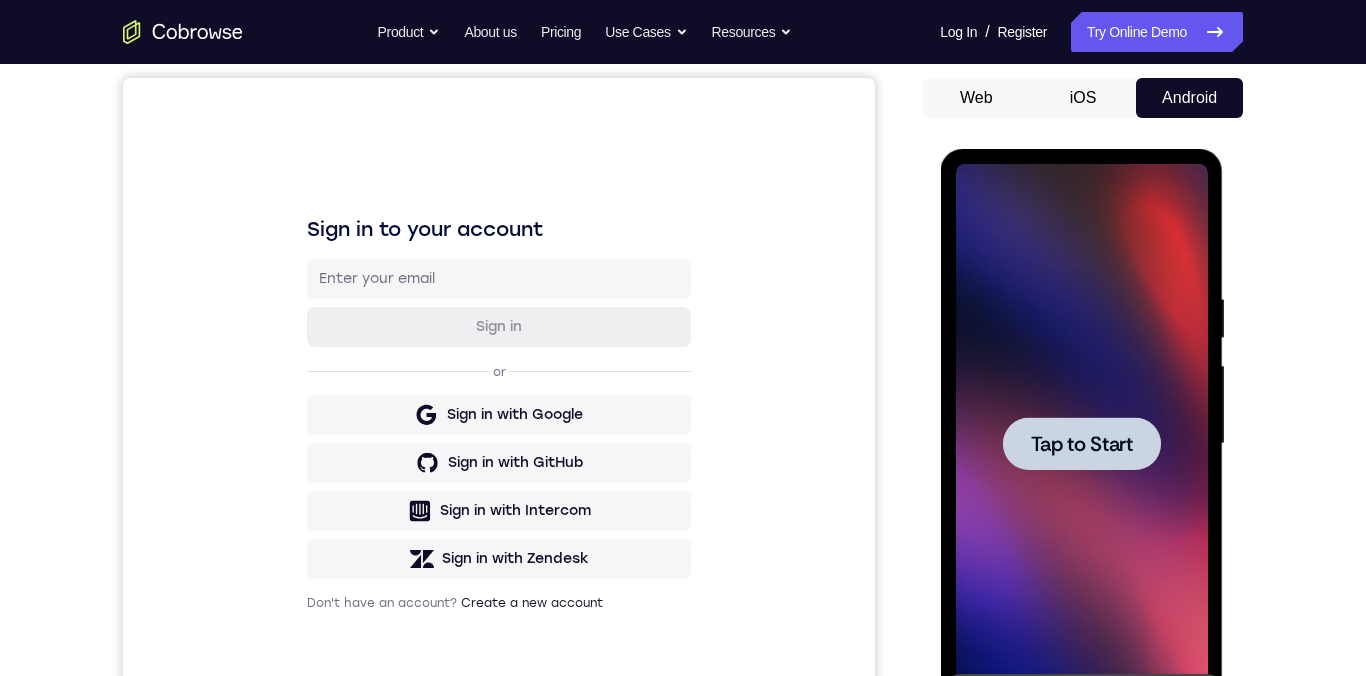 scroll, scrollTop: 160, scrollLeft: 0, axis: vertical 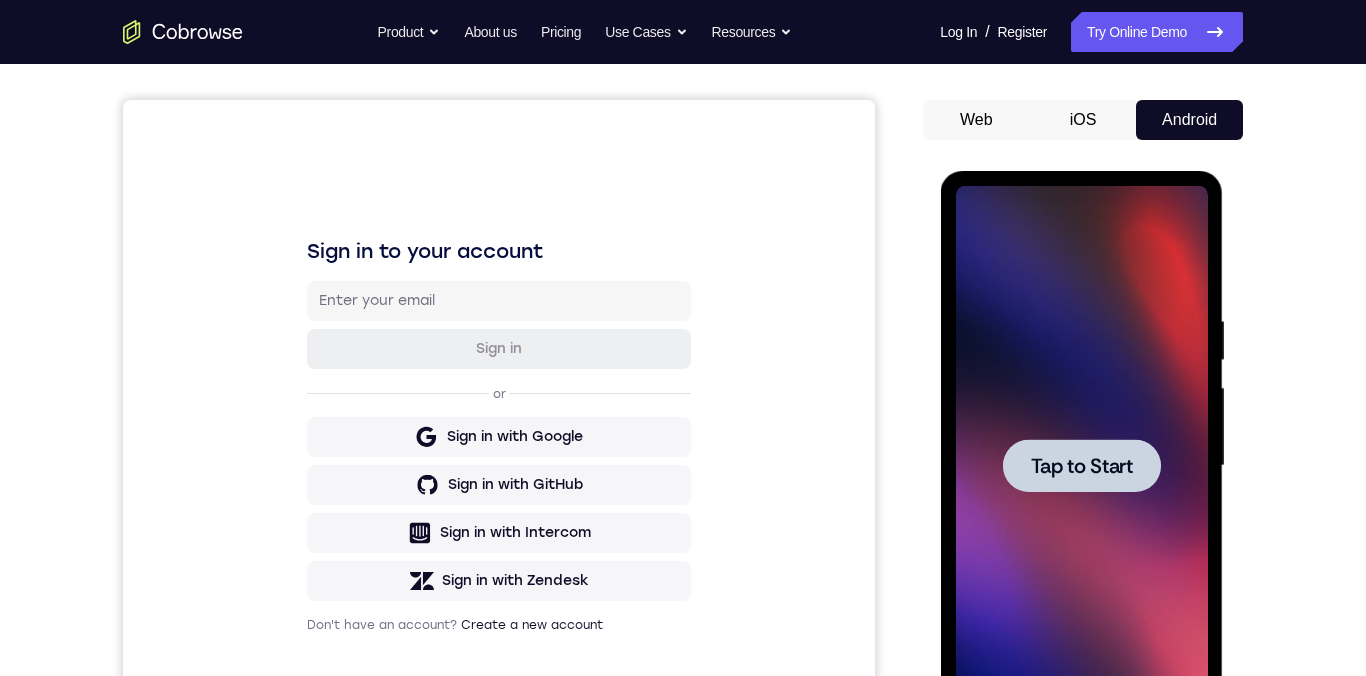 click on "Tap to Start" at bounding box center [1081, 466] 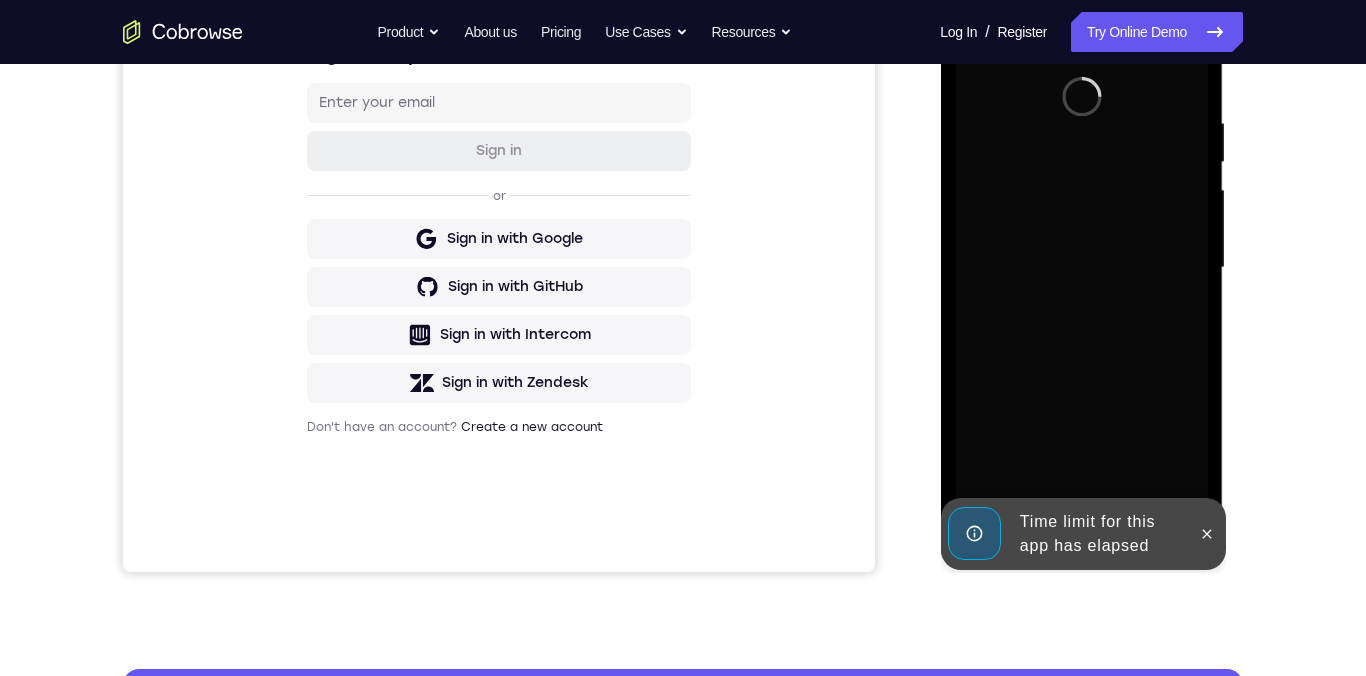 scroll, scrollTop: 359, scrollLeft: 0, axis: vertical 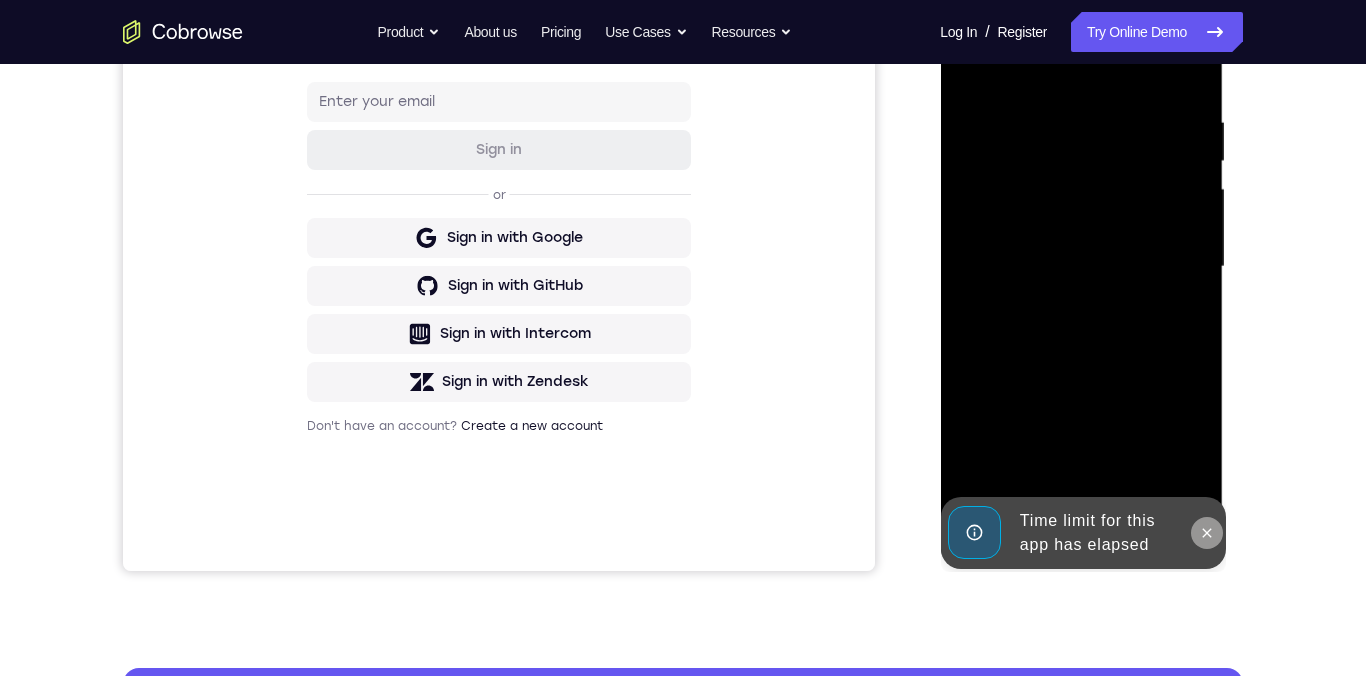 click 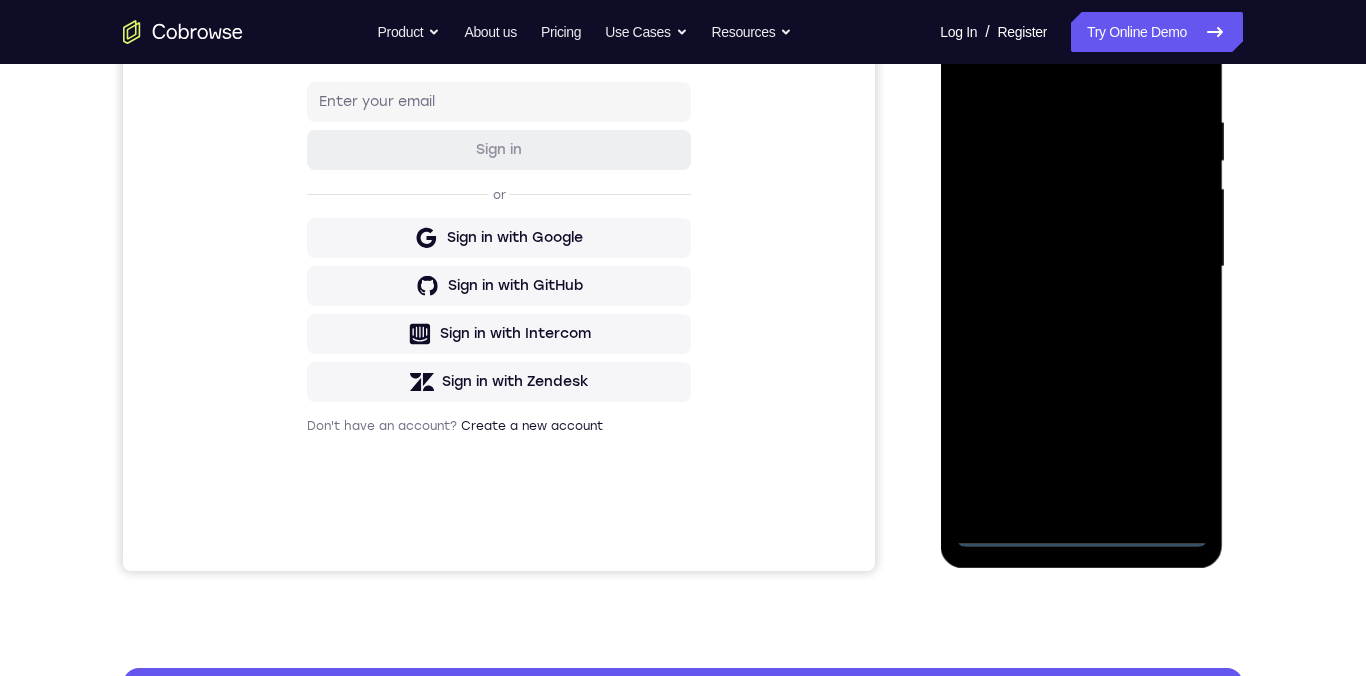 click at bounding box center (1081, 267) 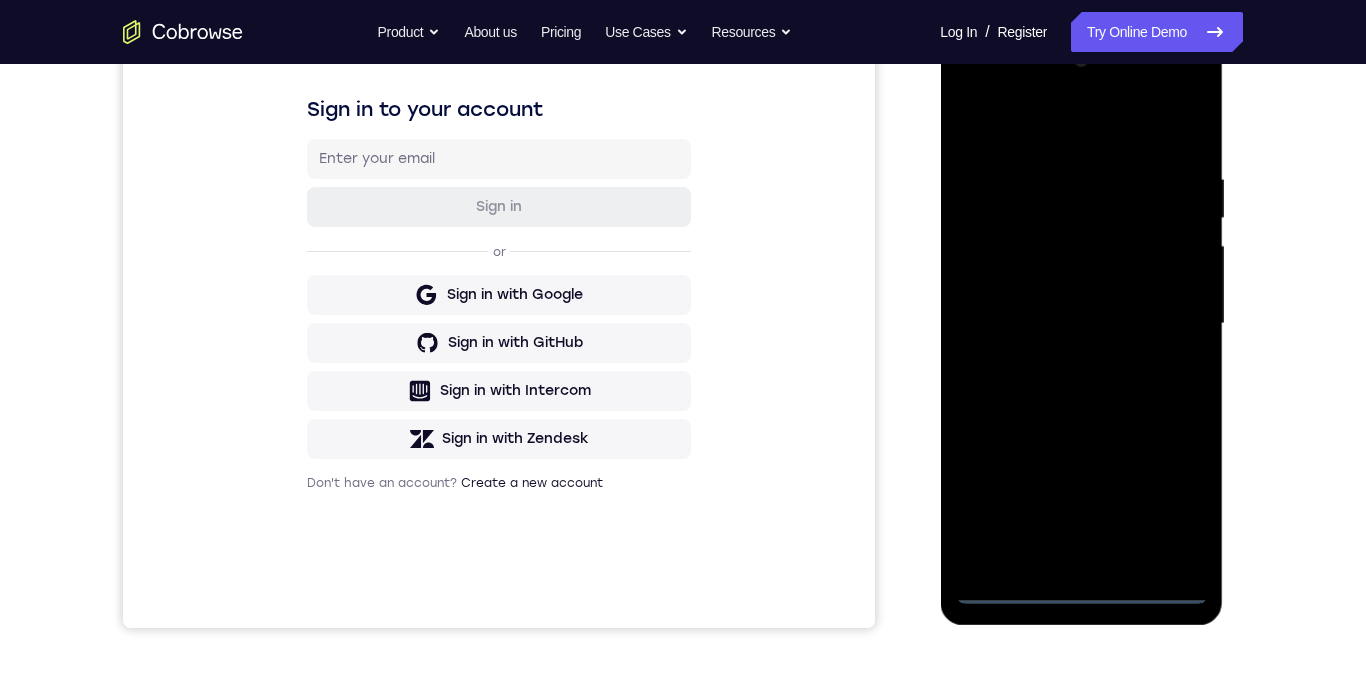 scroll, scrollTop: 301, scrollLeft: 0, axis: vertical 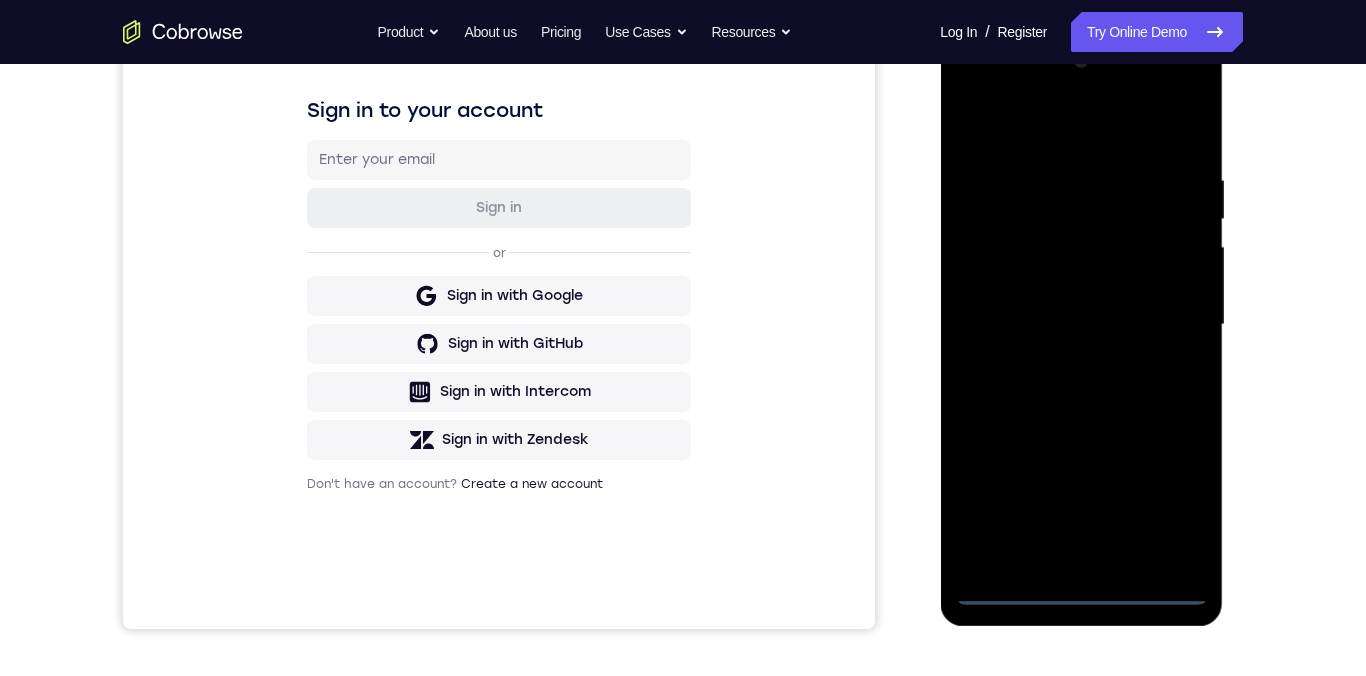 click at bounding box center [1081, 325] 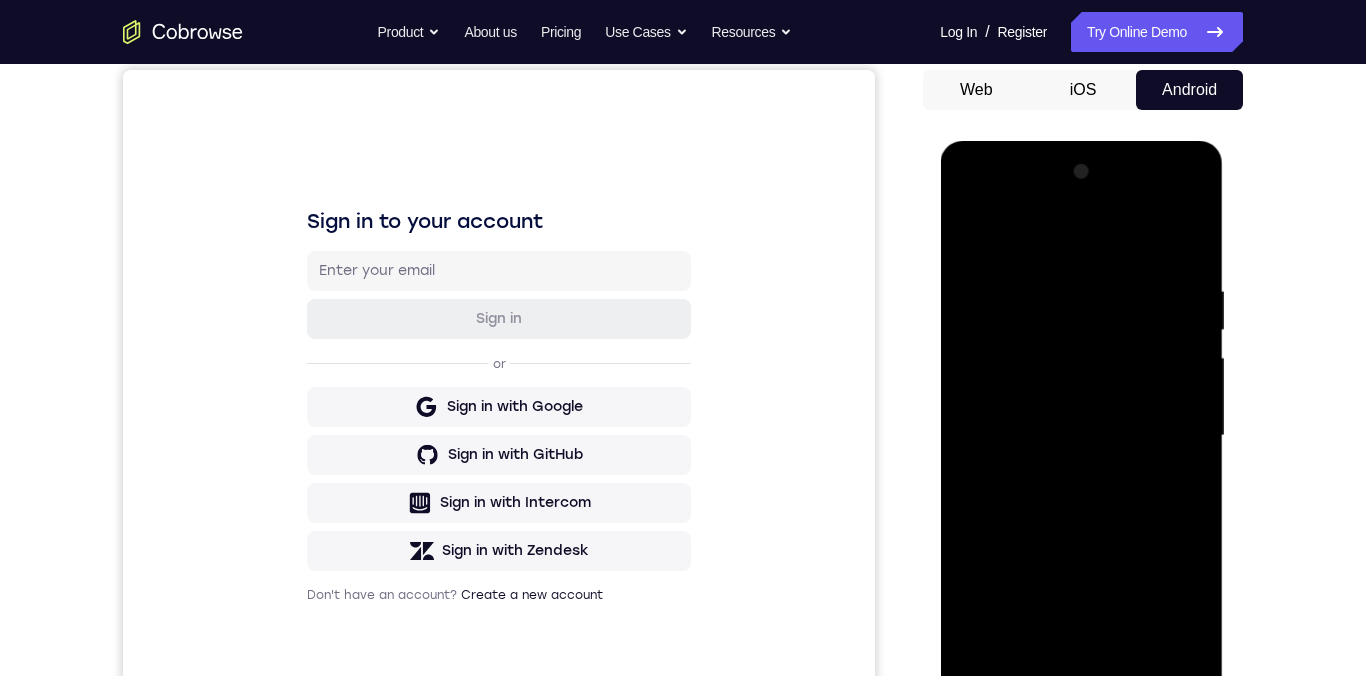 scroll, scrollTop: 123, scrollLeft: 0, axis: vertical 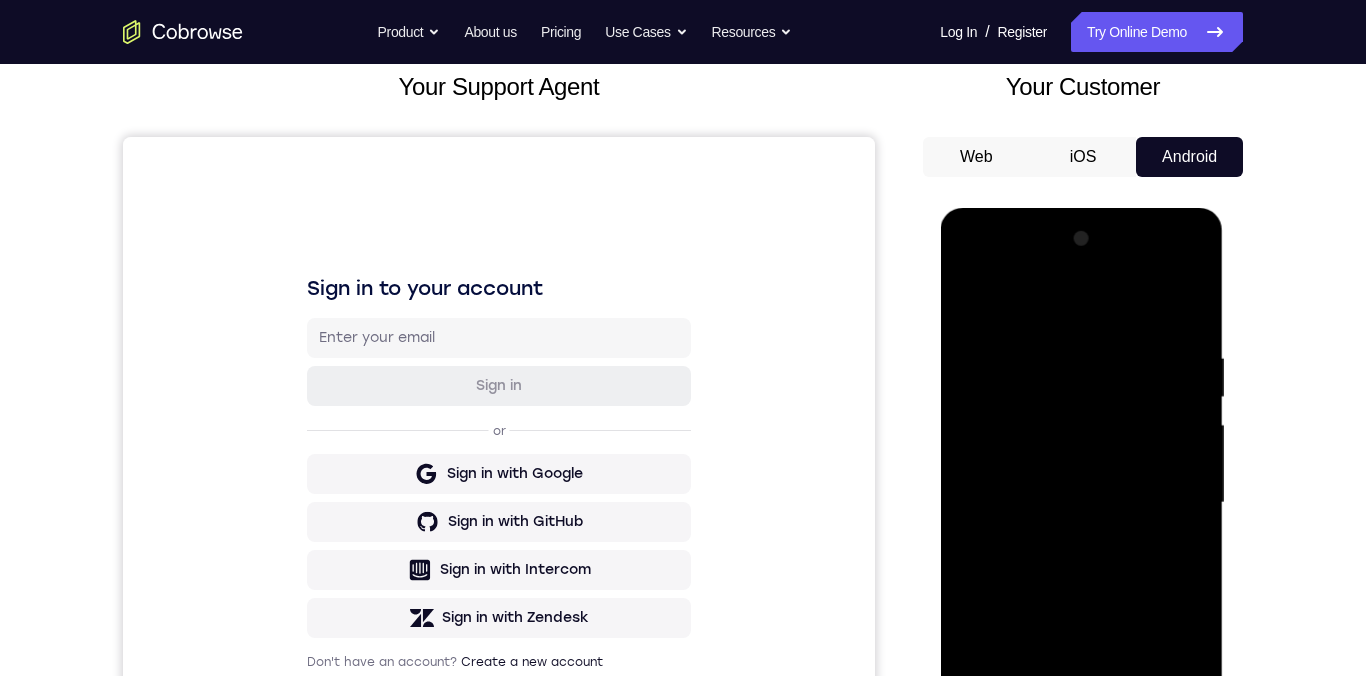 click at bounding box center (1081, 503) 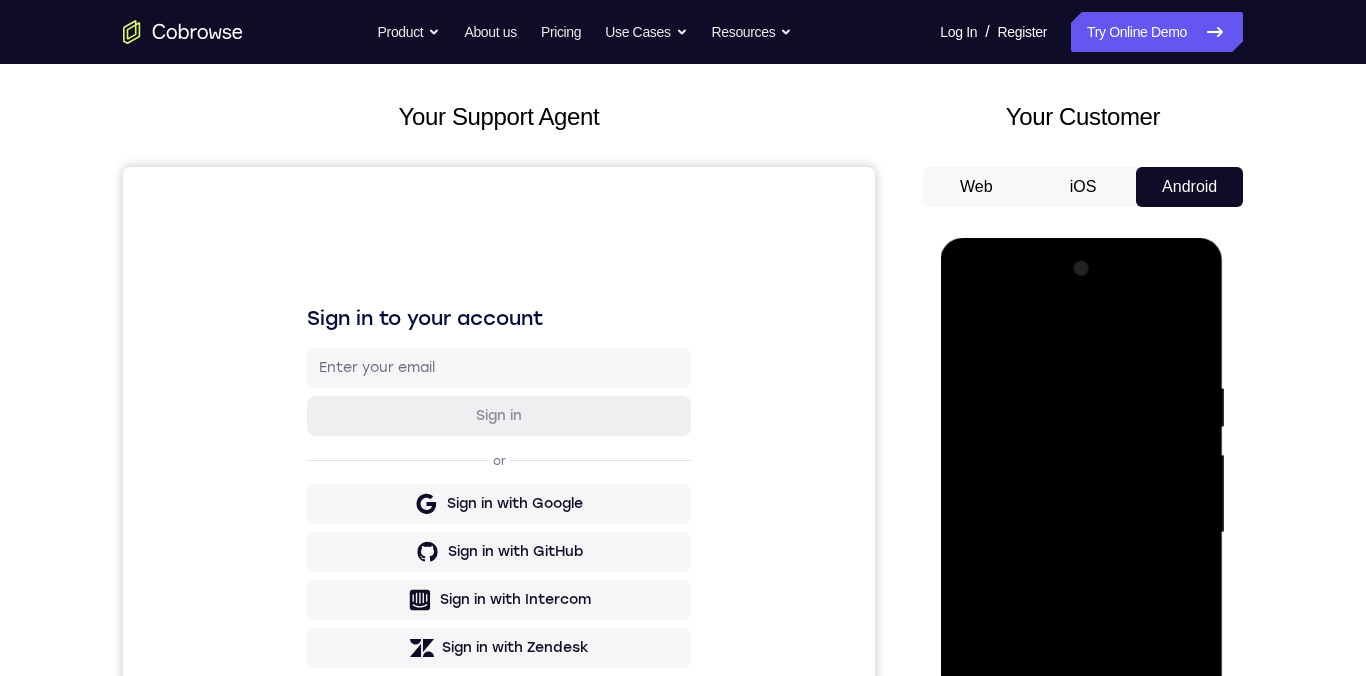 click at bounding box center [1081, 533] 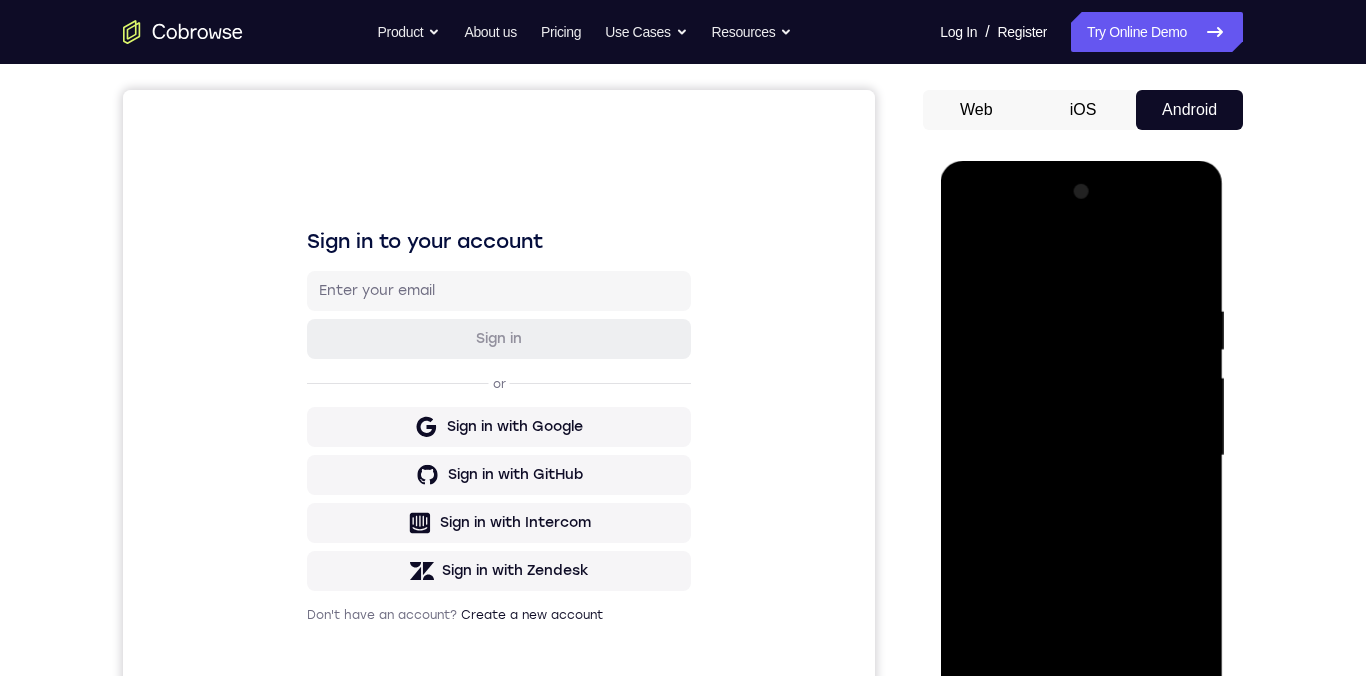 scroll, scrollTop: 196, scrollLeft: 0, axis: vertical 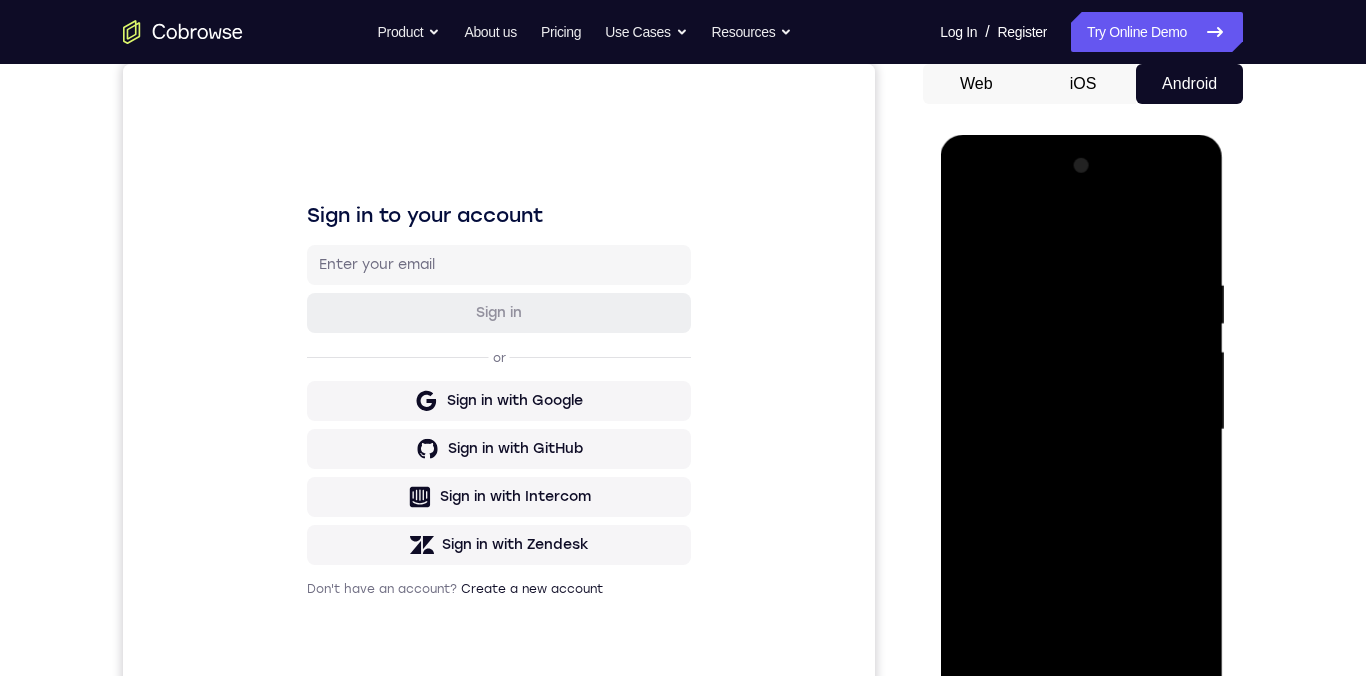 click at bounding box center [1081, 430] 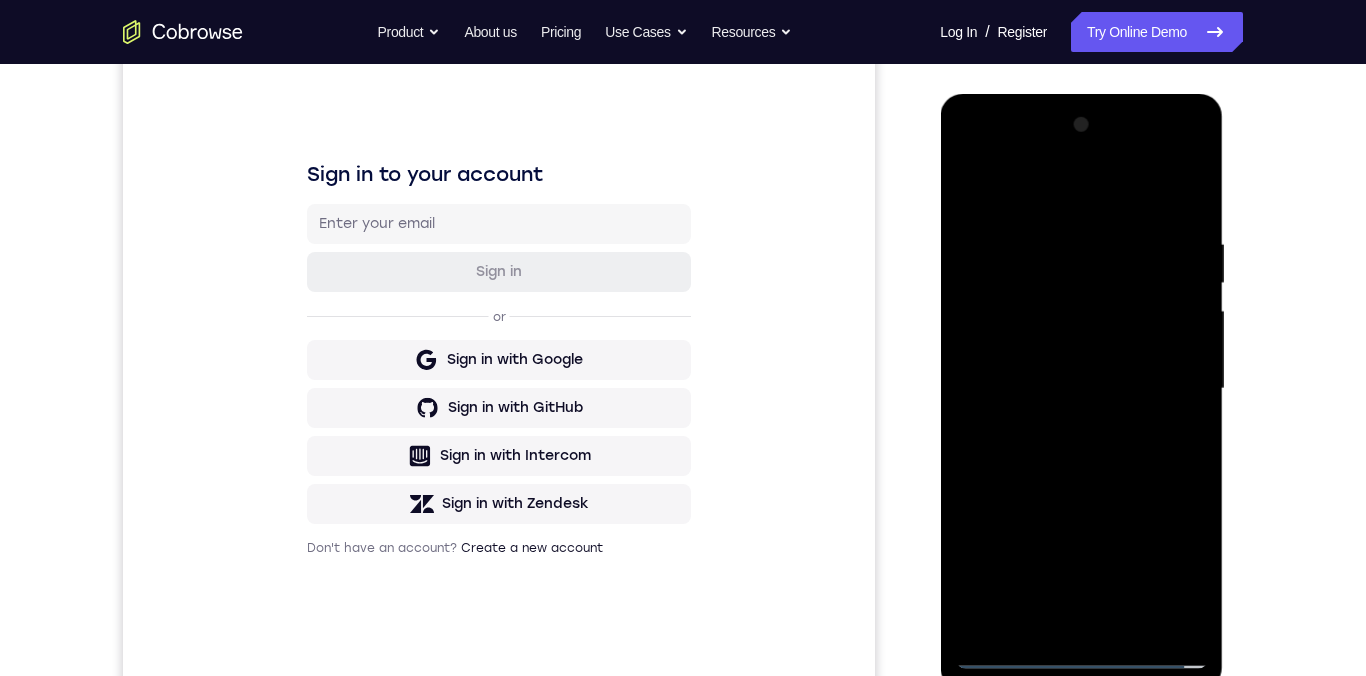 scroll, scrollTop: 216, scrollLeft: 0, axis: vertical 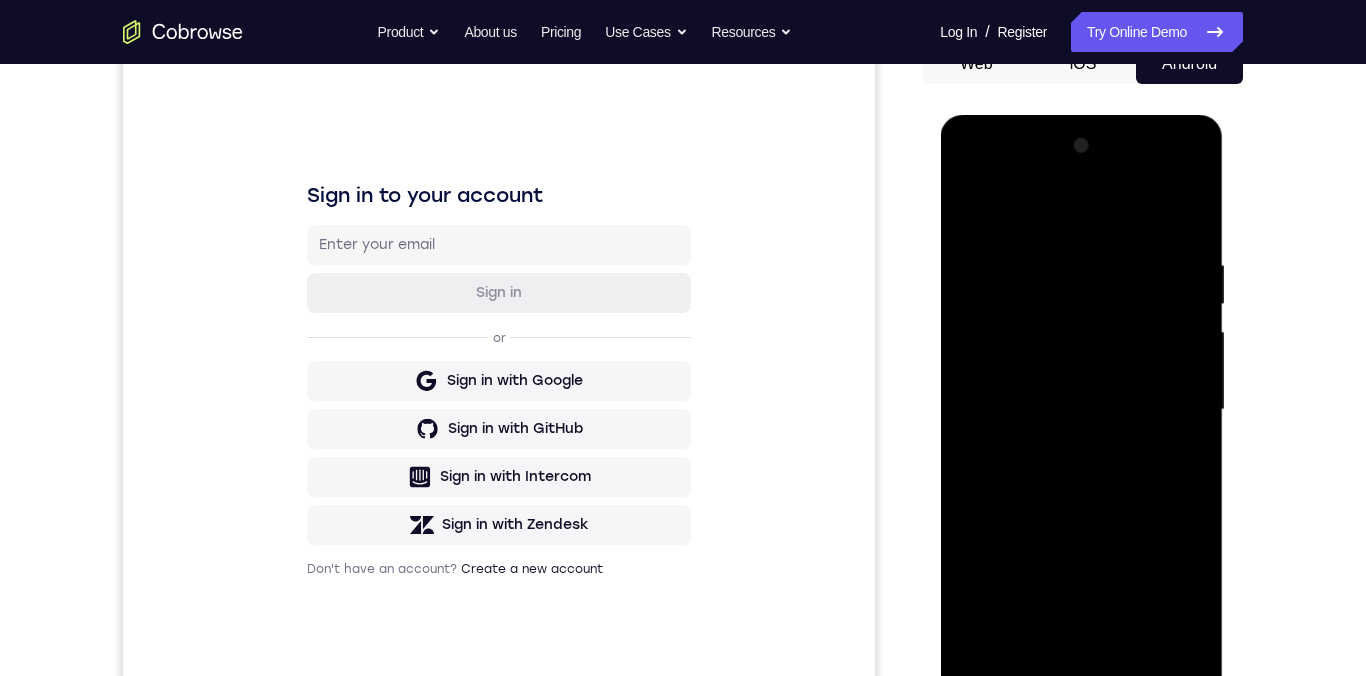 click at bounding box center [1081, 410] 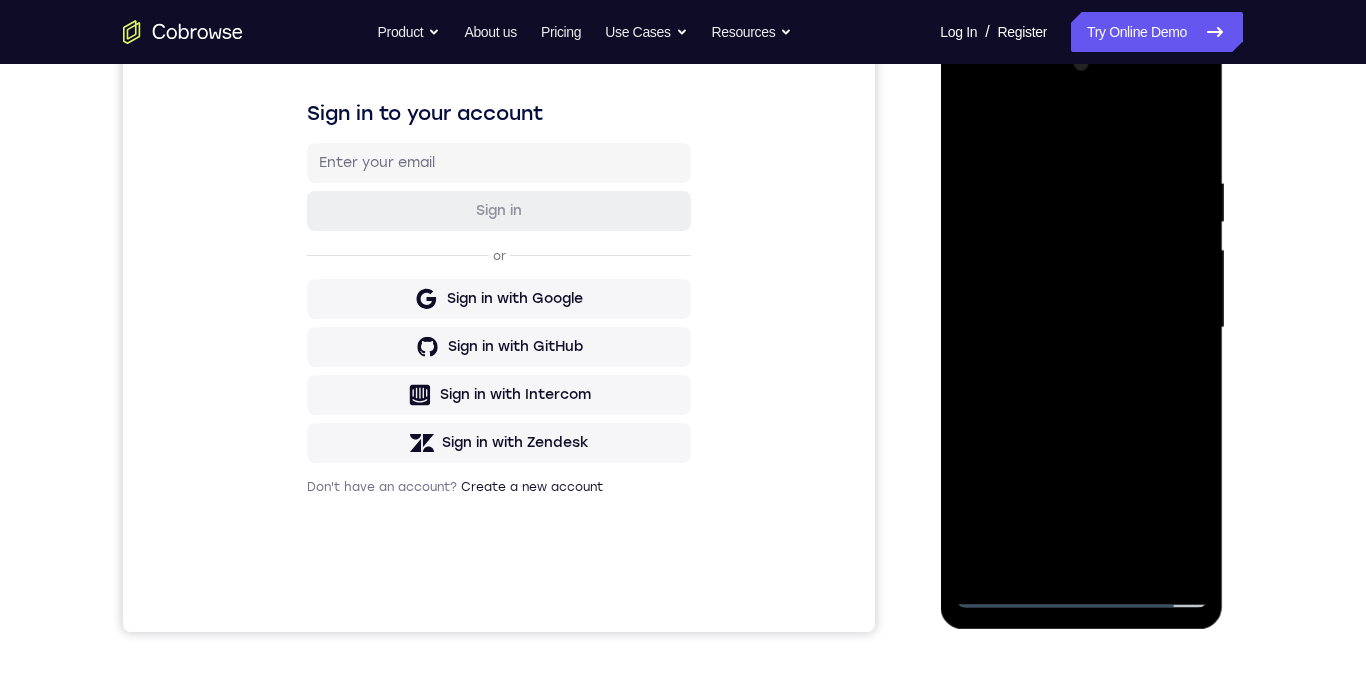 scroll, scrollTop: 381, scrollLeft: 0, axis: vertical 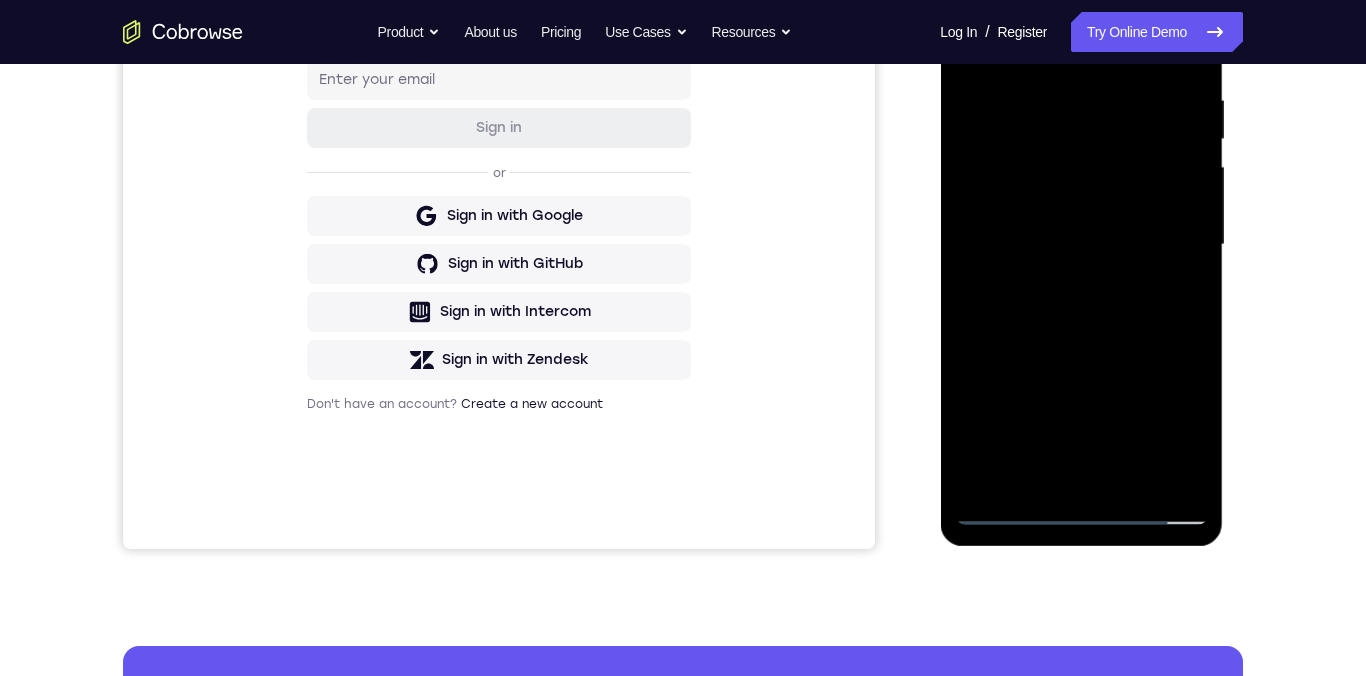 click at bounding box center [1081, 245] 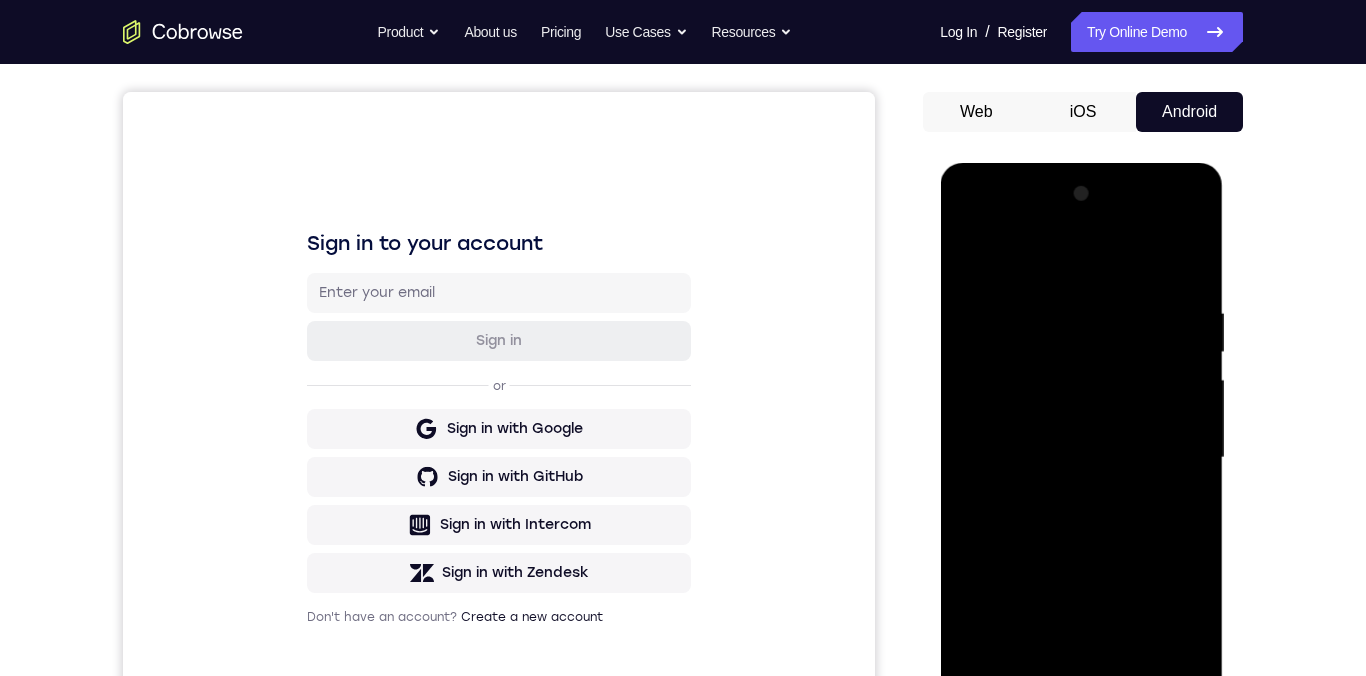 click at bounding box center [1081, 458] 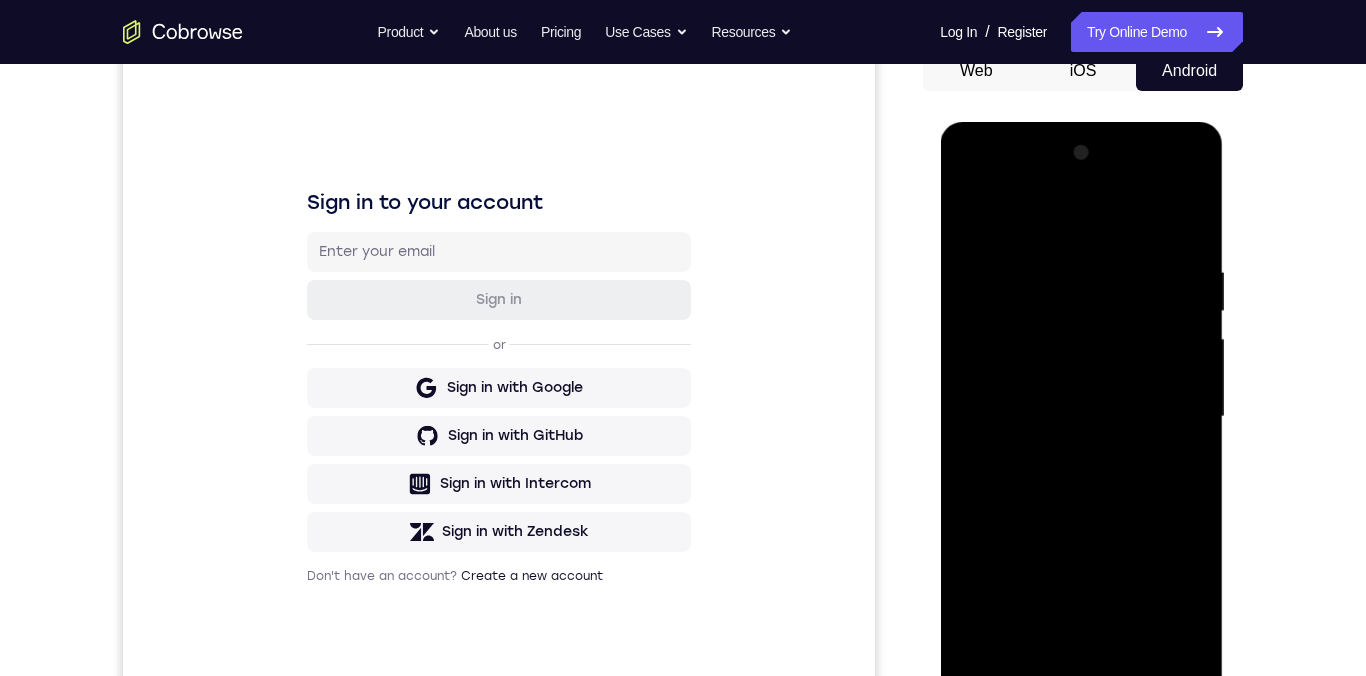 scroll, scrollTop: 268, scrollLeft: 0, axis: vertical 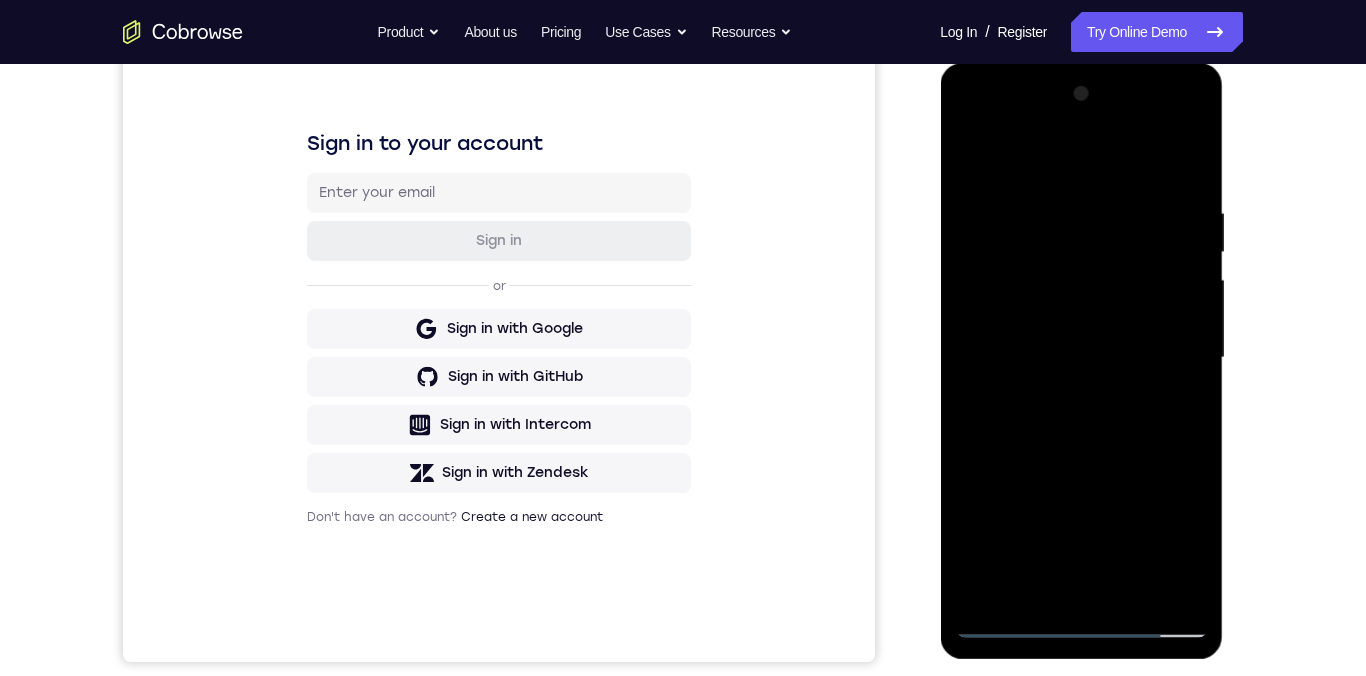 click at bounding box center [1081, 358] 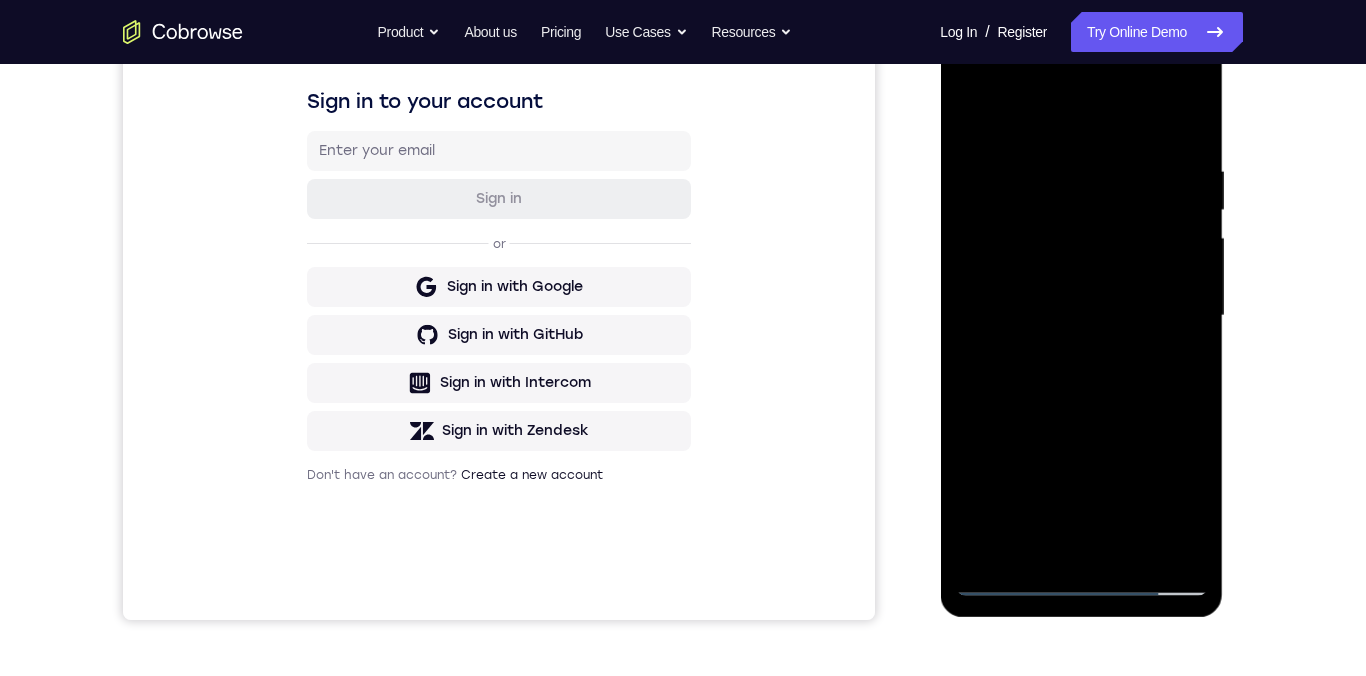 scroll, scrollTop: 311, scrollLeft: 0, axis: vertical 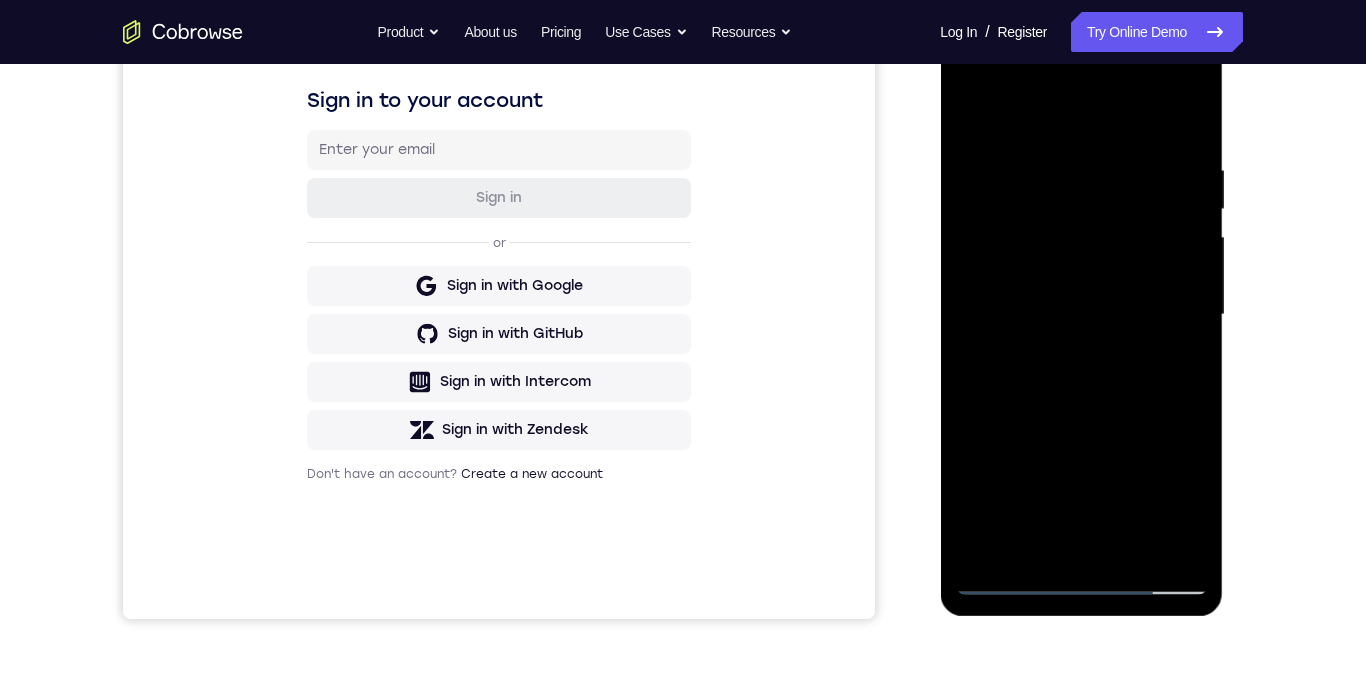click at bounding box center [1081, 315] 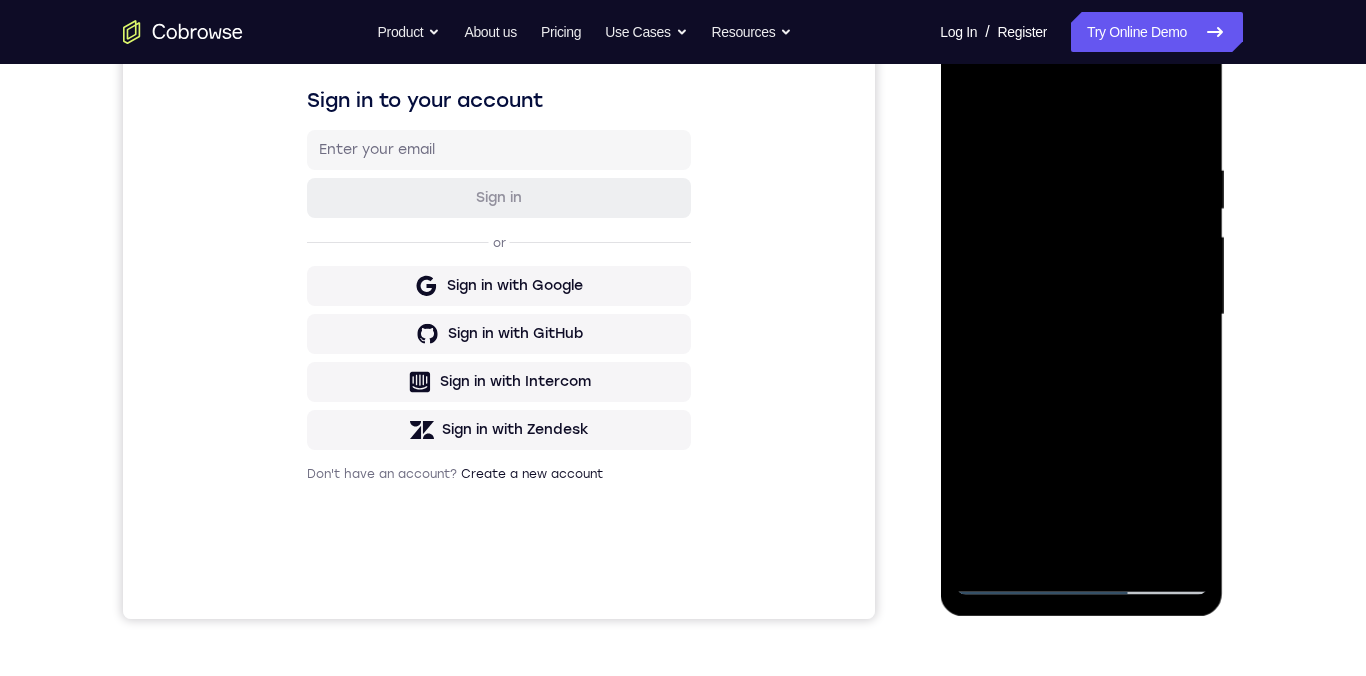 click at bounding box center (1081, 315) 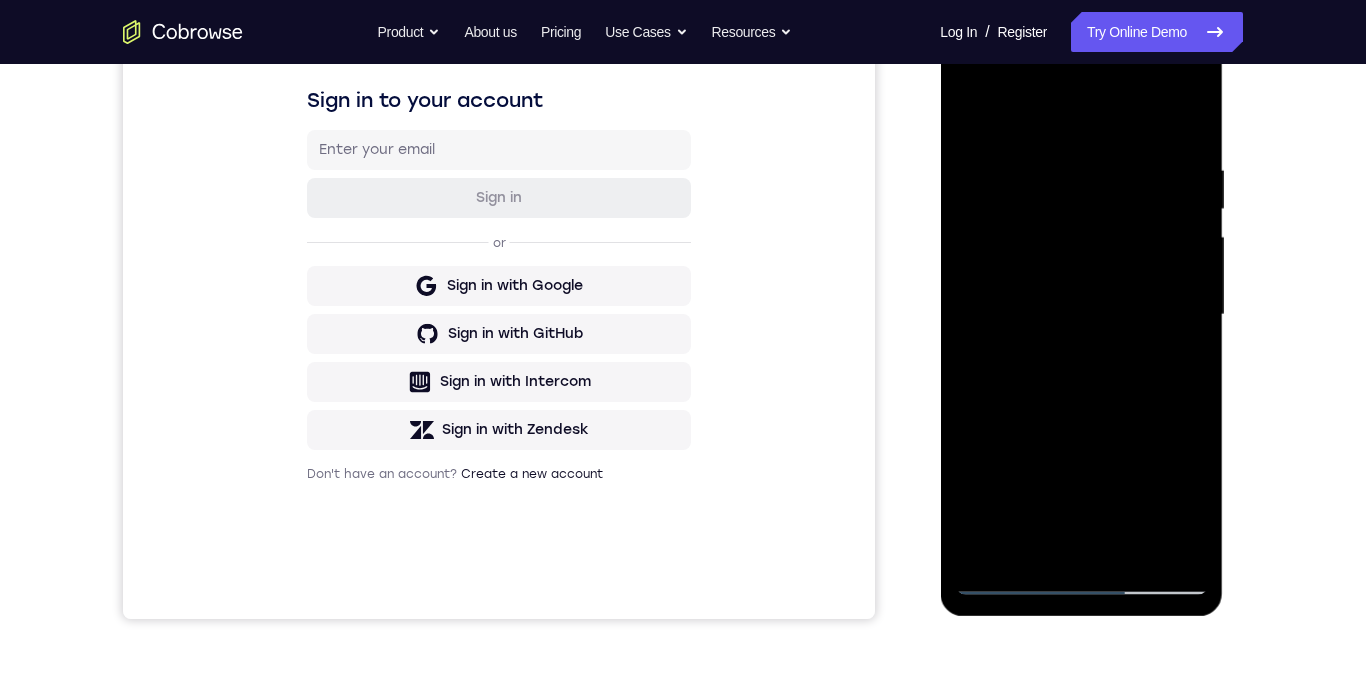 click at bounding box center (1081, 315) 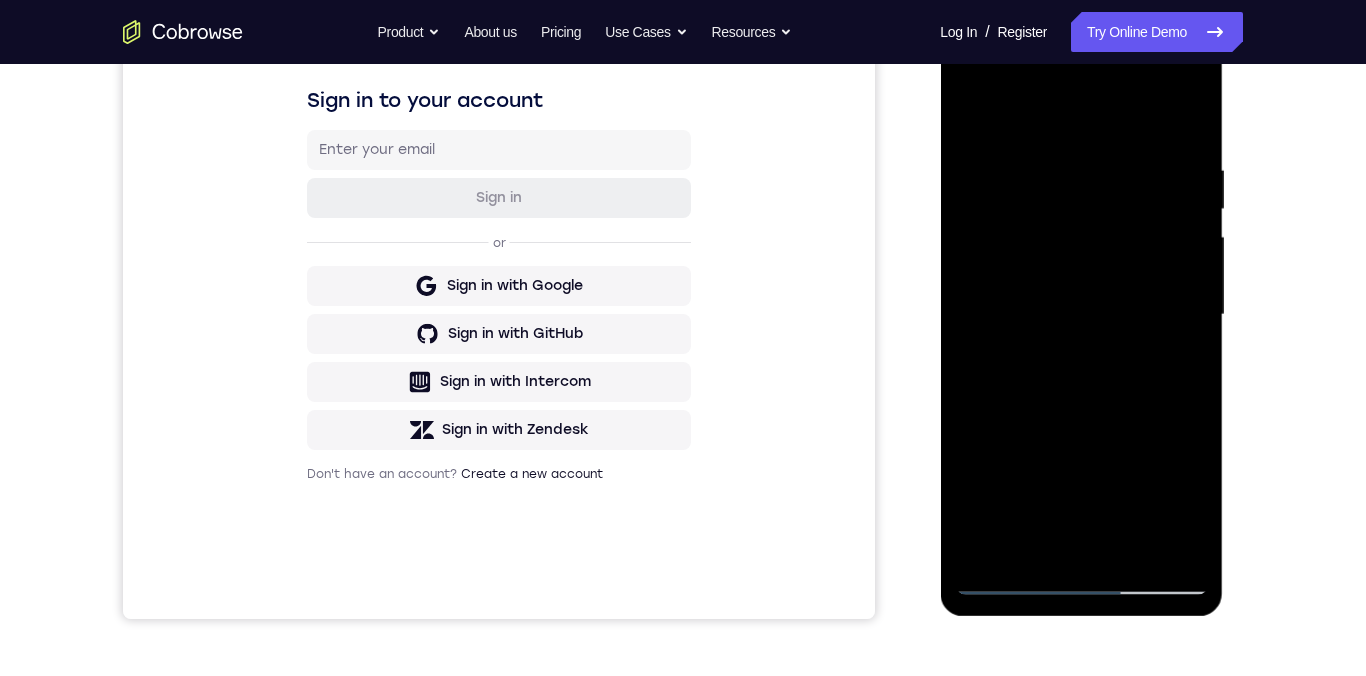 click at bounding box center (1081, 315) 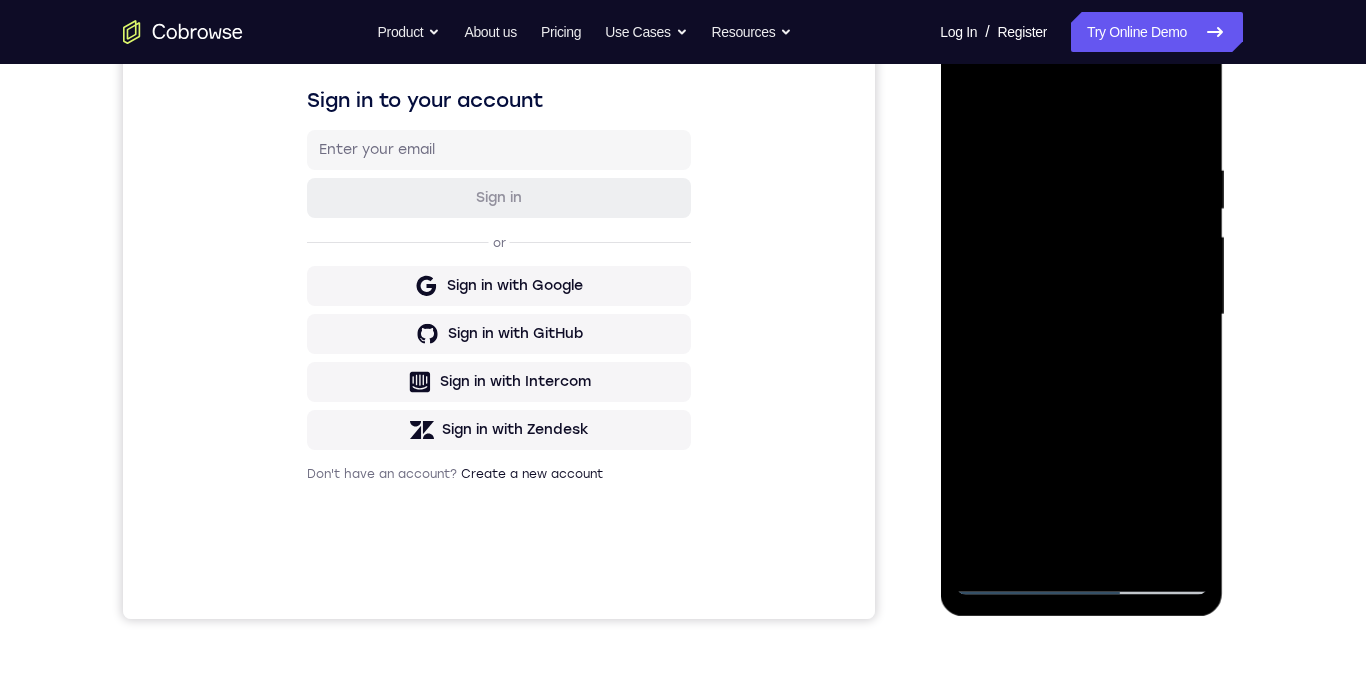 click at bounding box center [1081, 315] 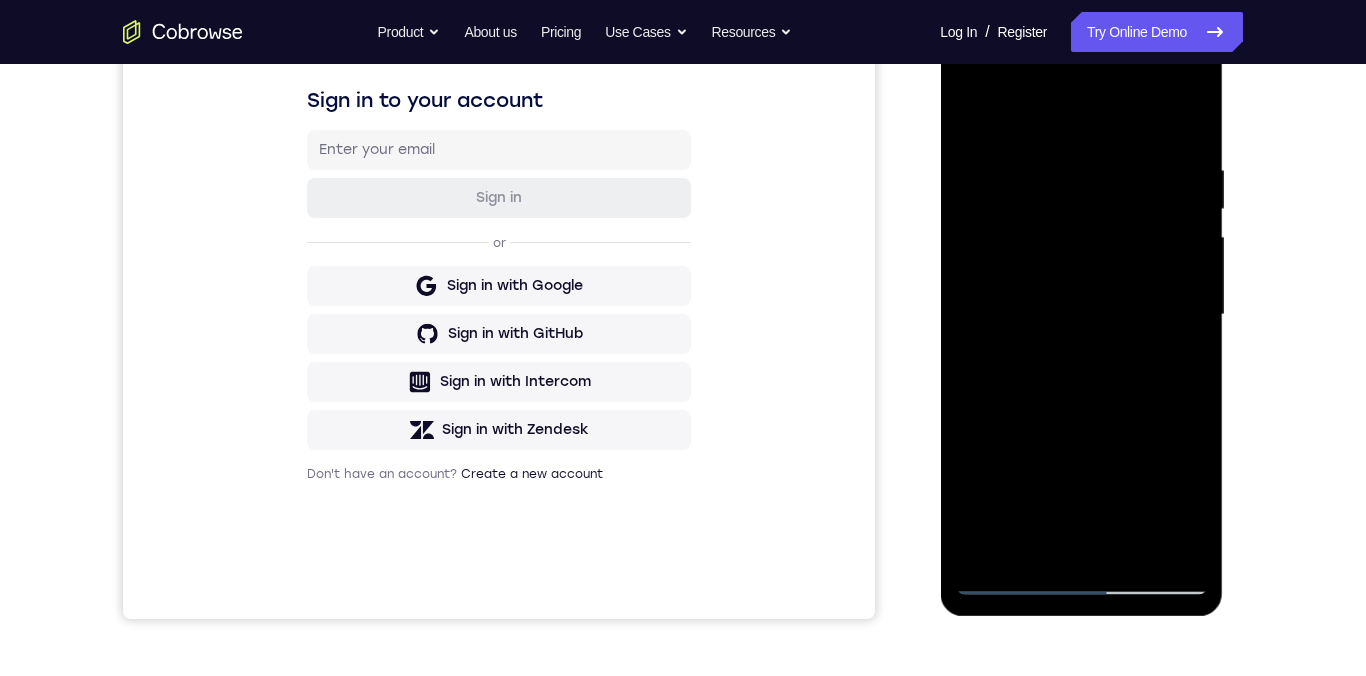 click at bounding box center (1081, 315) 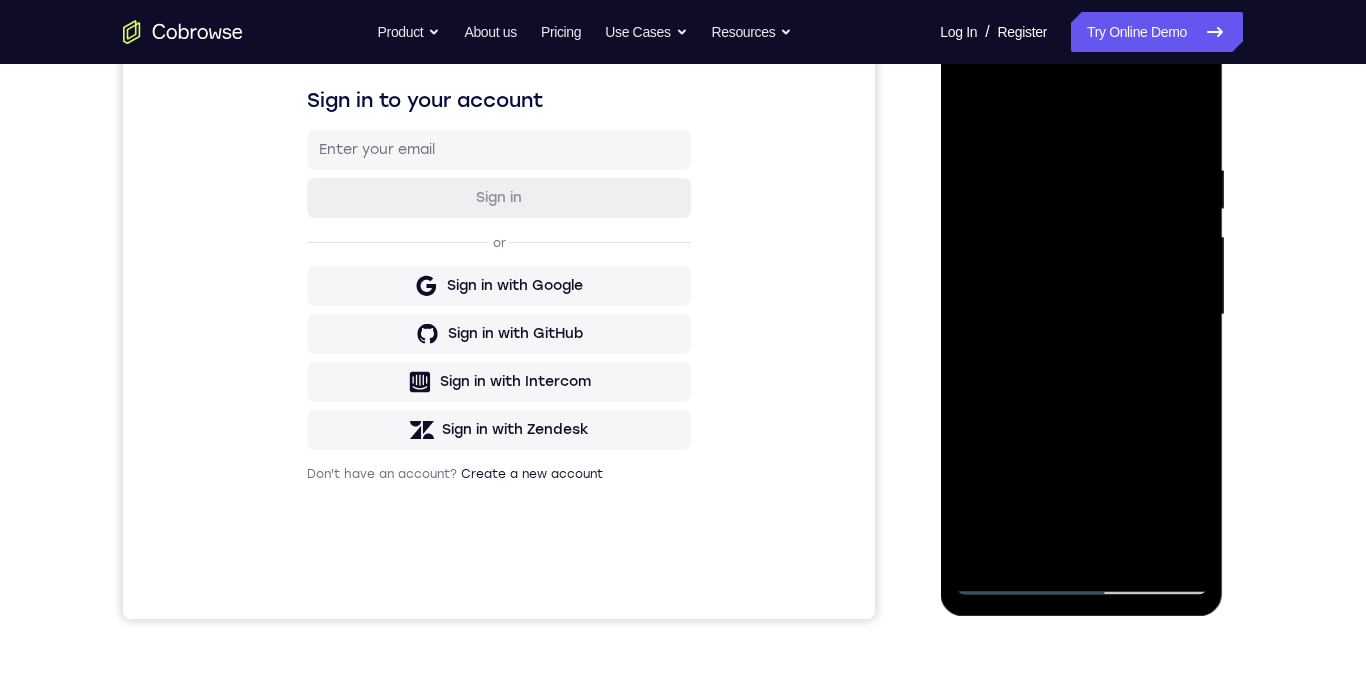 click at bounding box center [1081, 315] 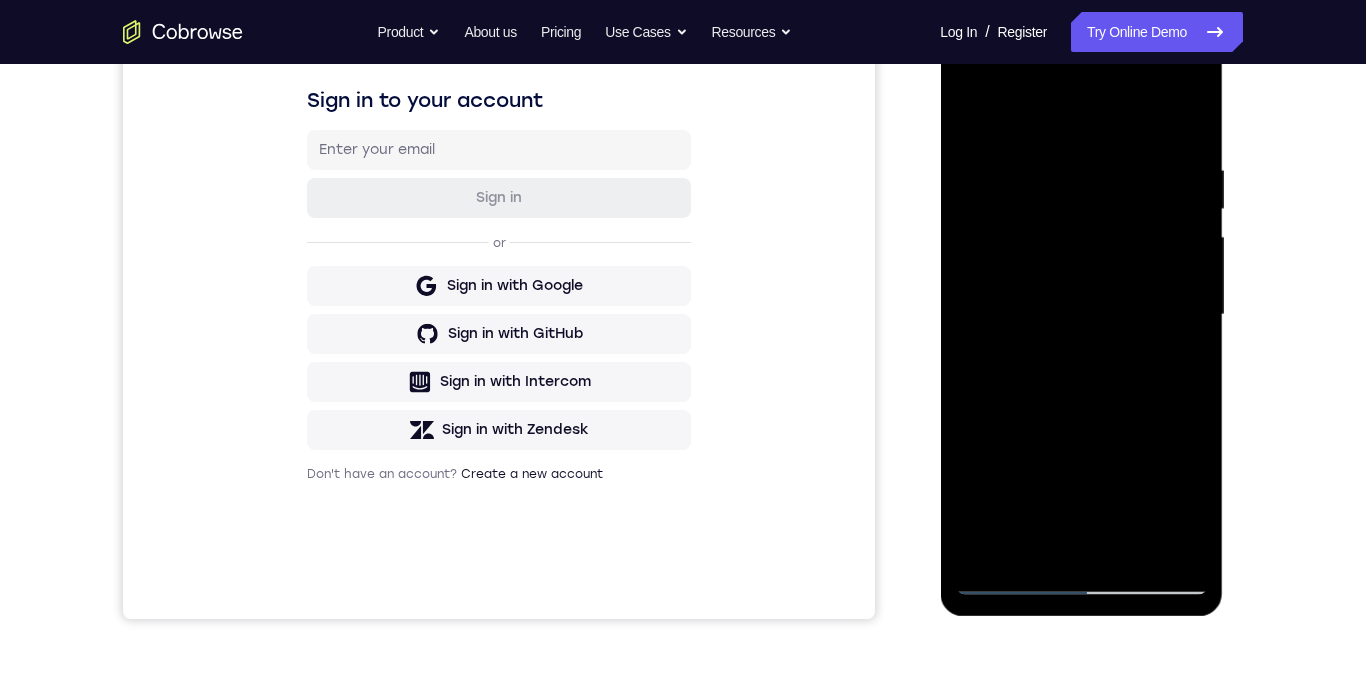 click at bounding box center (1081, 315) 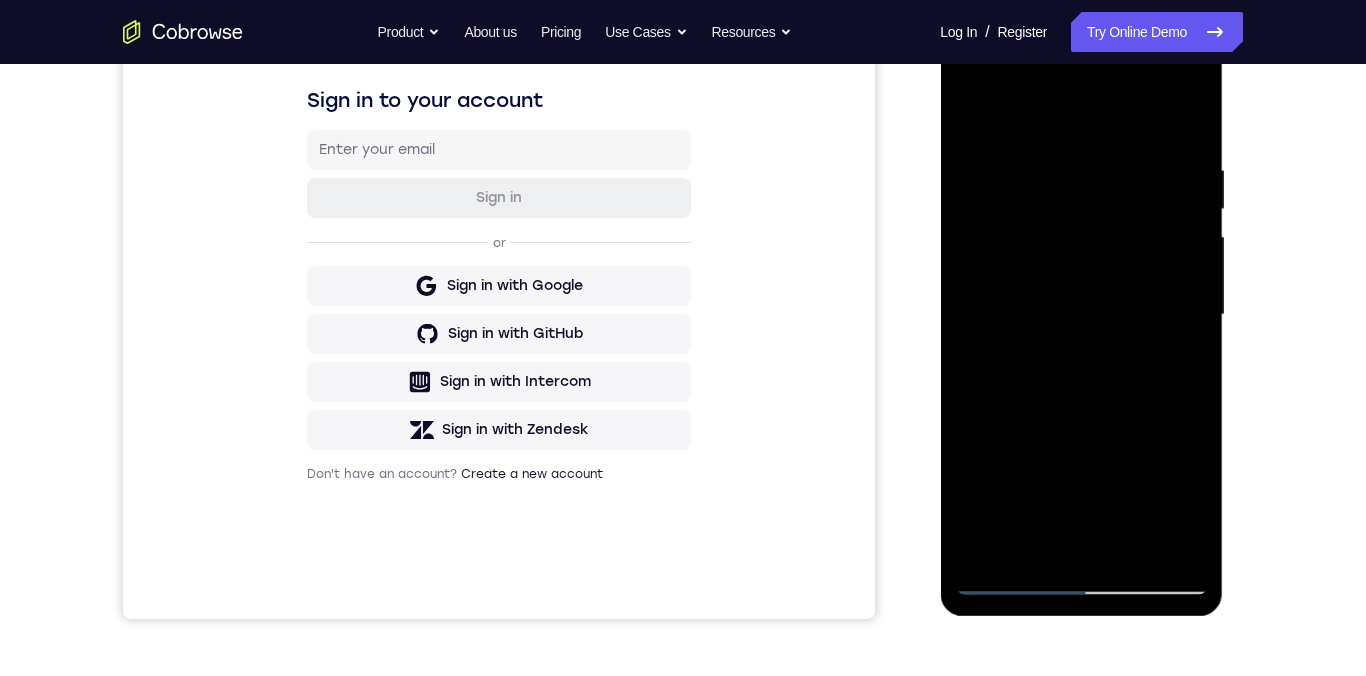 click at bounding box center [1081, 315] 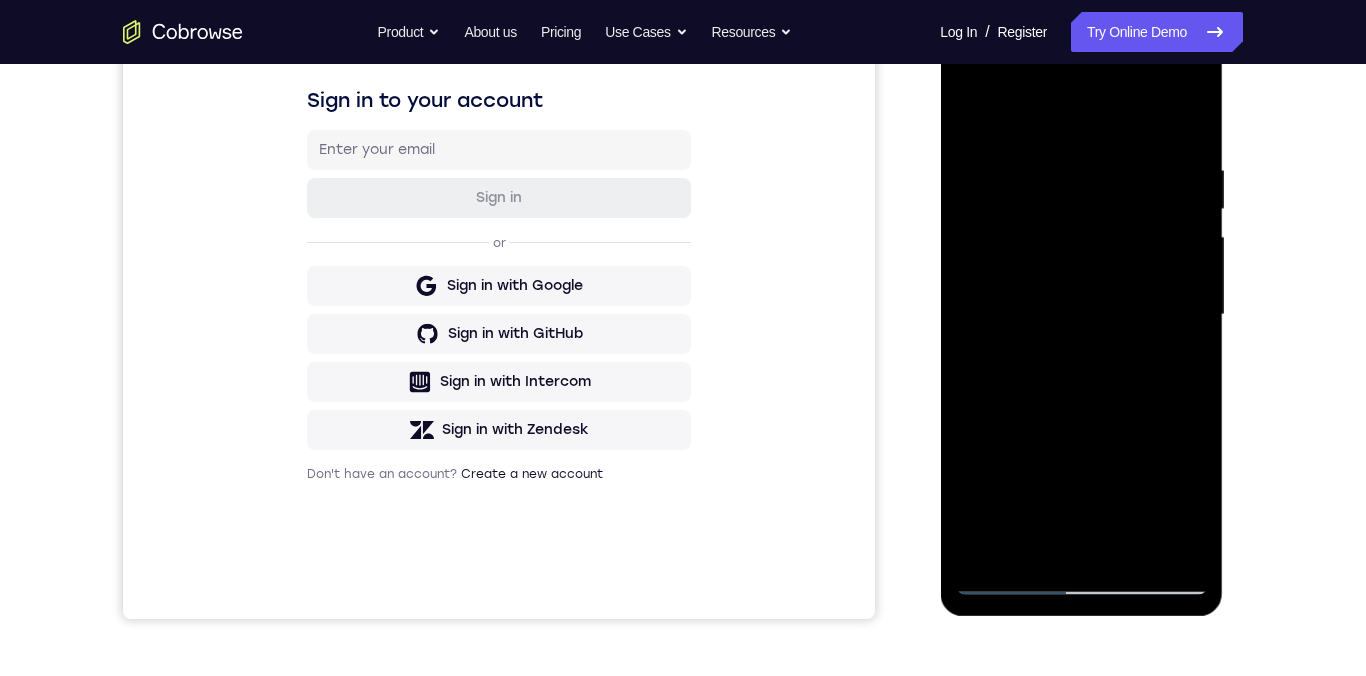 click at bounding box center (1081, 315) 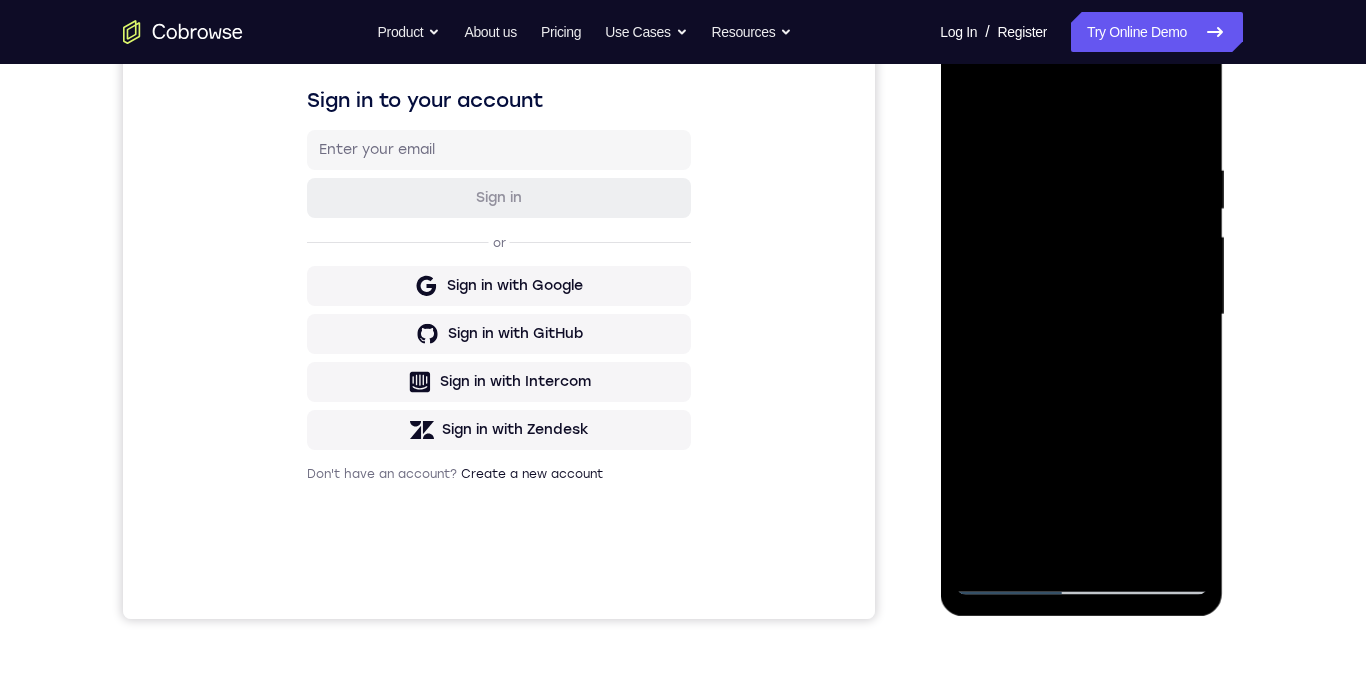click at bounding box center (1081, 315) 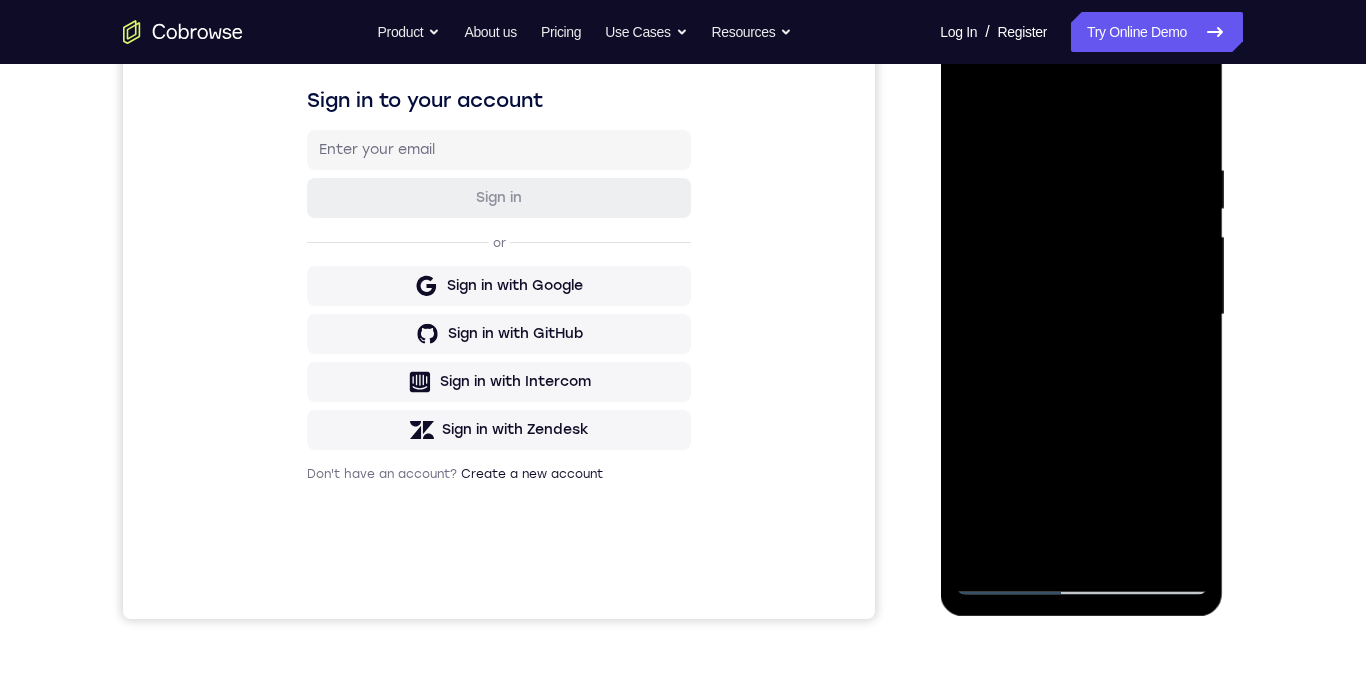 click at bounding box center [1081, 315] 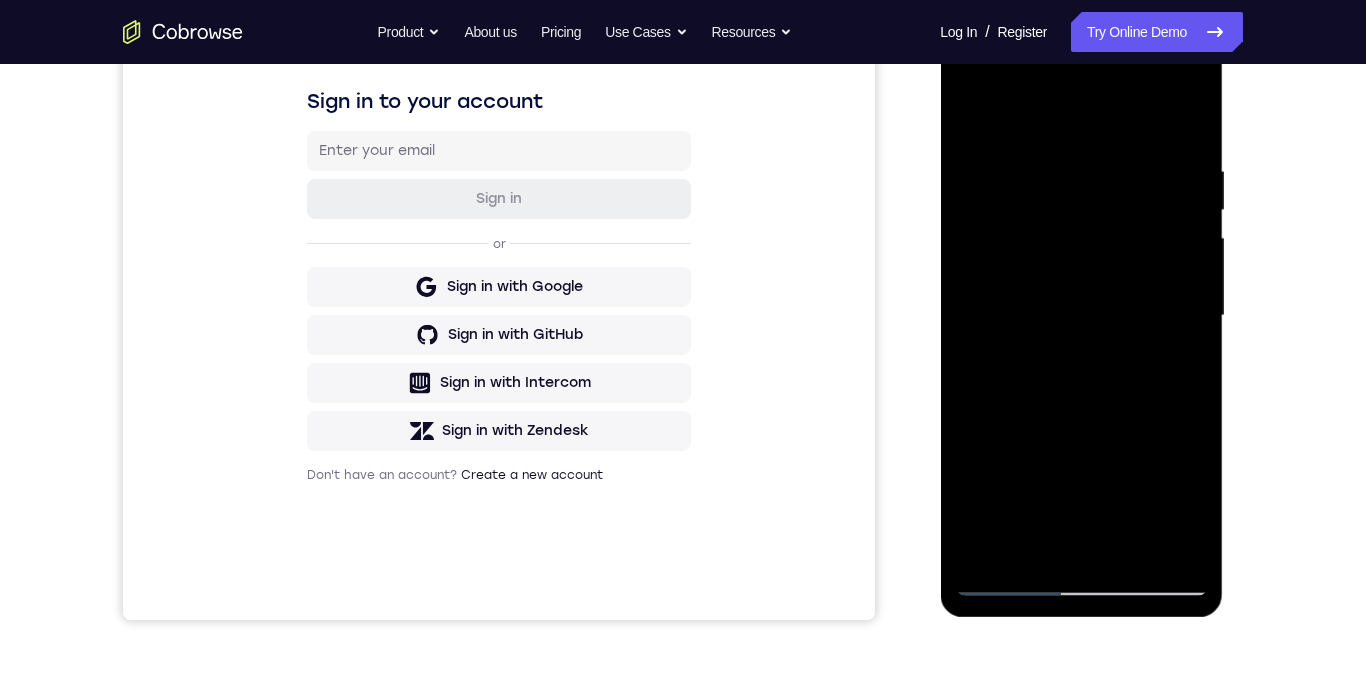 scroll, scrollTop: 308, scrollLeft: 0, axis: vertical 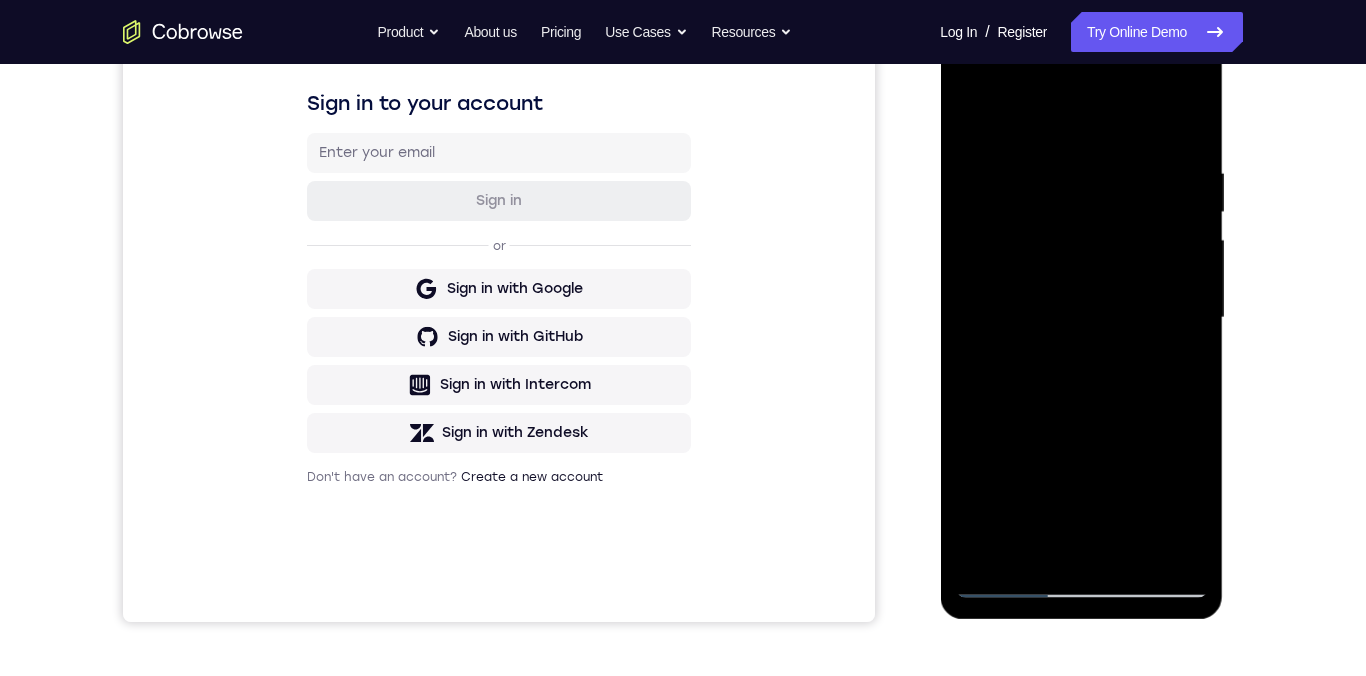click at bounding box center [1081, 318] 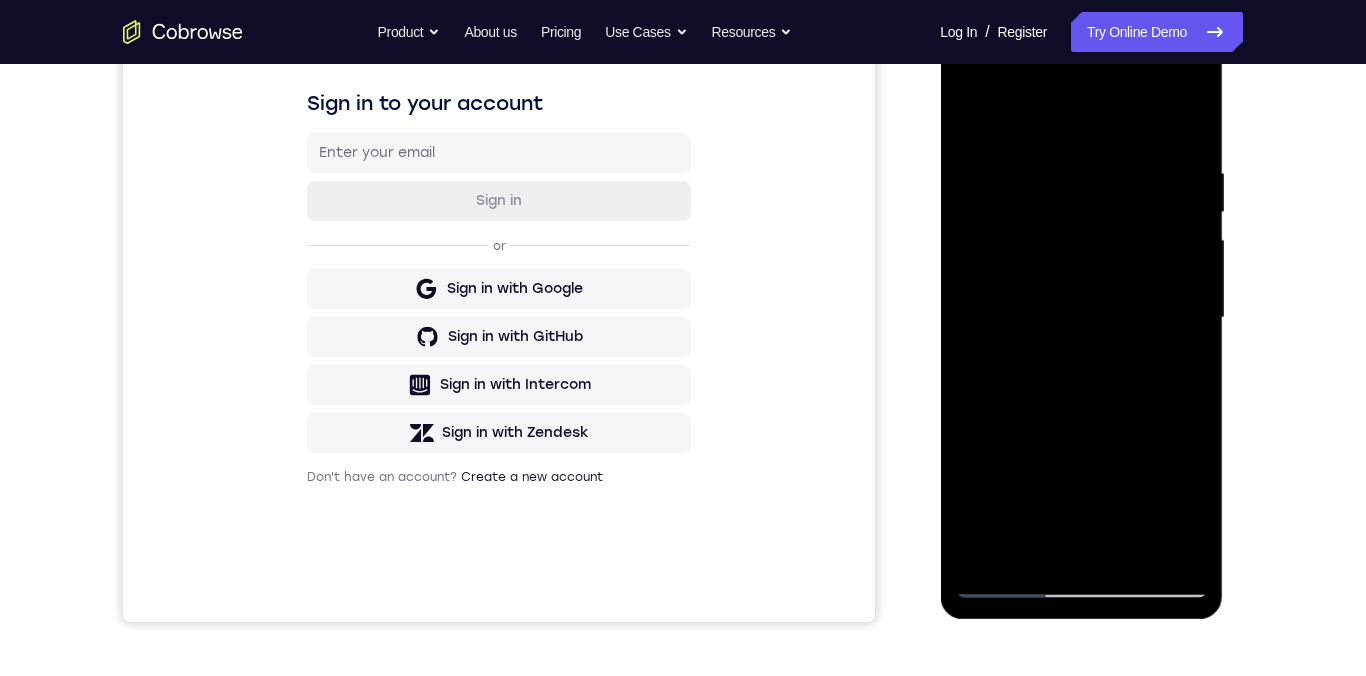 click at bounding box center (1081, 318) 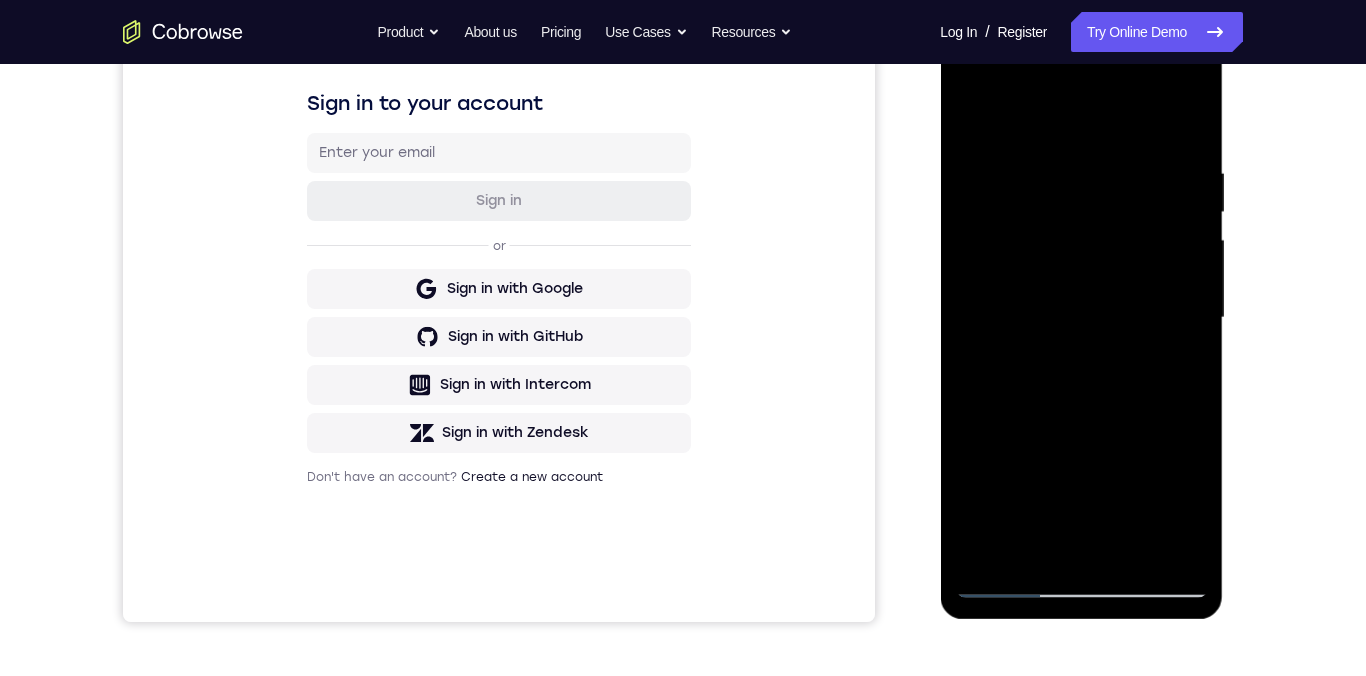 click at bounding box center (1081, 318) 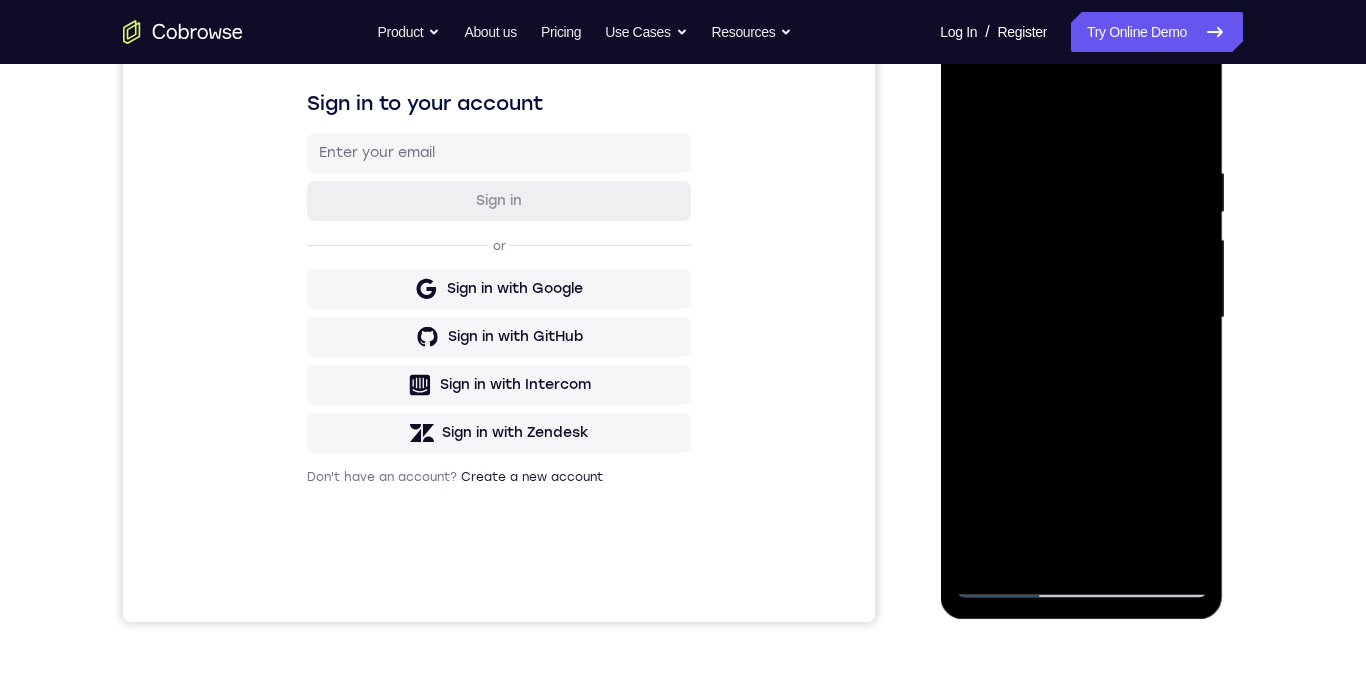 click at bounding box center (1081, 318) 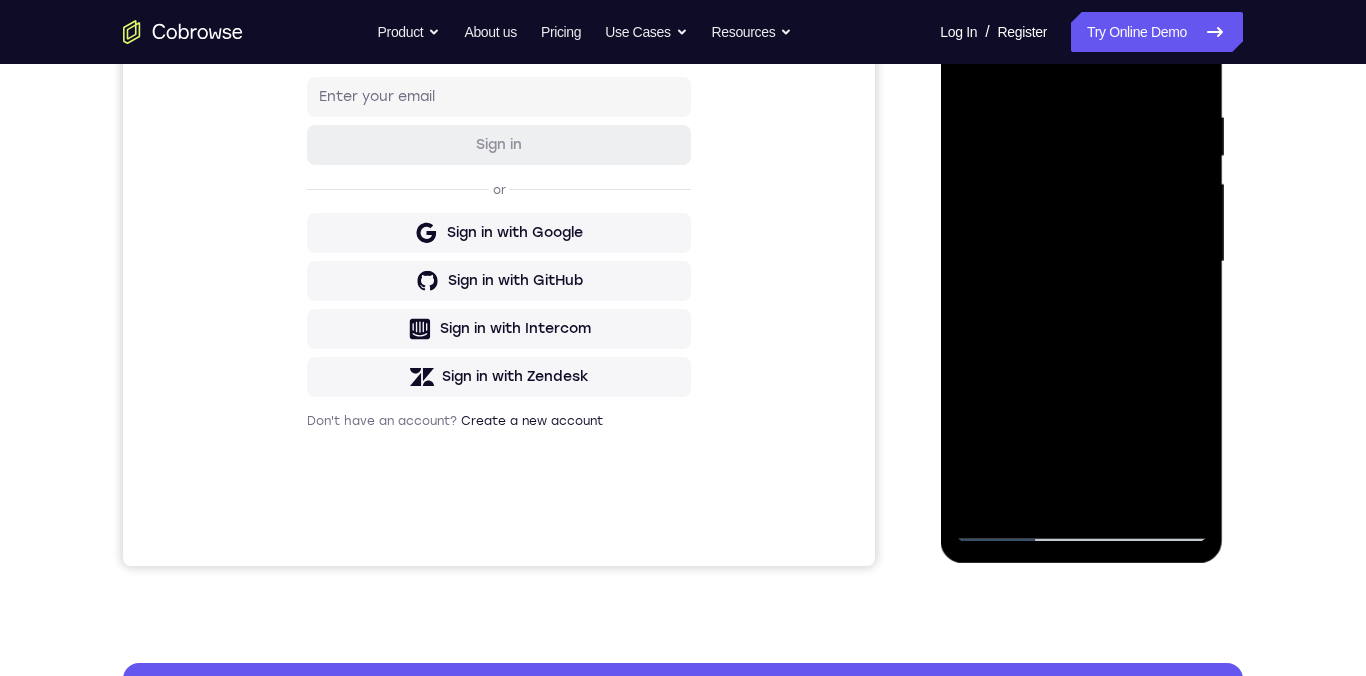 scroll, scrollTop: 365, scrollLeft: 0, axis: vertical 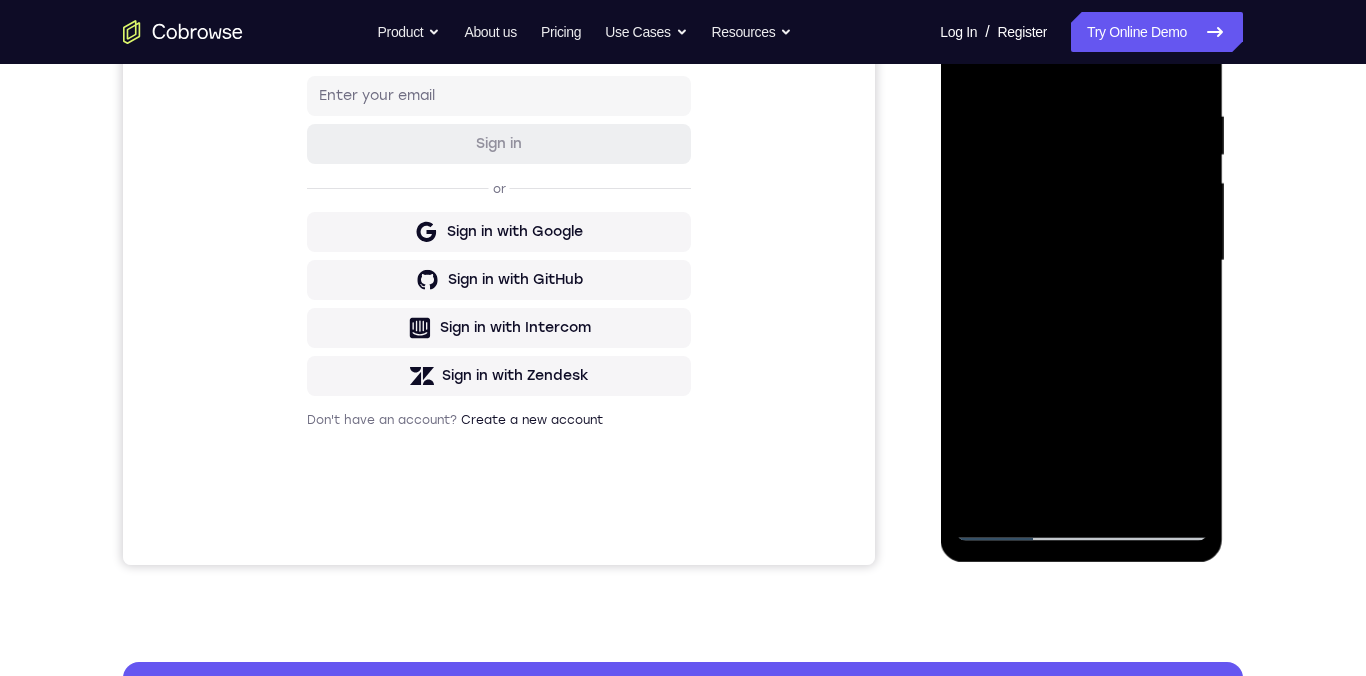 click at bounding box center (1081, 261) 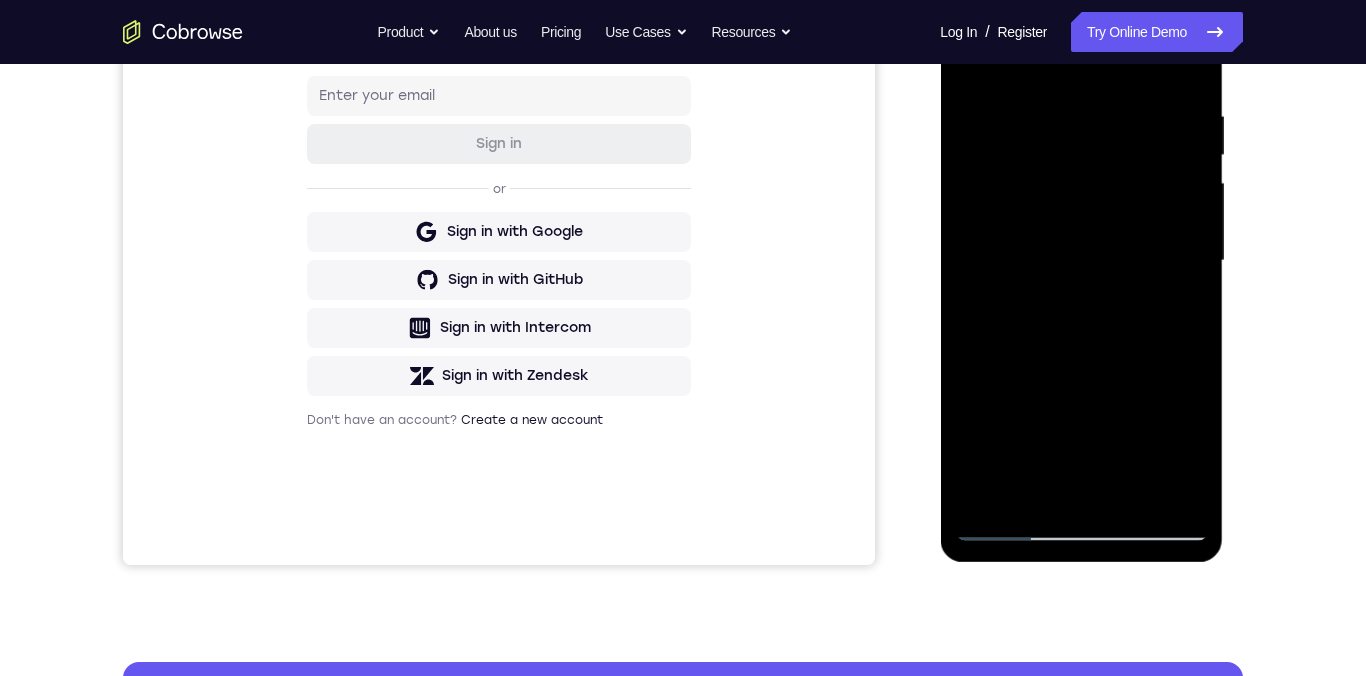 click at bounding box center (1081, 261) 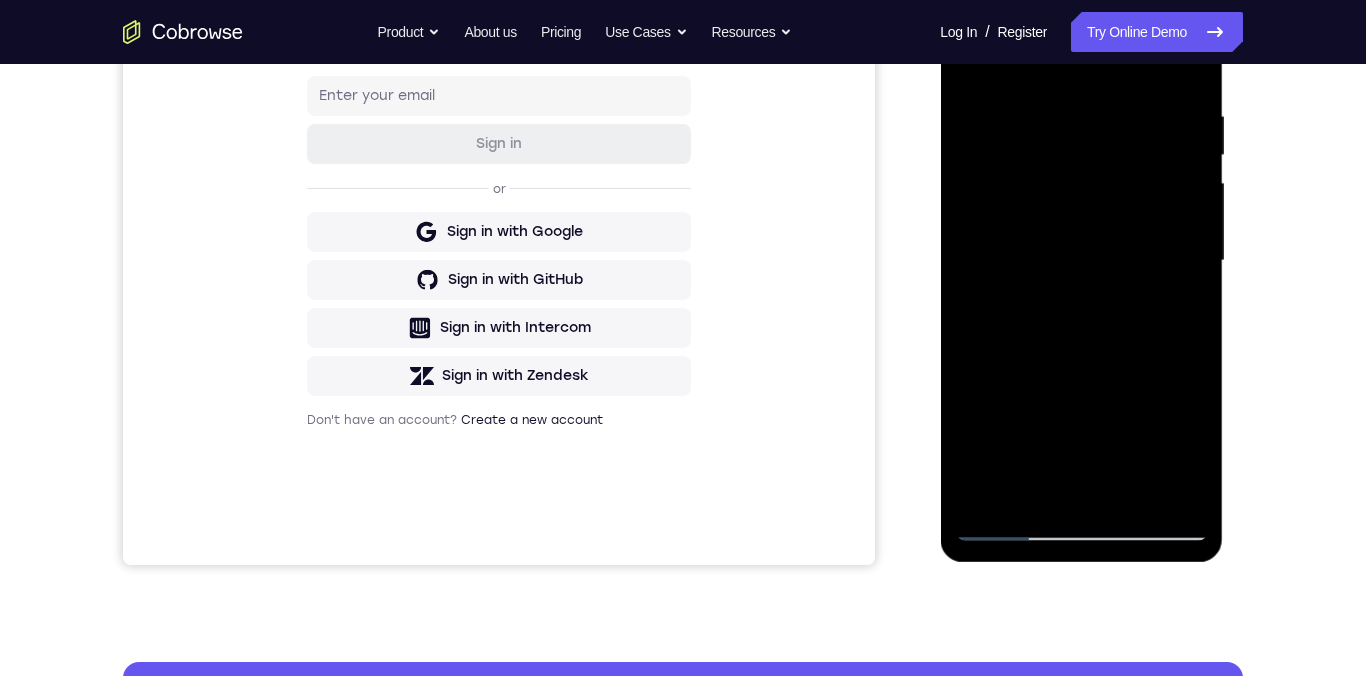click at bounding box center [1081, 261] 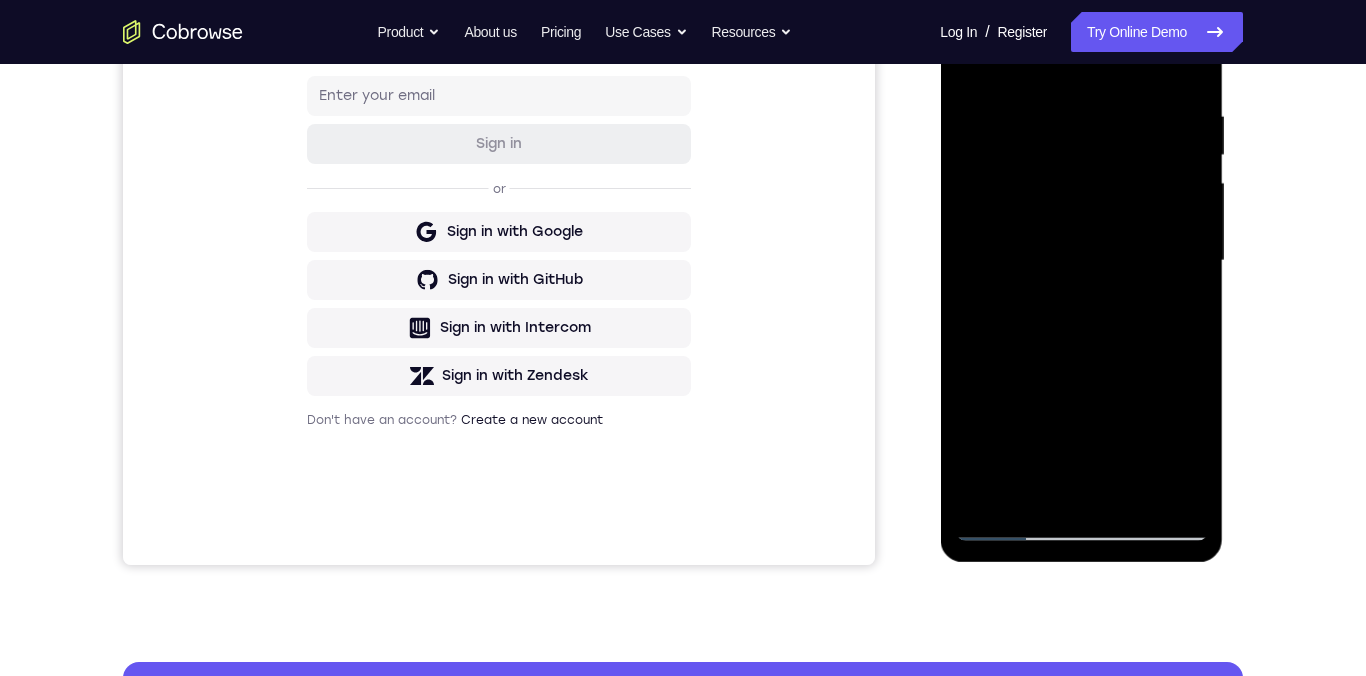 click at bounding box center (1081, 261) 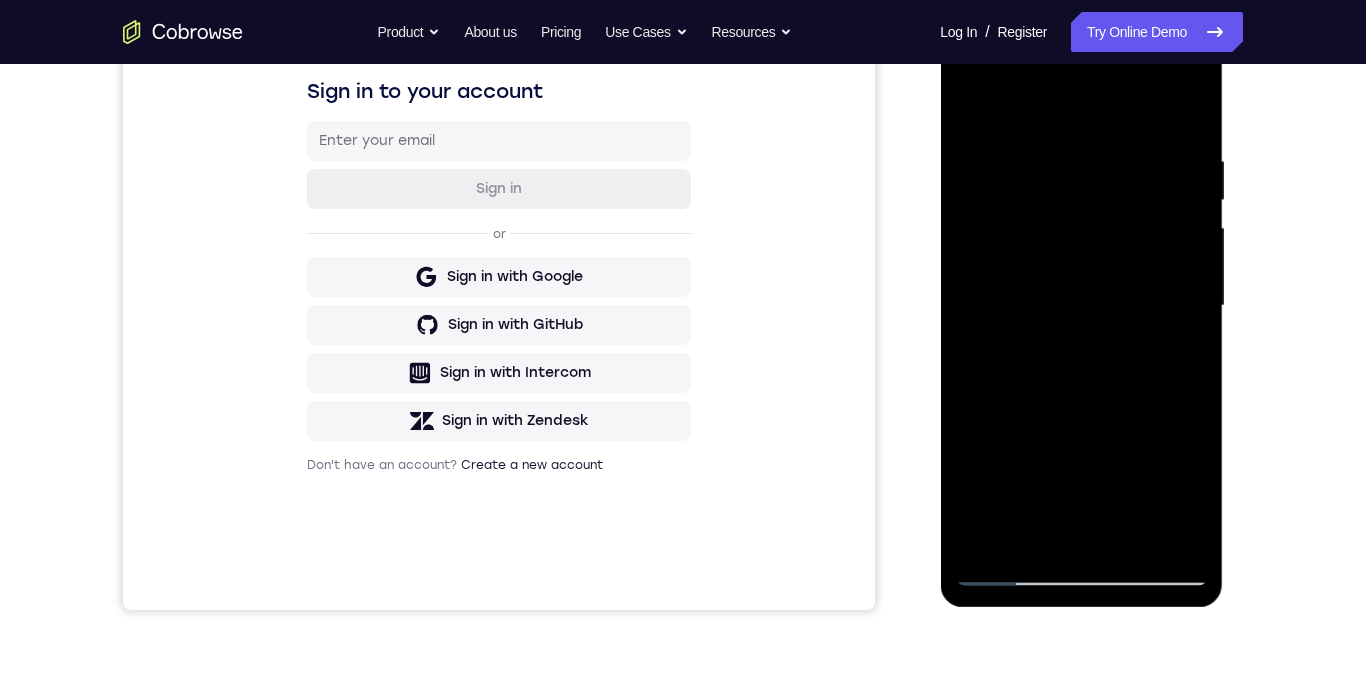 scroll, scrollTop: 384, scrollLeft: 0, axis: vertical 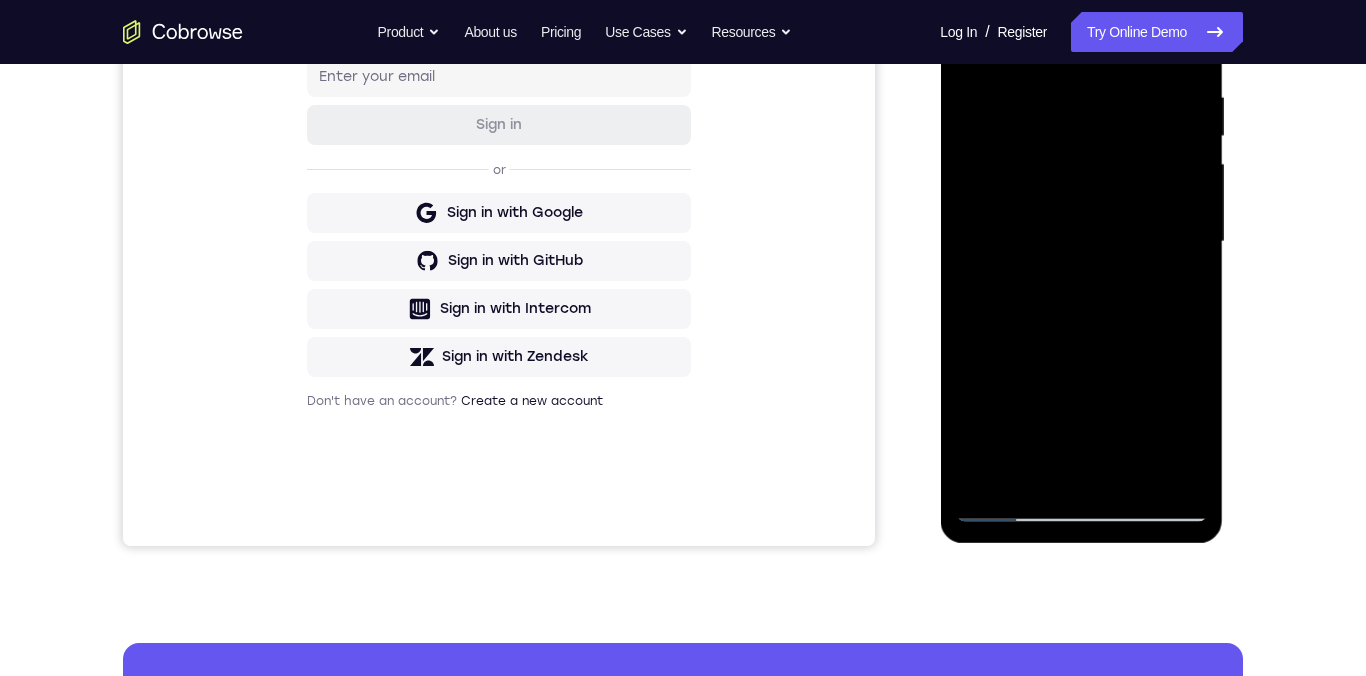 click at bounding box center (1081, 242) 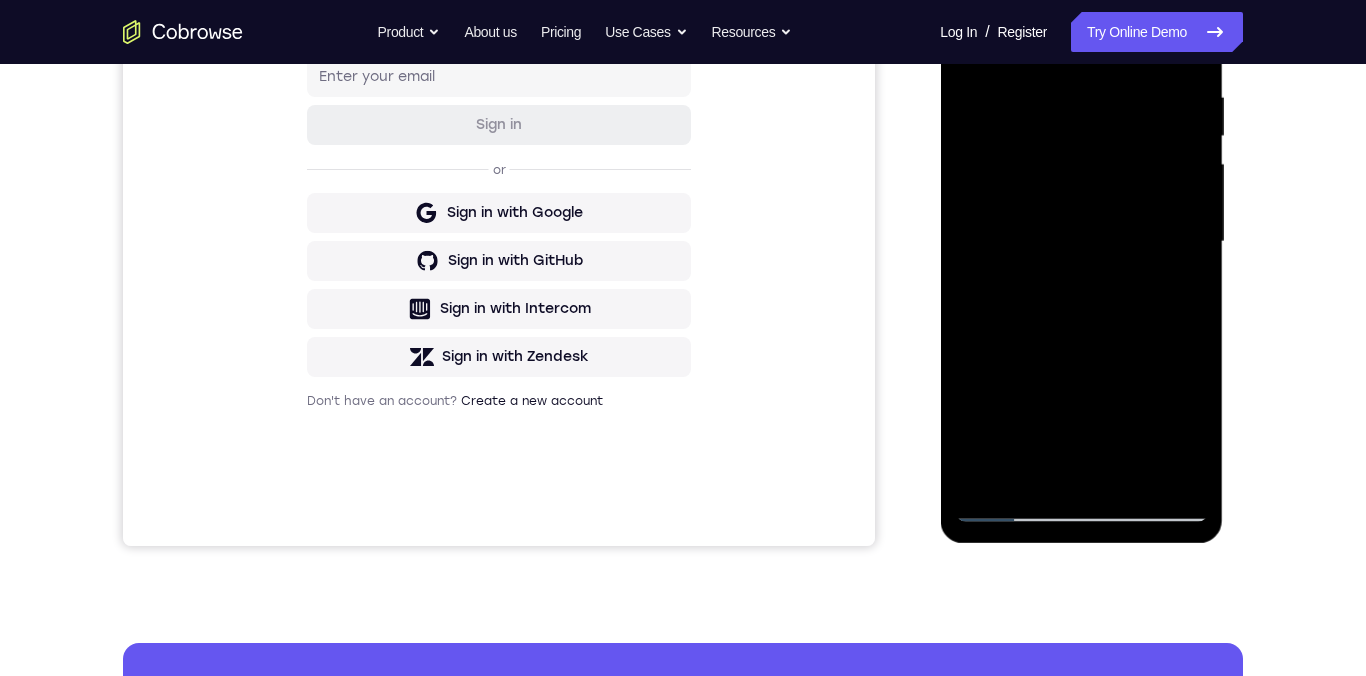 click at bounding box center (1081, 242) 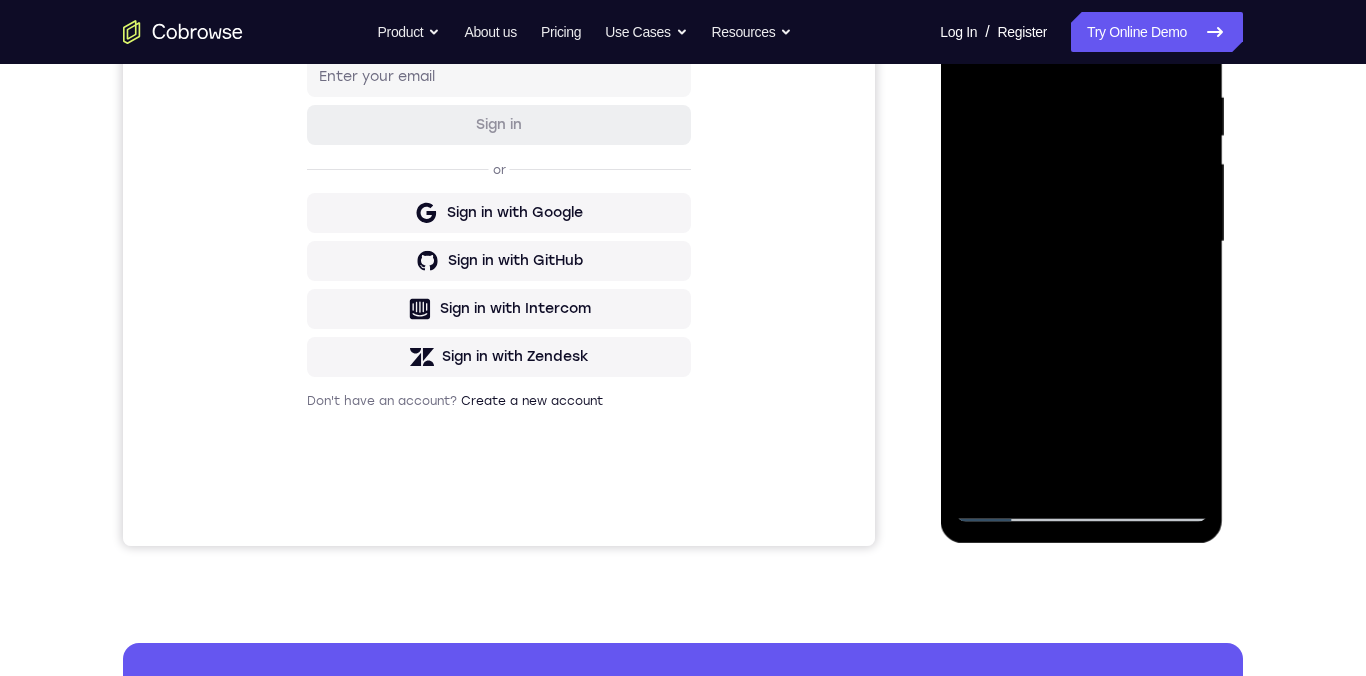 click at bounding box center (1081, 242) 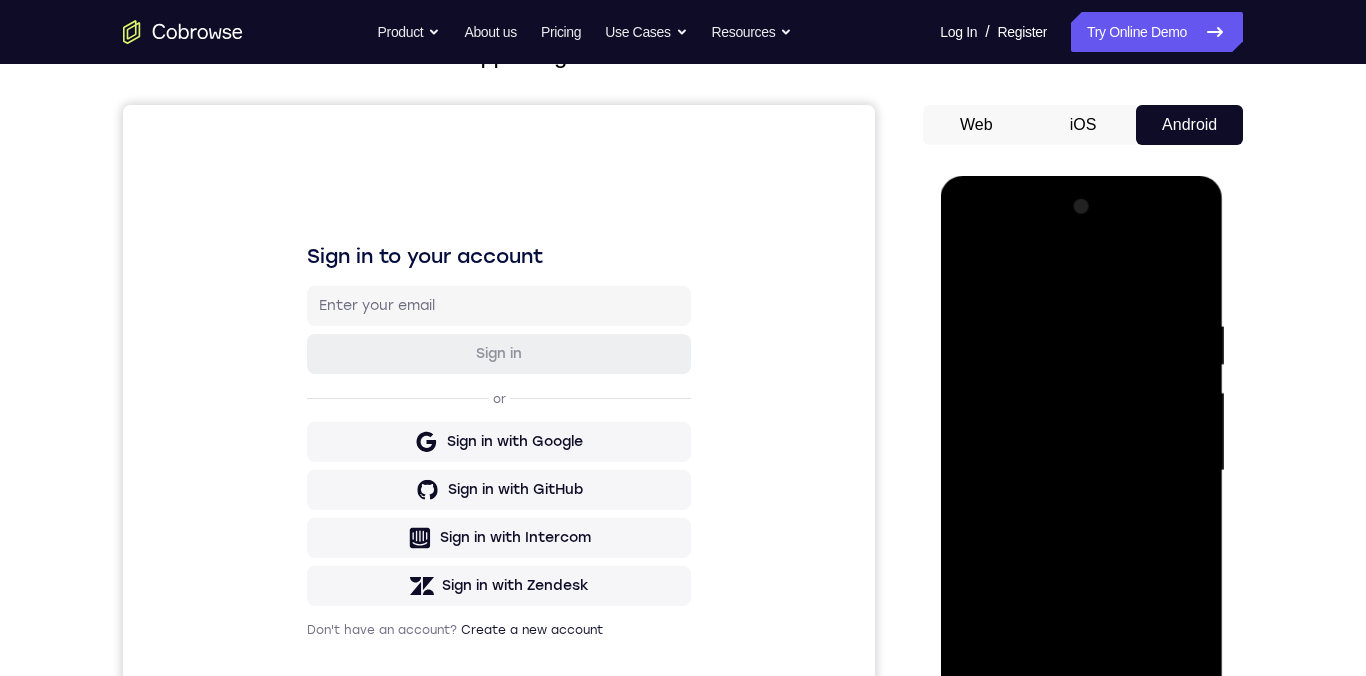 scroll, scrollTop: 150, scrollLeft: 0, axis: vertical 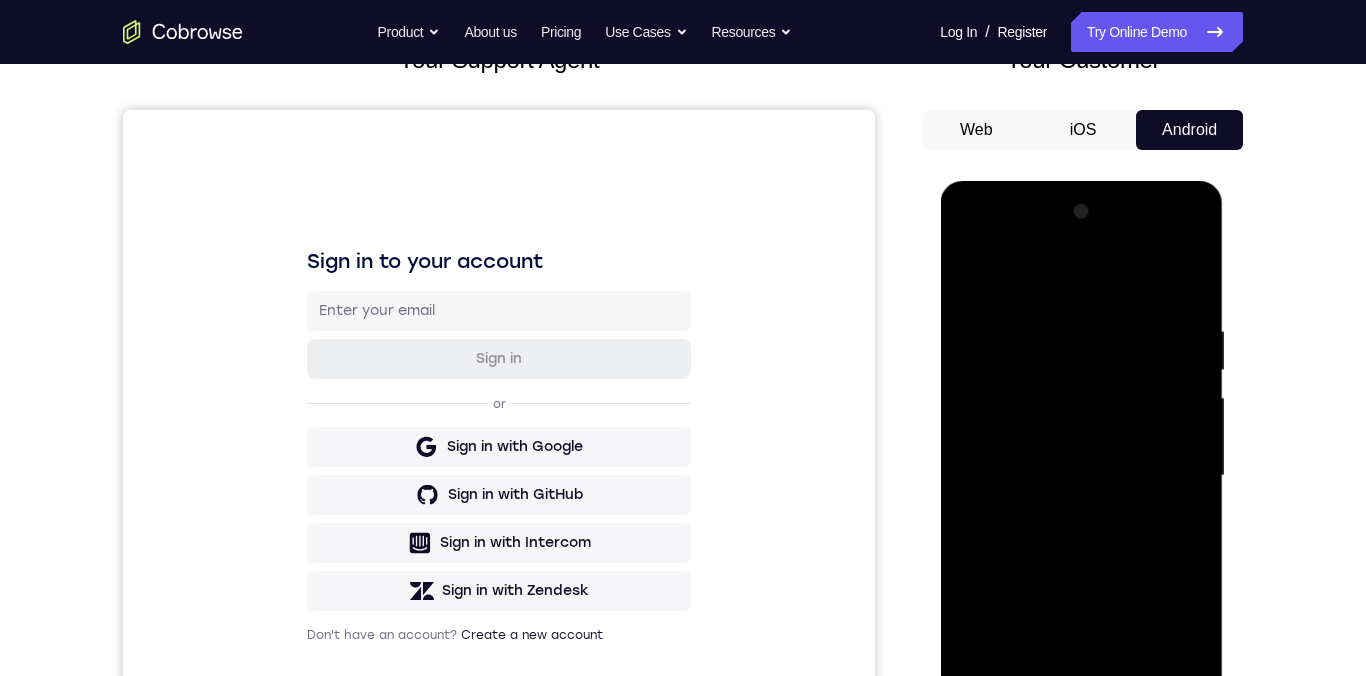 click at bounding box center (1081, 476) 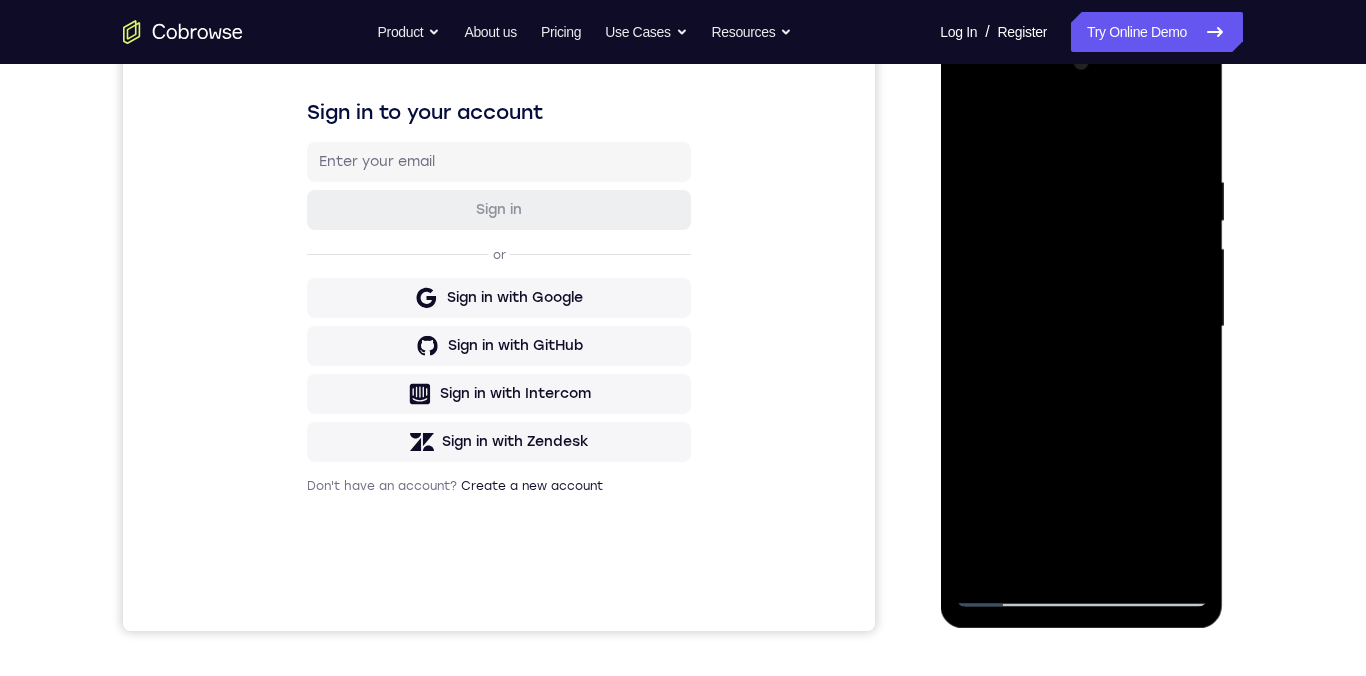 scroll, scrollTop: 296, scrollLeft: 0, axis: vertical 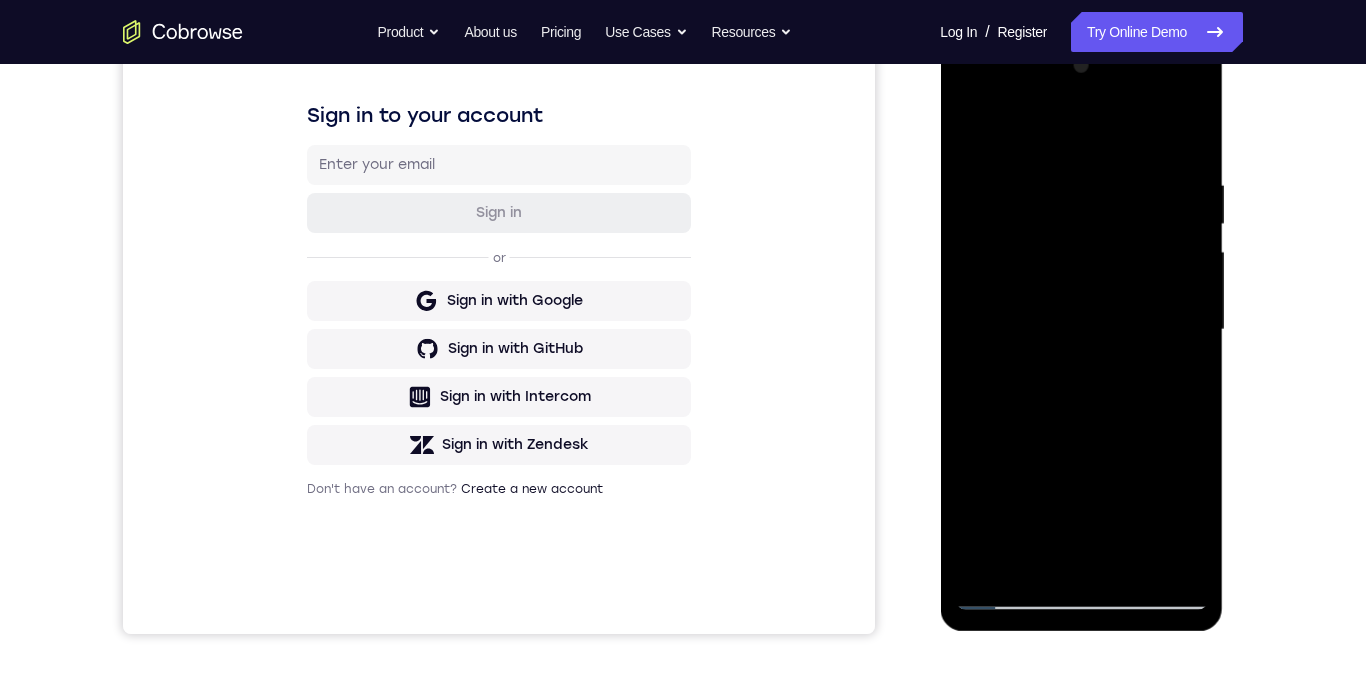 click at bounding box center [1081, 330] 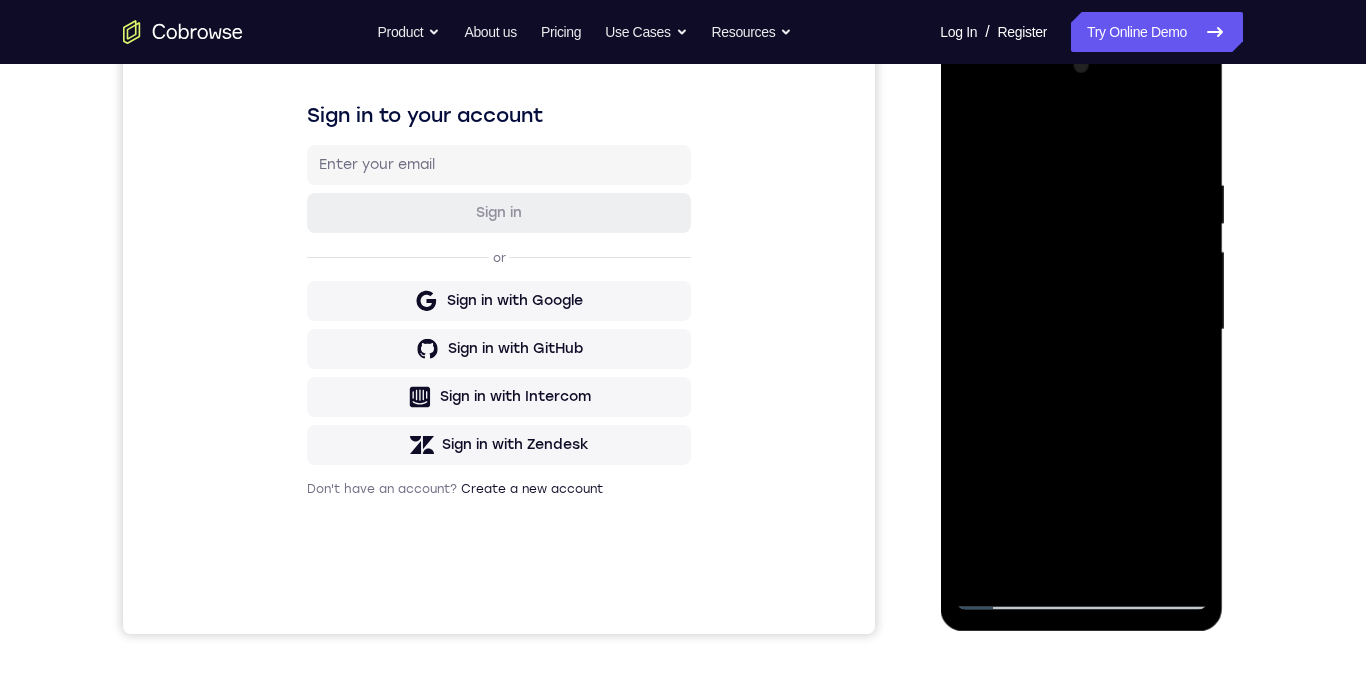 click at bounding box center (1081, 330) 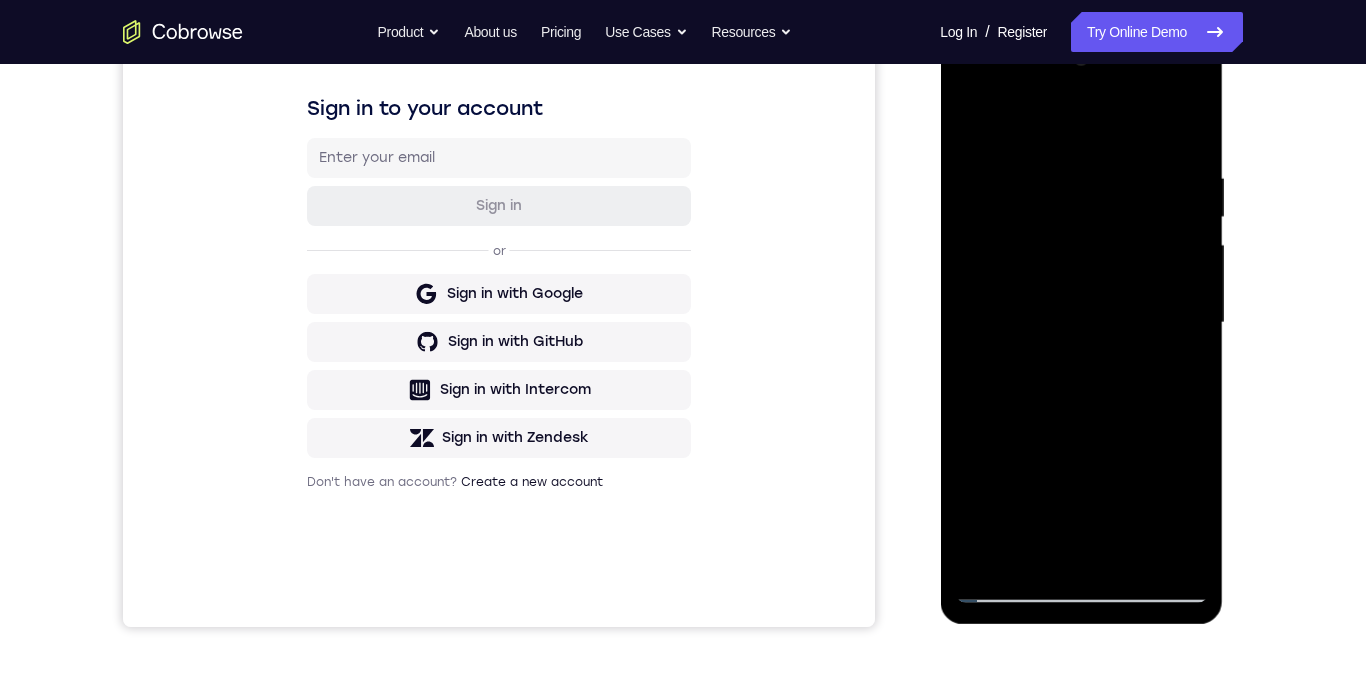 scroll, scrollTop: 309, scrollLeft: 0, axis: vertical 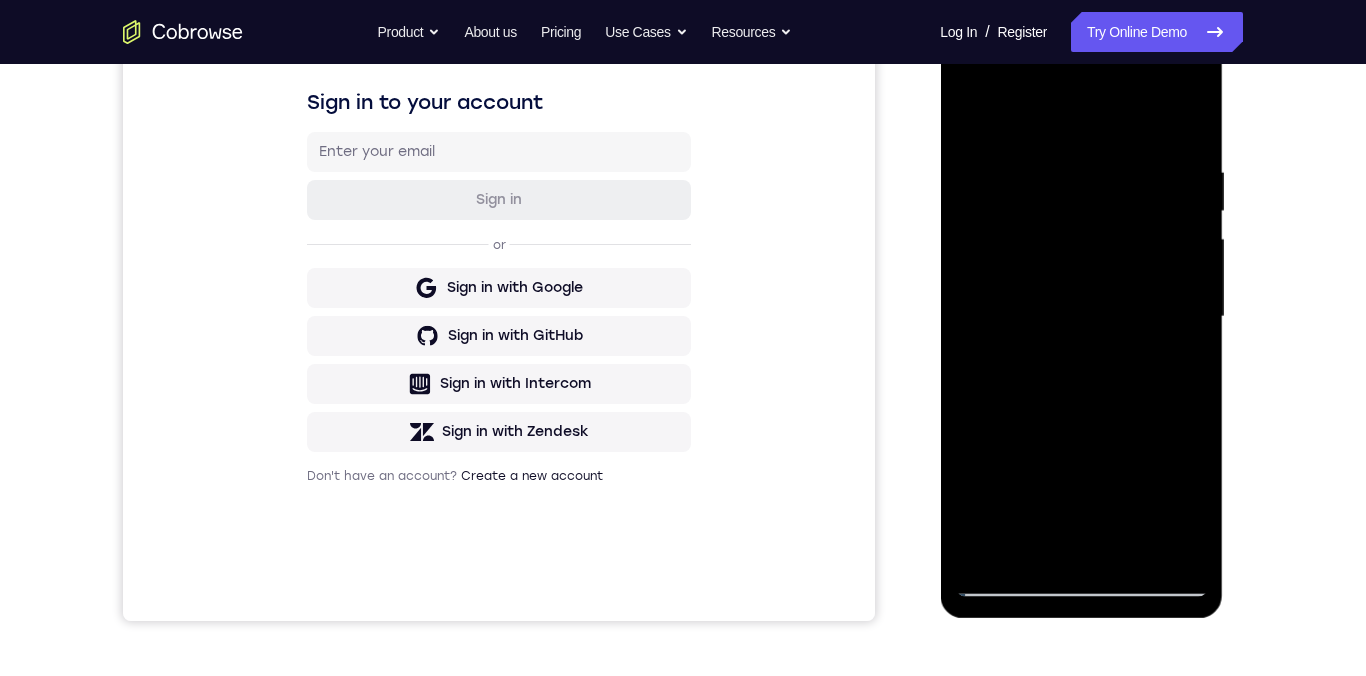 click at bounding box center (1081, 317) 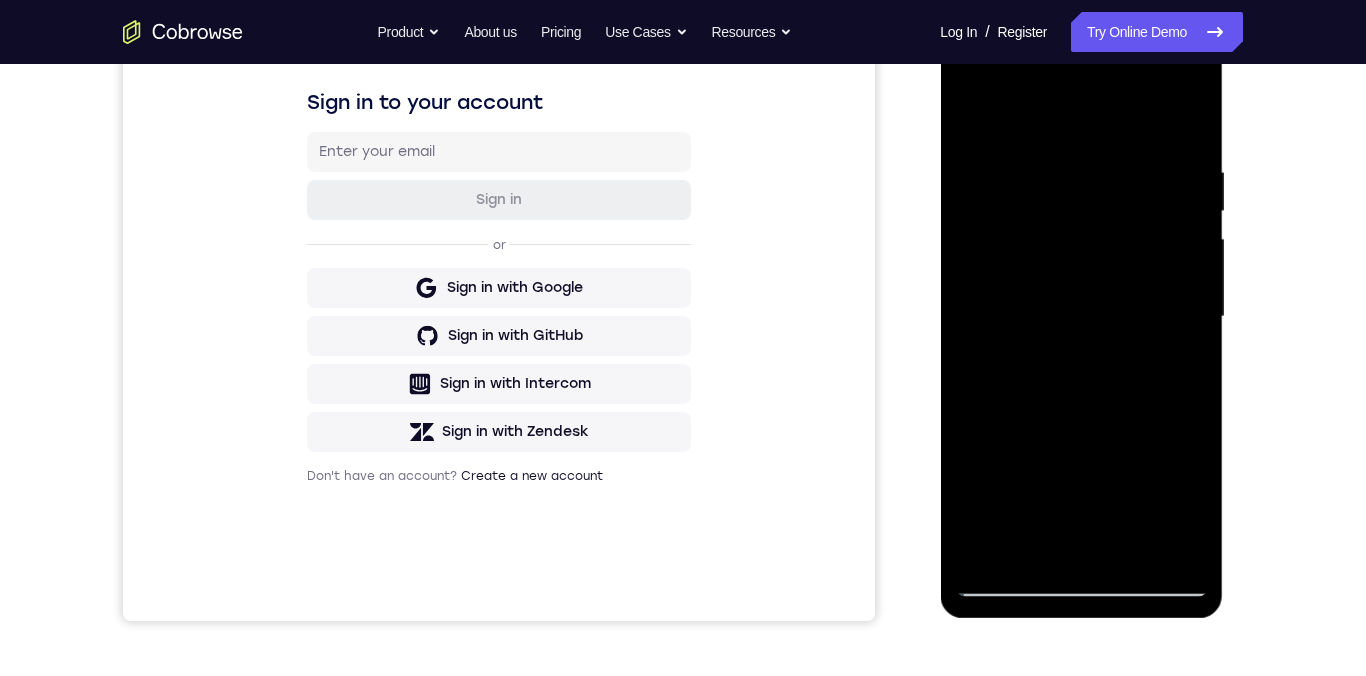 click at bounding box center (1081, 317) 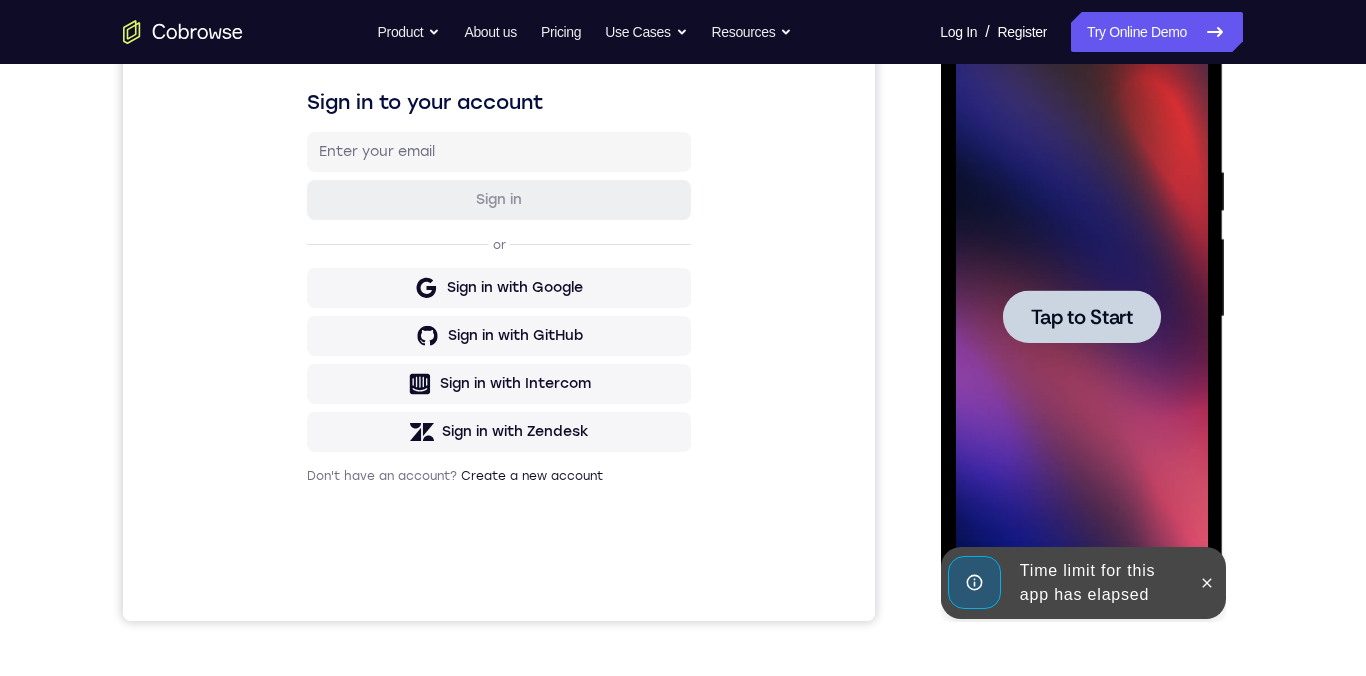 scroll, scrollTop: 263, scrollLeft: 0, axis: vertical 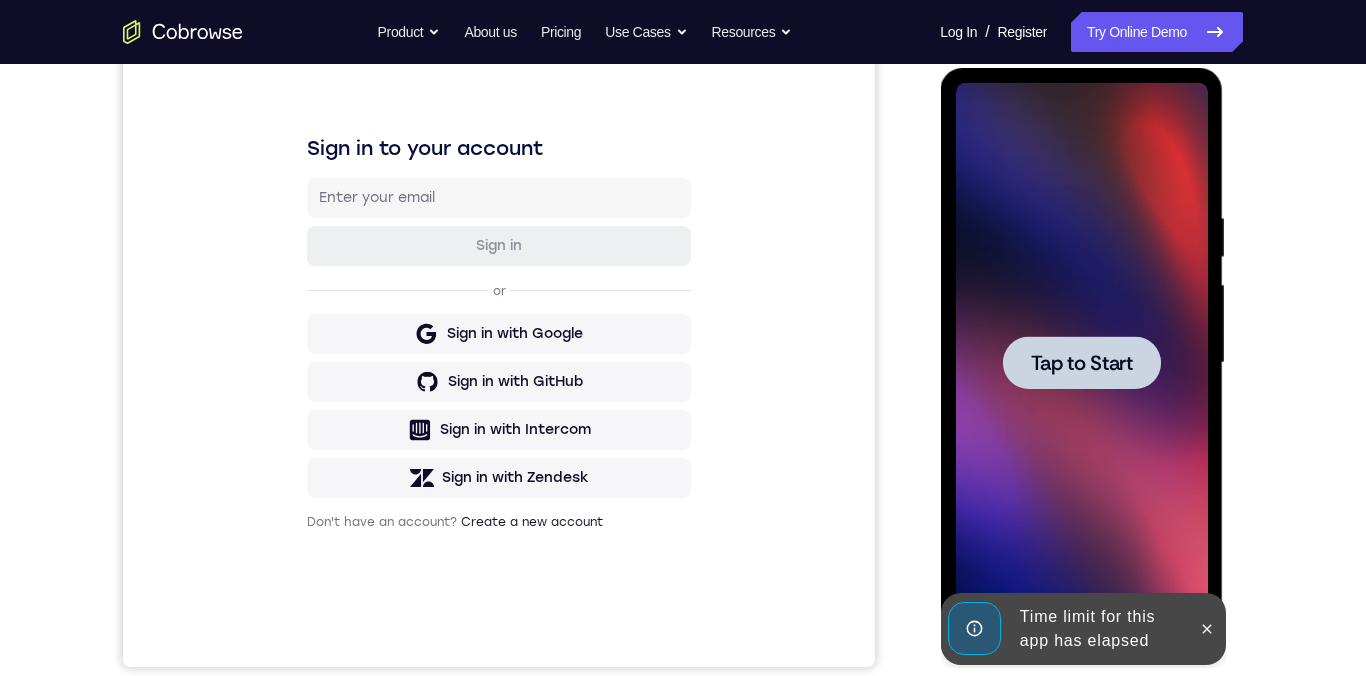 click at bounding box center [1081, 362] 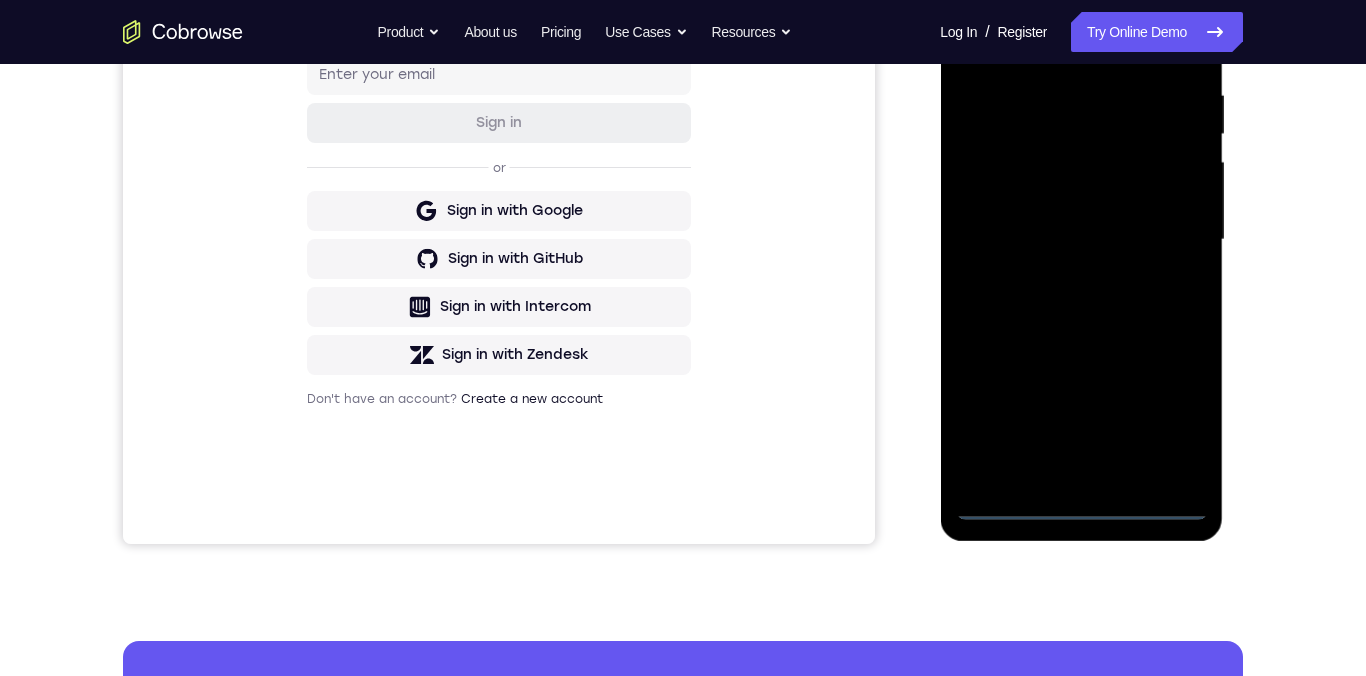 scroll, scrollTop: 387, scrollLeft: 0, axis: vertical 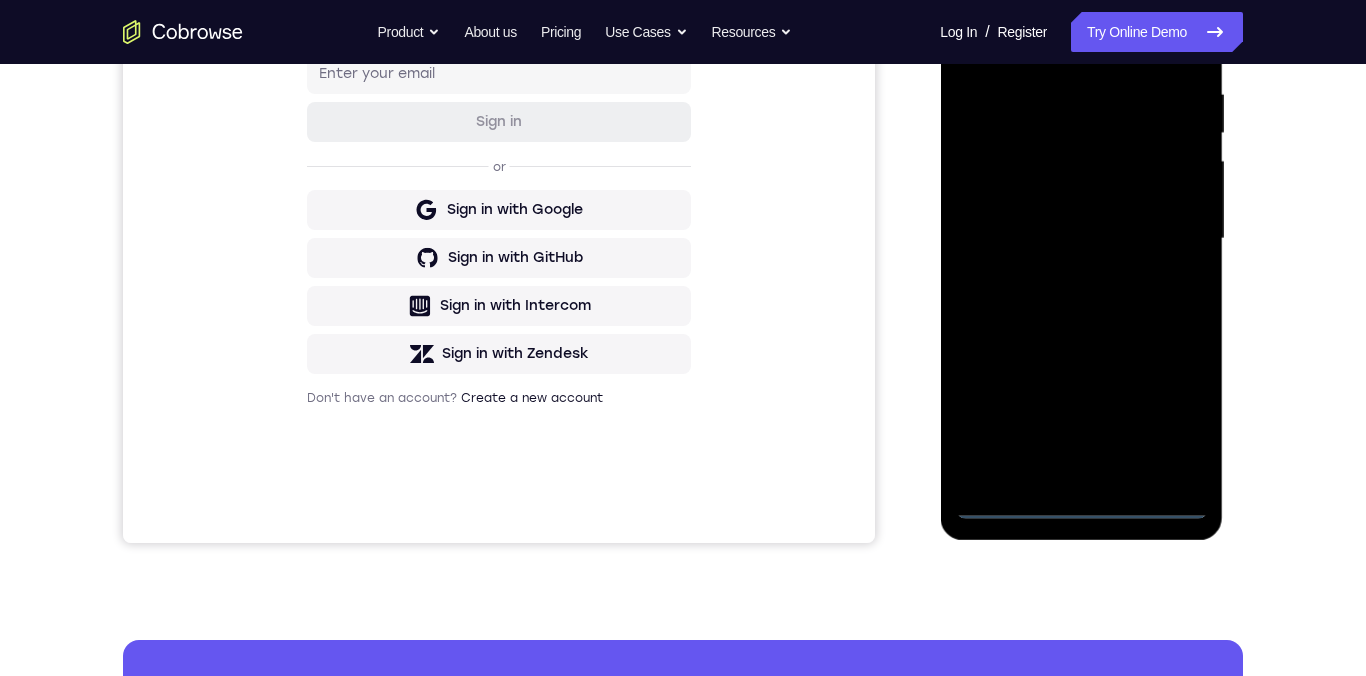 click at bounding box center [1081, 239] 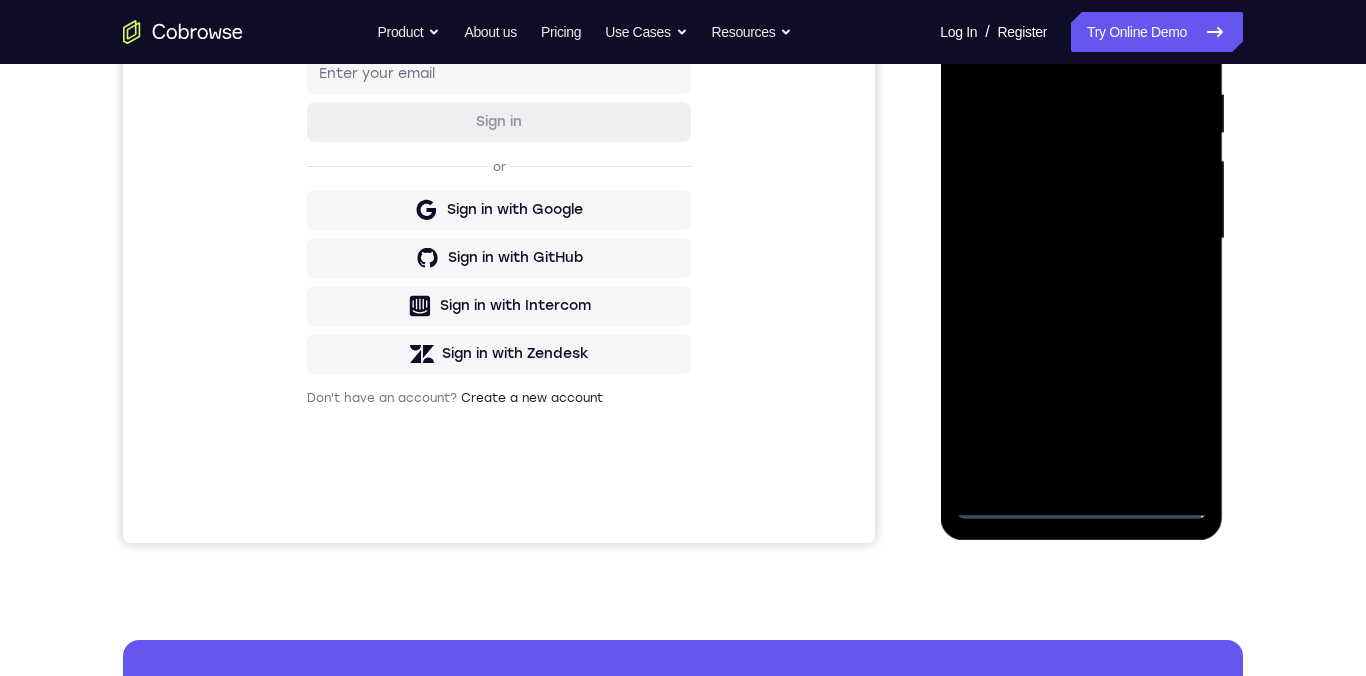 click at bounding box center [1081, 239] 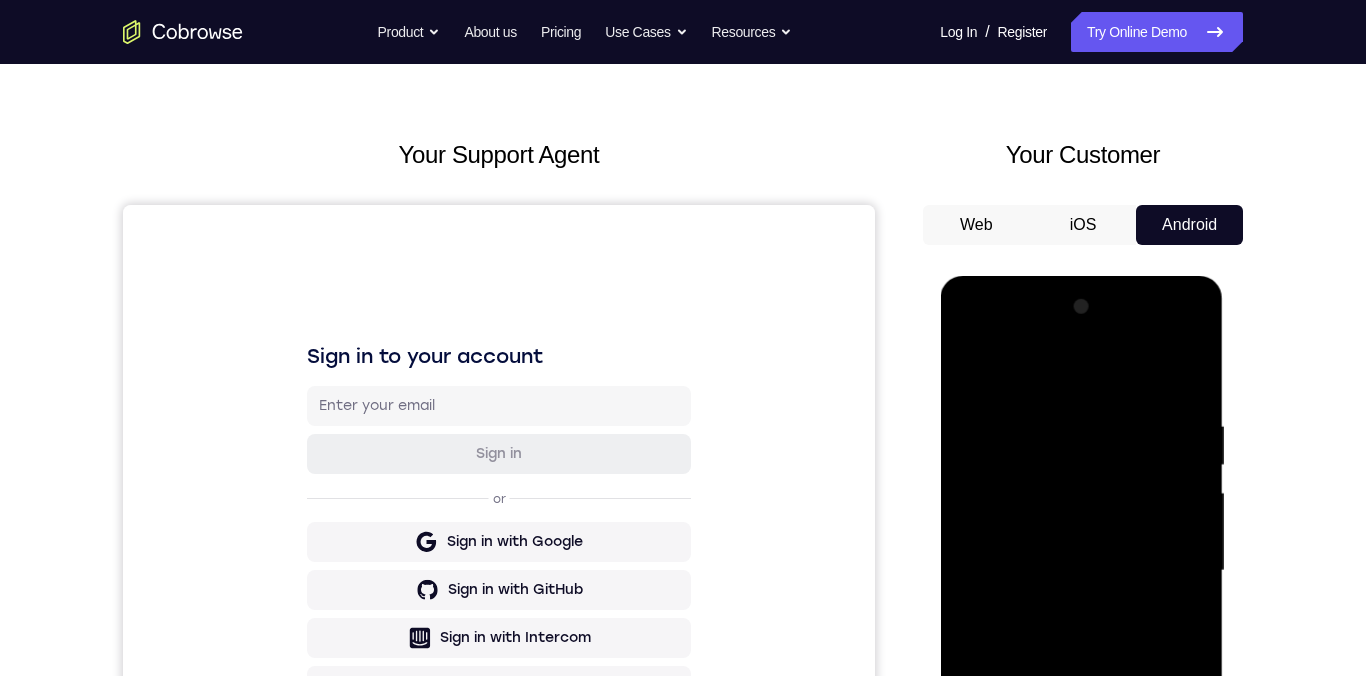 scroll, scrollTop: 45, scrollLeft: 0, axis: vertical 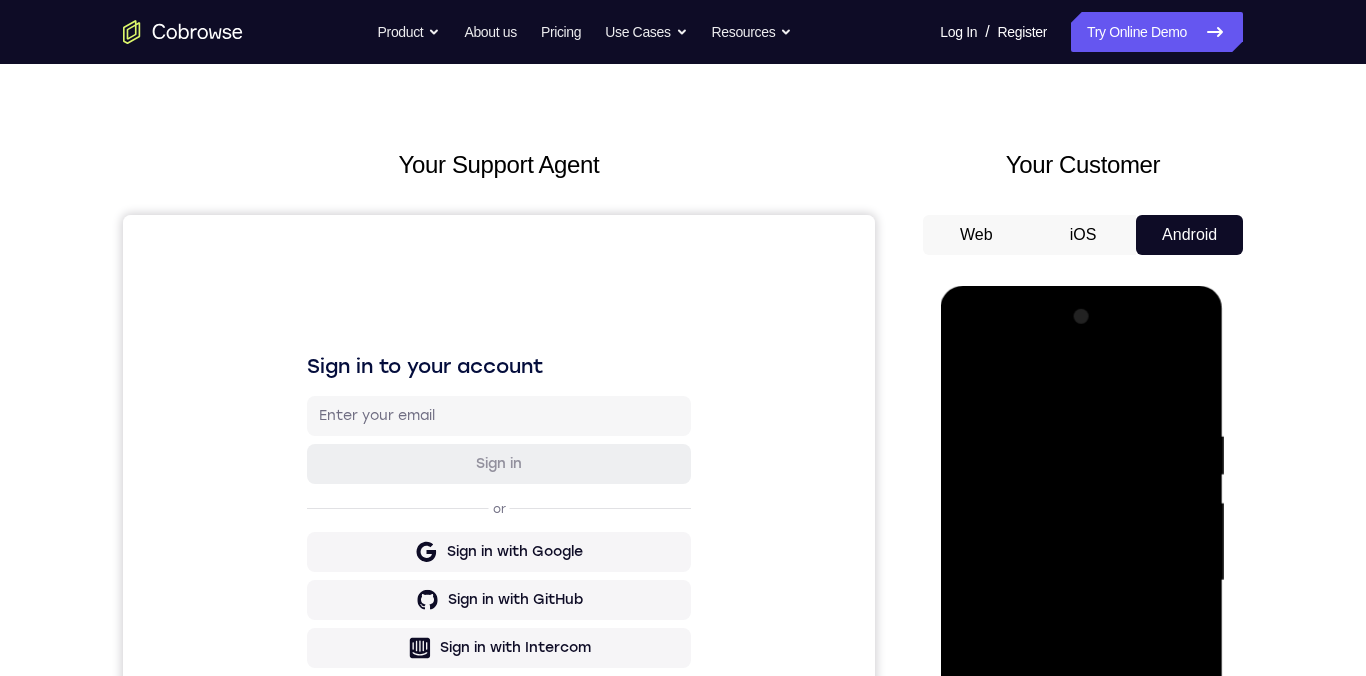 click at bounding box center (1081, 581) 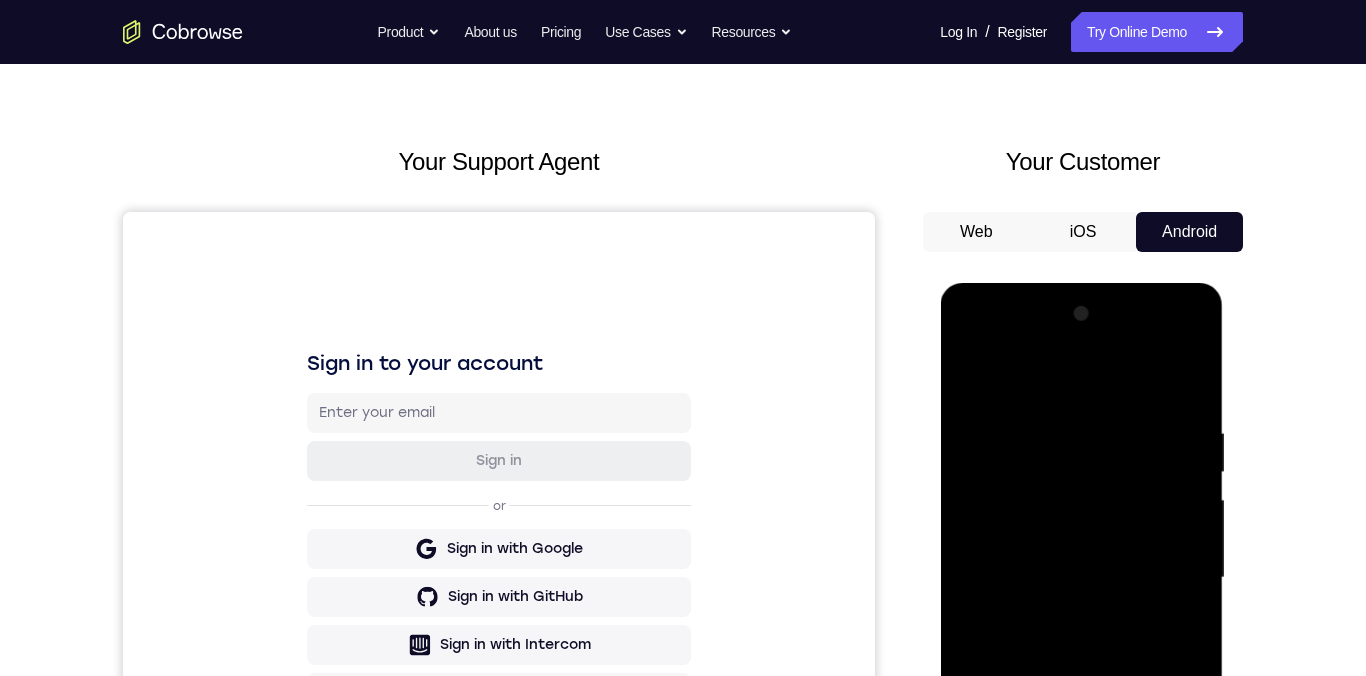 click at bounding box center (1081, 578) 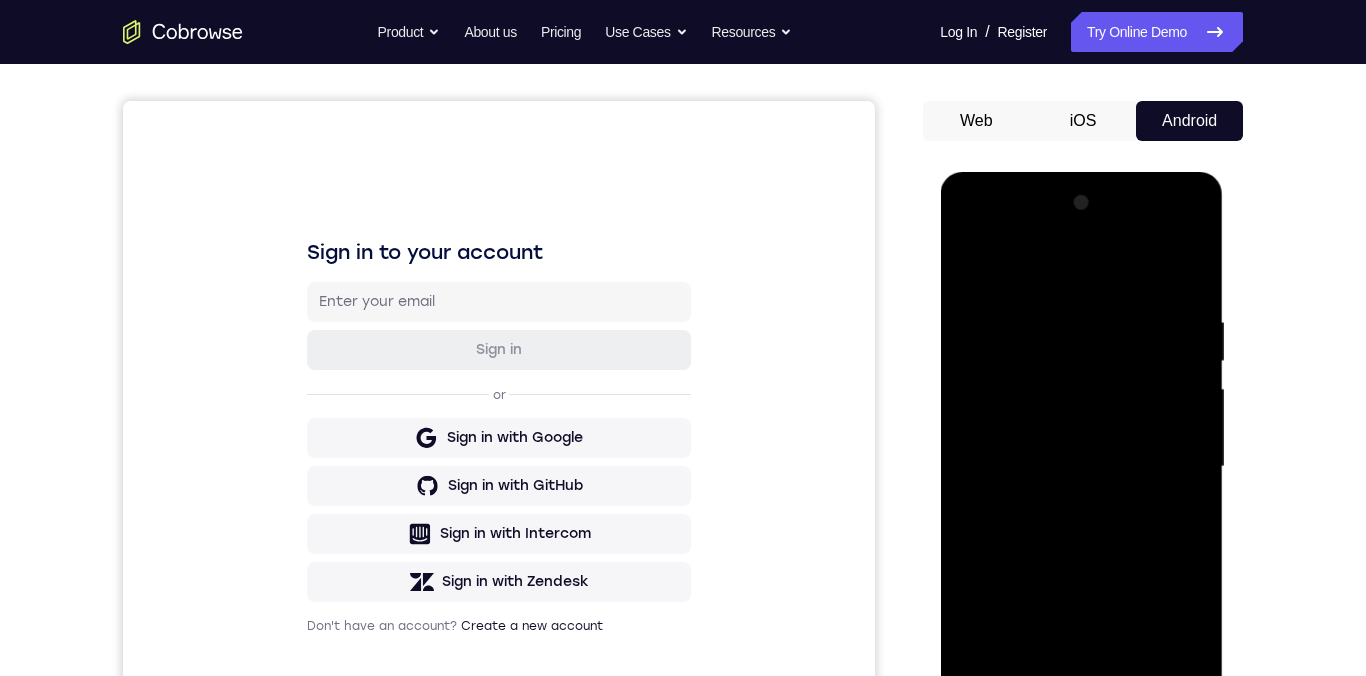 scroll, scrollTop: 189, scrollLeft: 0, axis: vertical 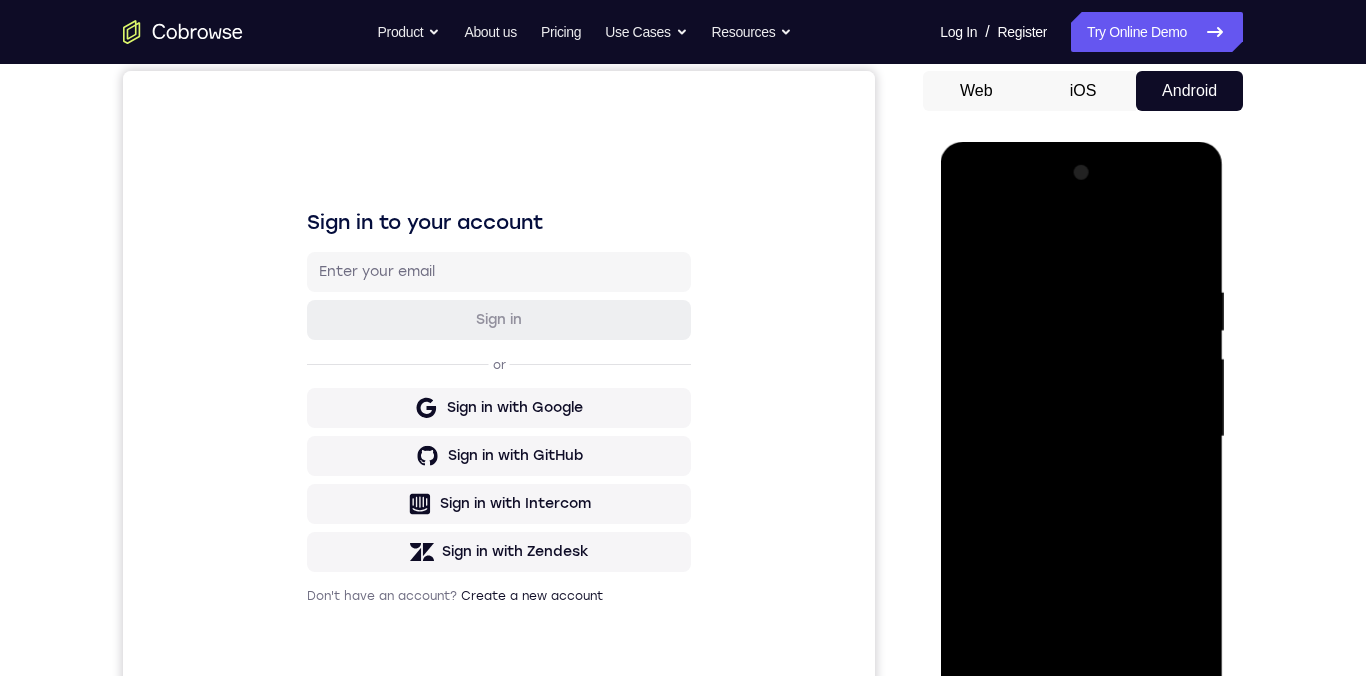 click at bounding box center (1081, 437) 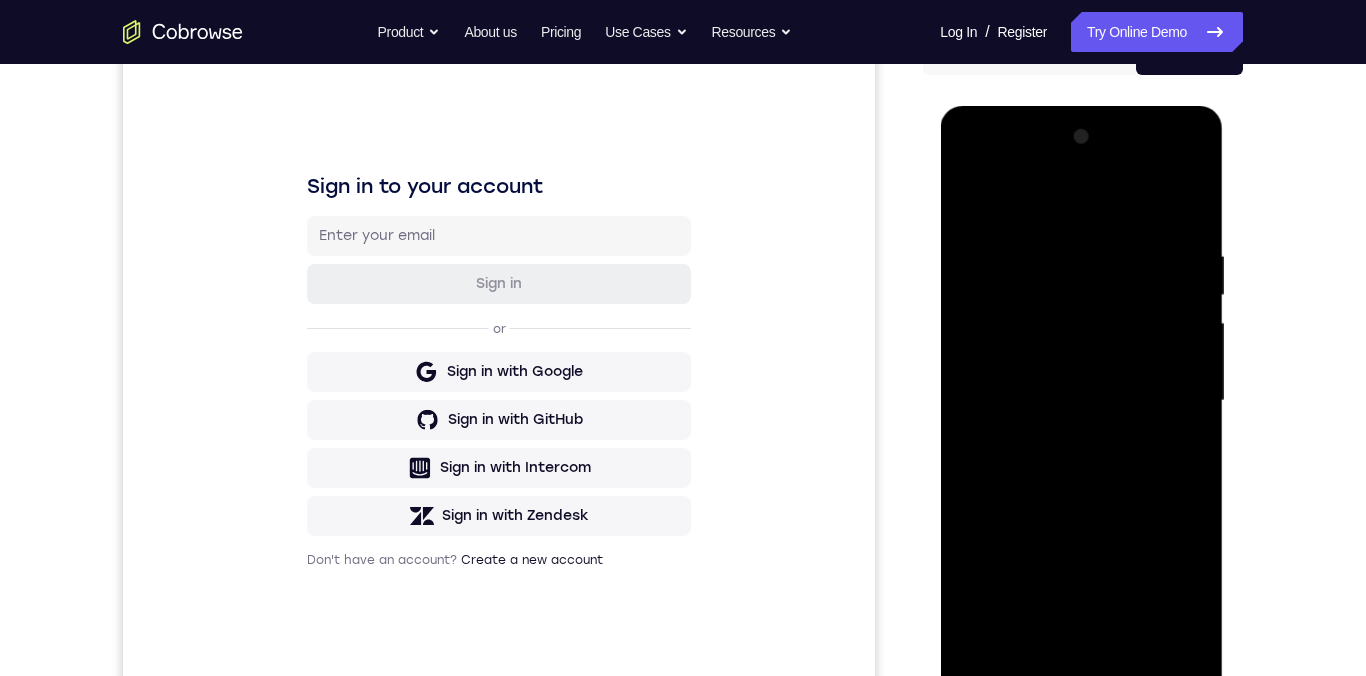 click at bounding box center [1081, 401] 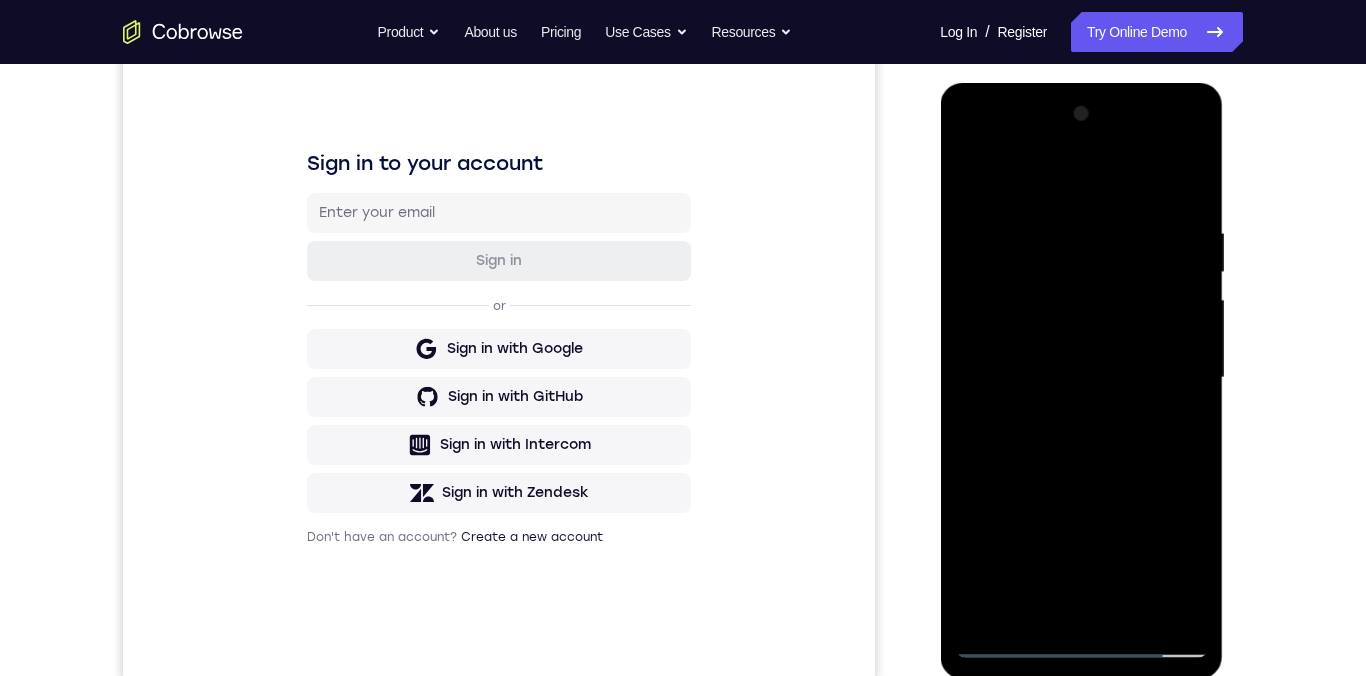 scroll, scrollTop: 243, scrollLeft: 0, axis: vertical 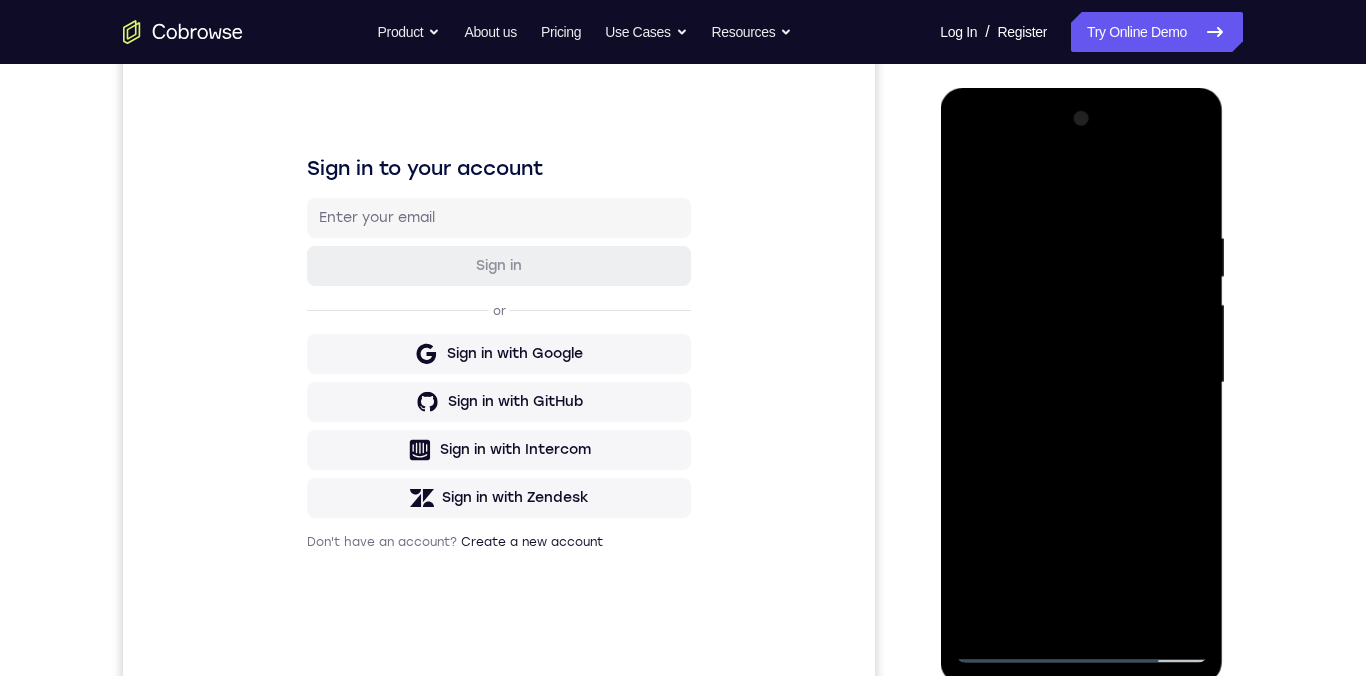 click at bounding box center (1081, 383) 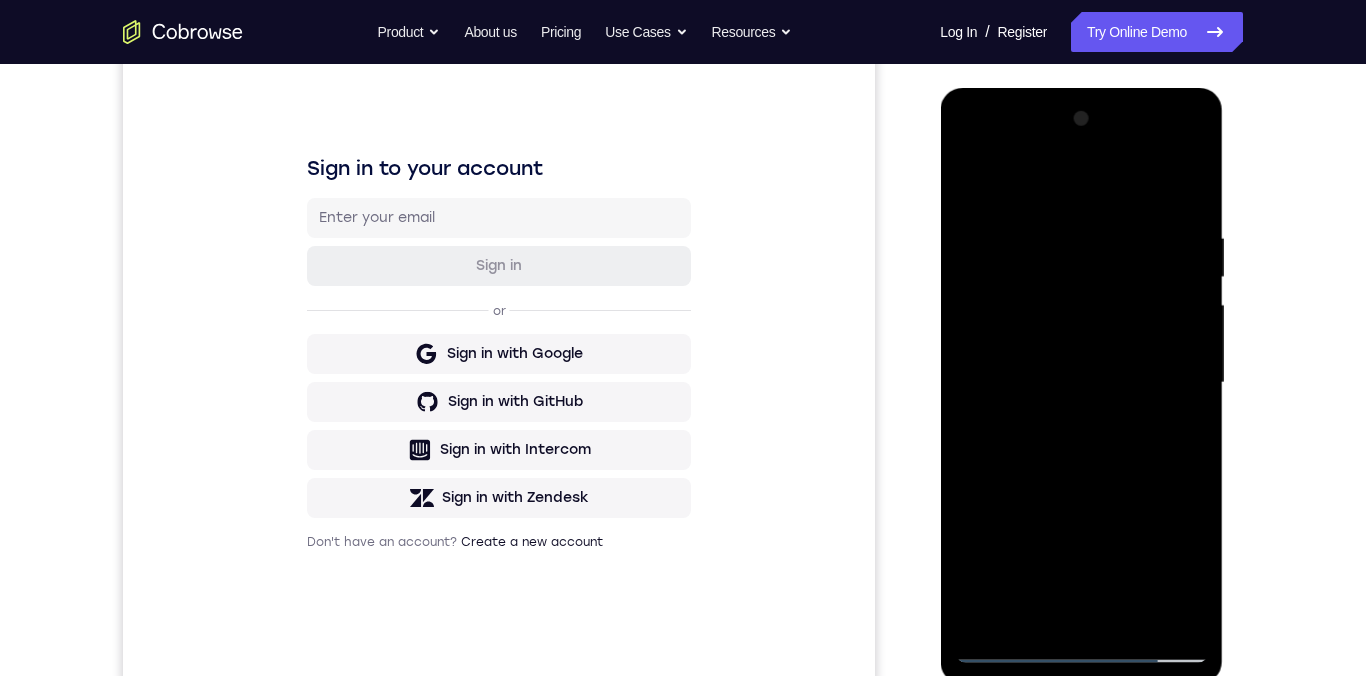 click at bounding box center (1081, 383) 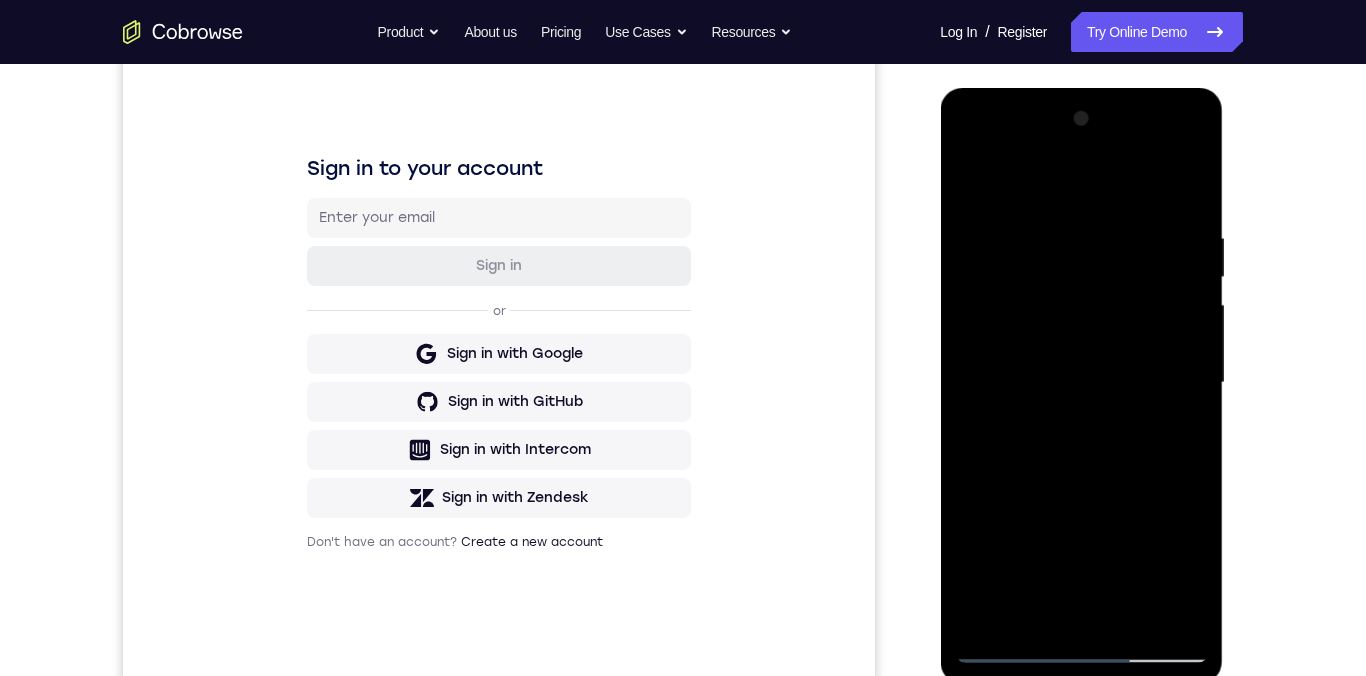 click at bounding box center [1081, 383] 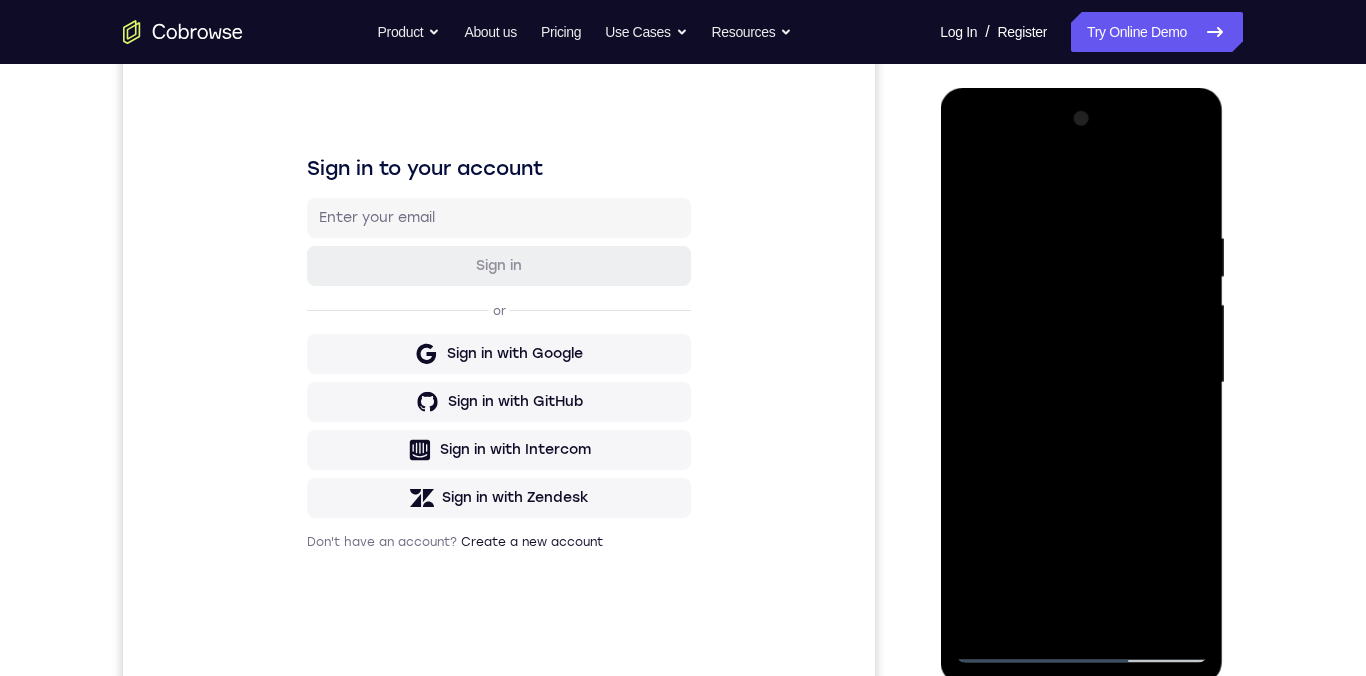 click at bounding box center [1081, 383] 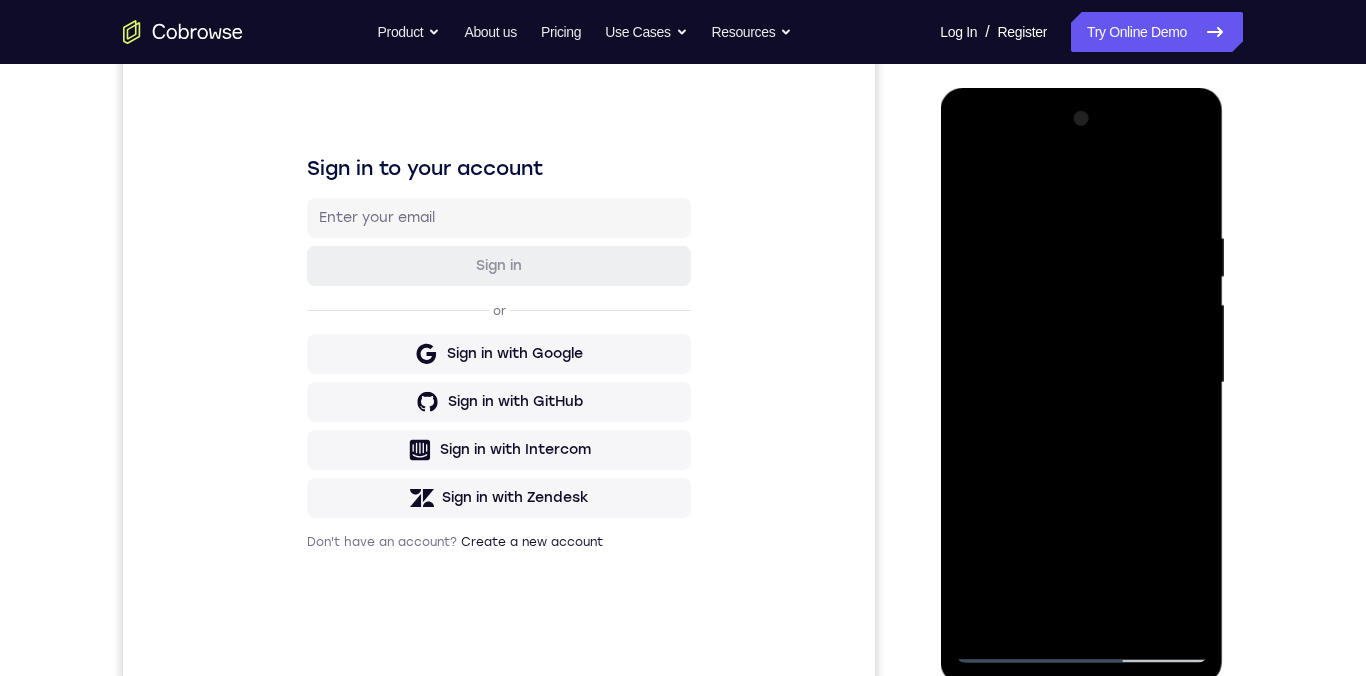 click at bounding box center (1081, 383) 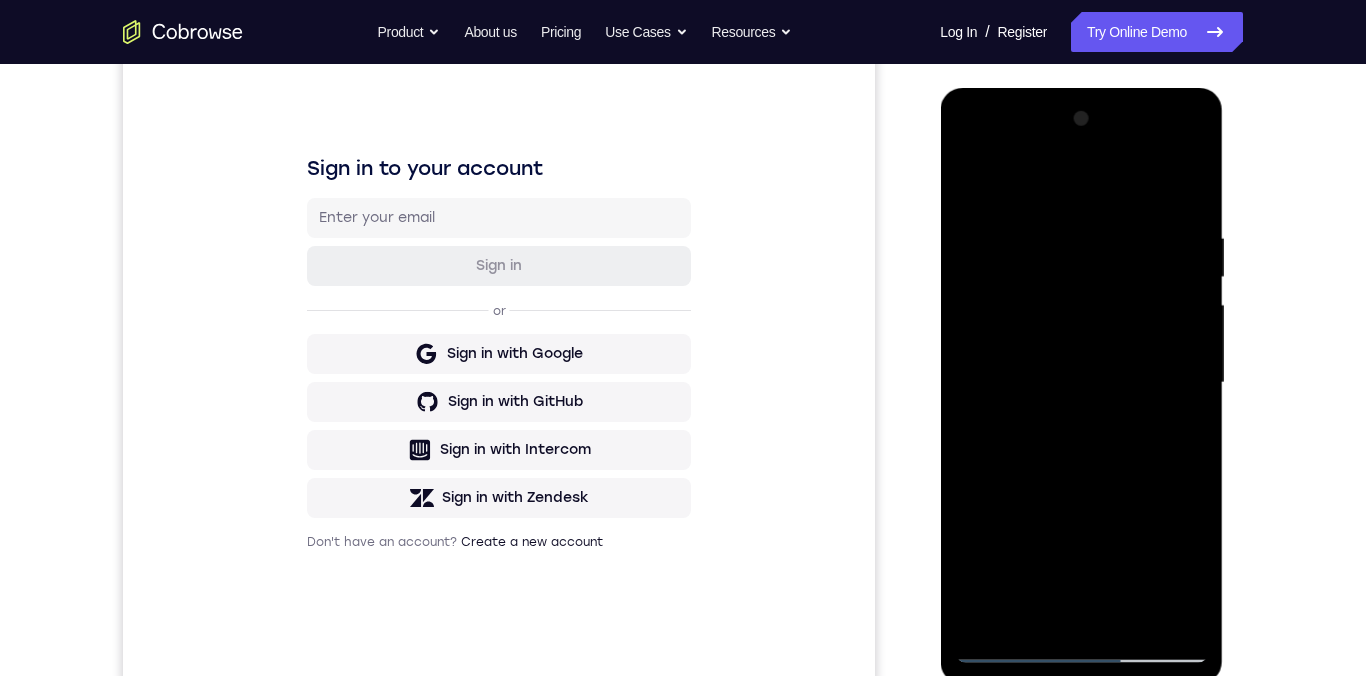 click at bounding box center (1081, 383) 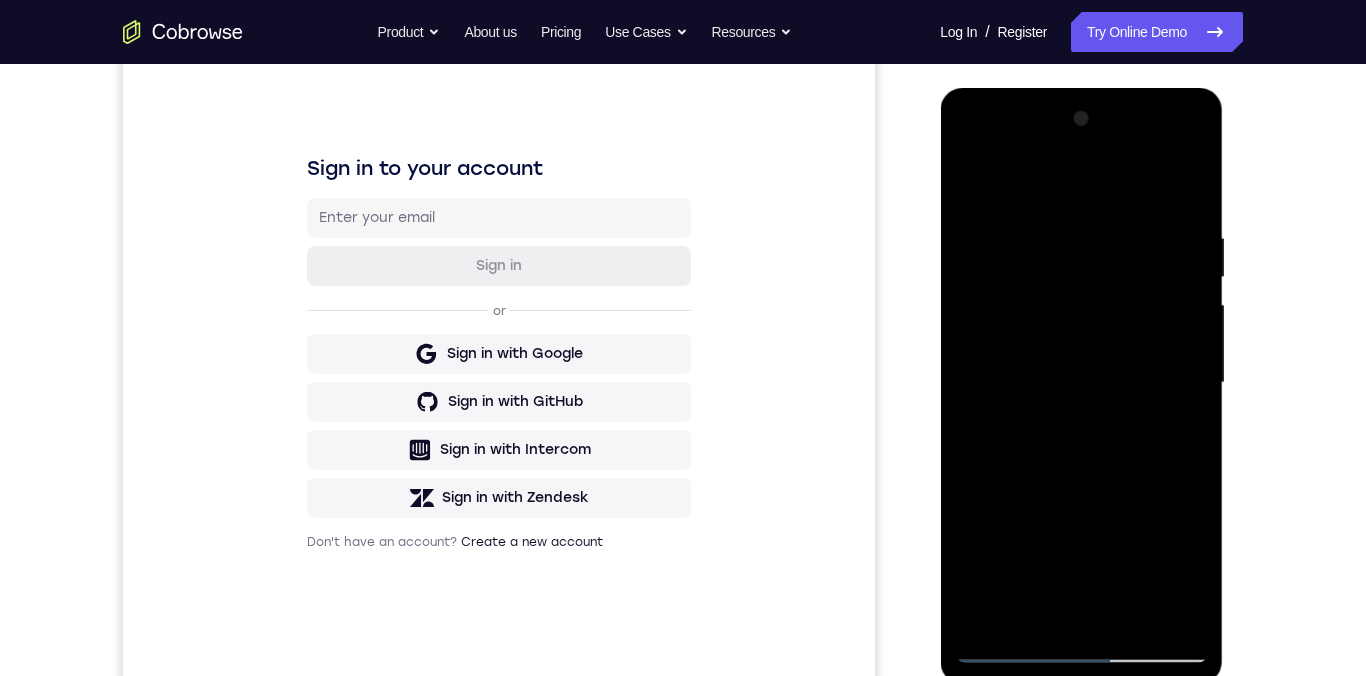 click at bounding box center [1081, 383] 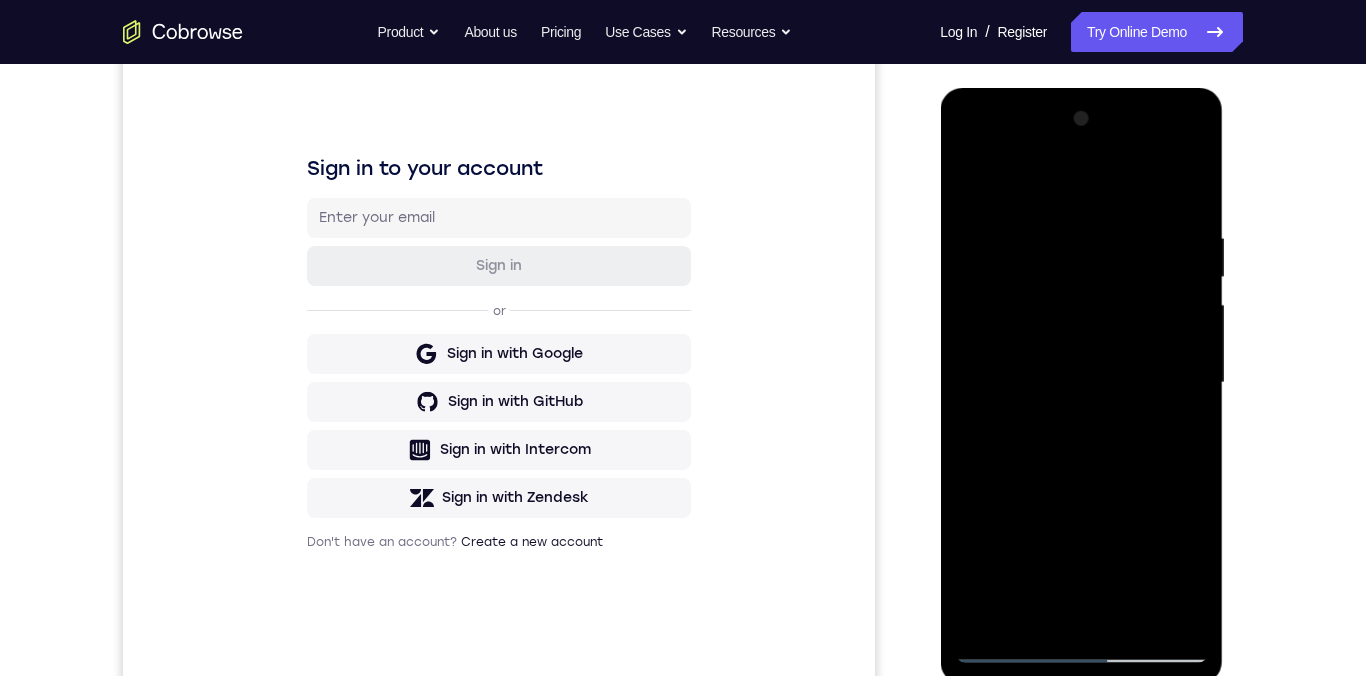click at bounding box center (1081, 383) 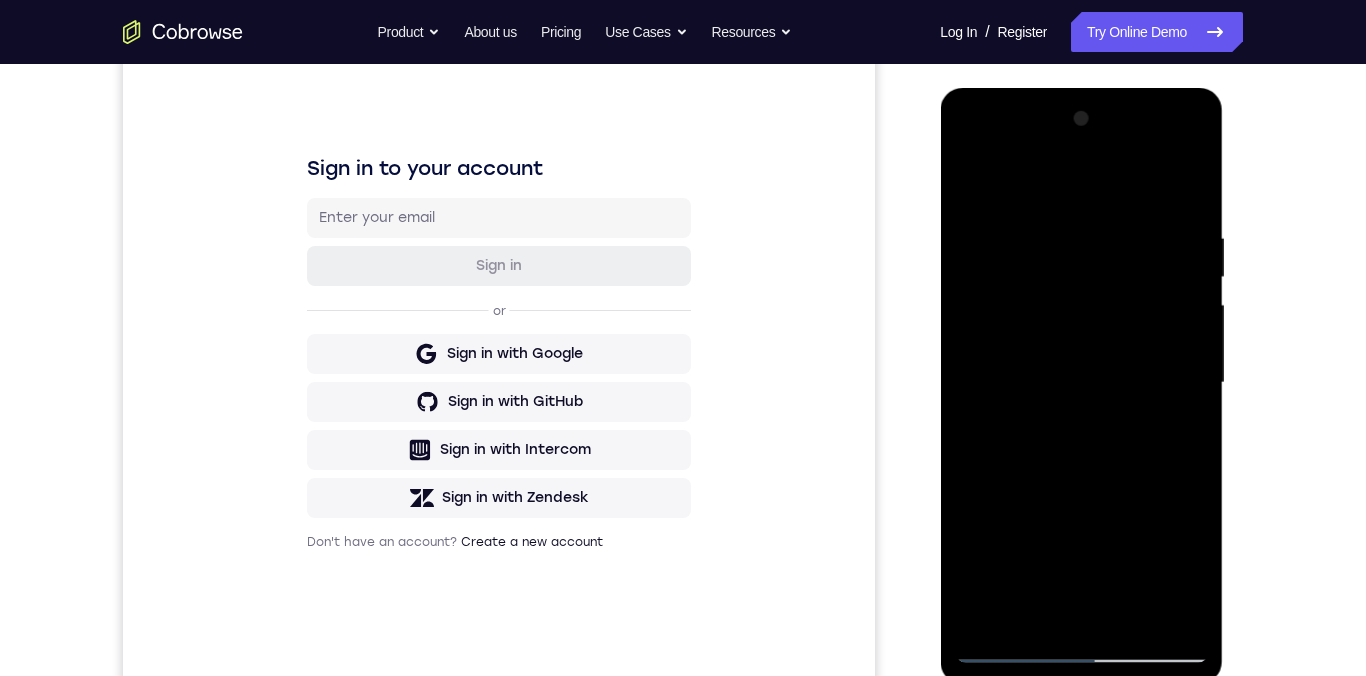 click at bounding box center (1081, 383) 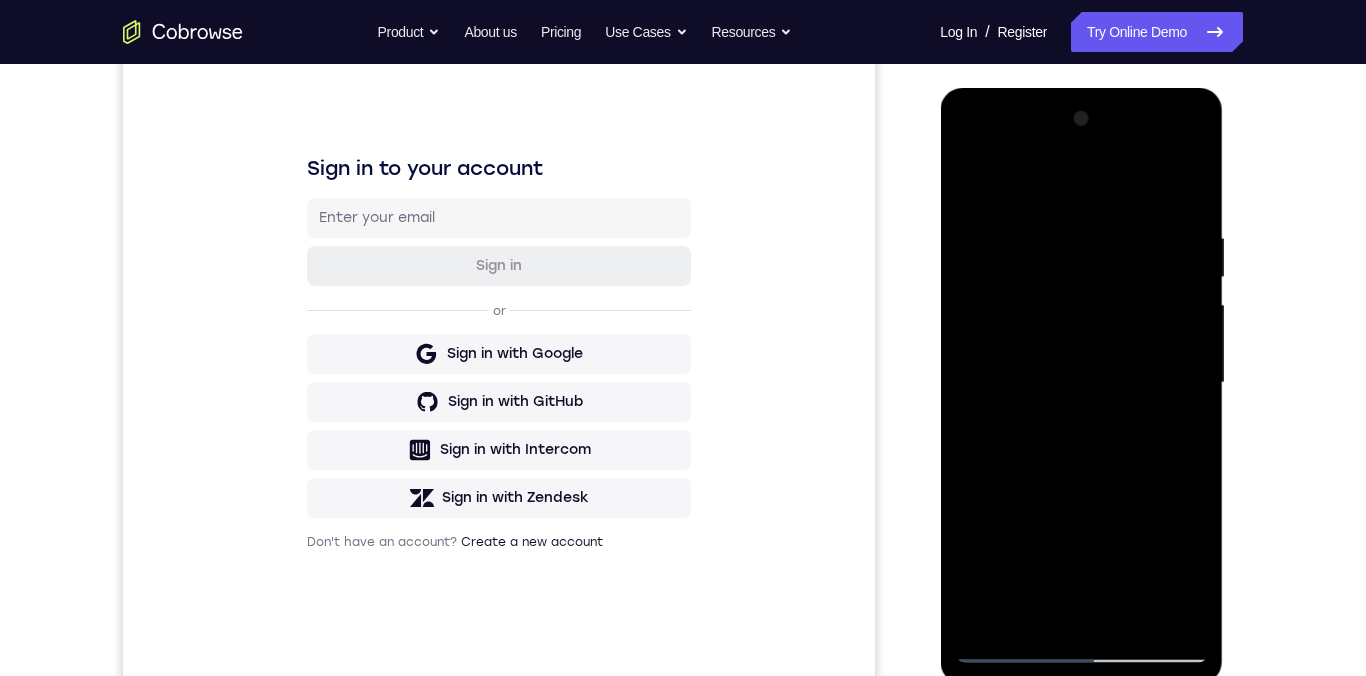 click at bounding box center (1081, 383) 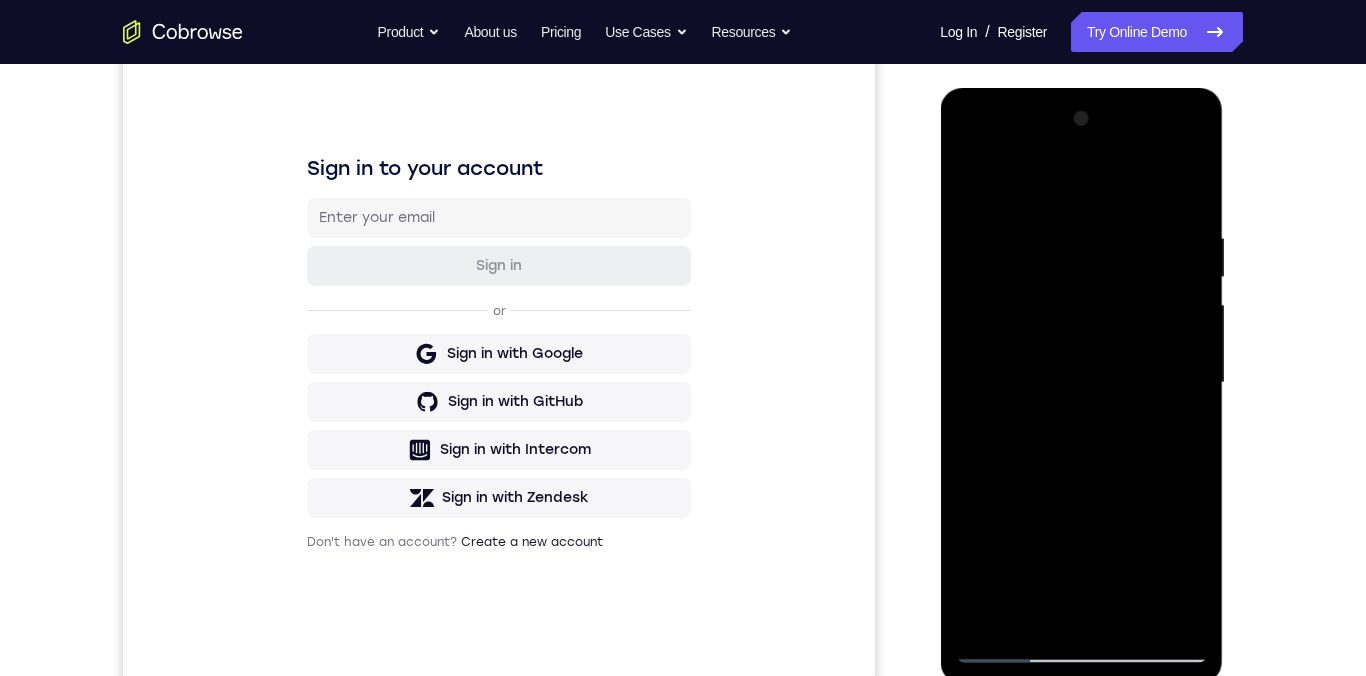 click at bounding box center [1083, 380] 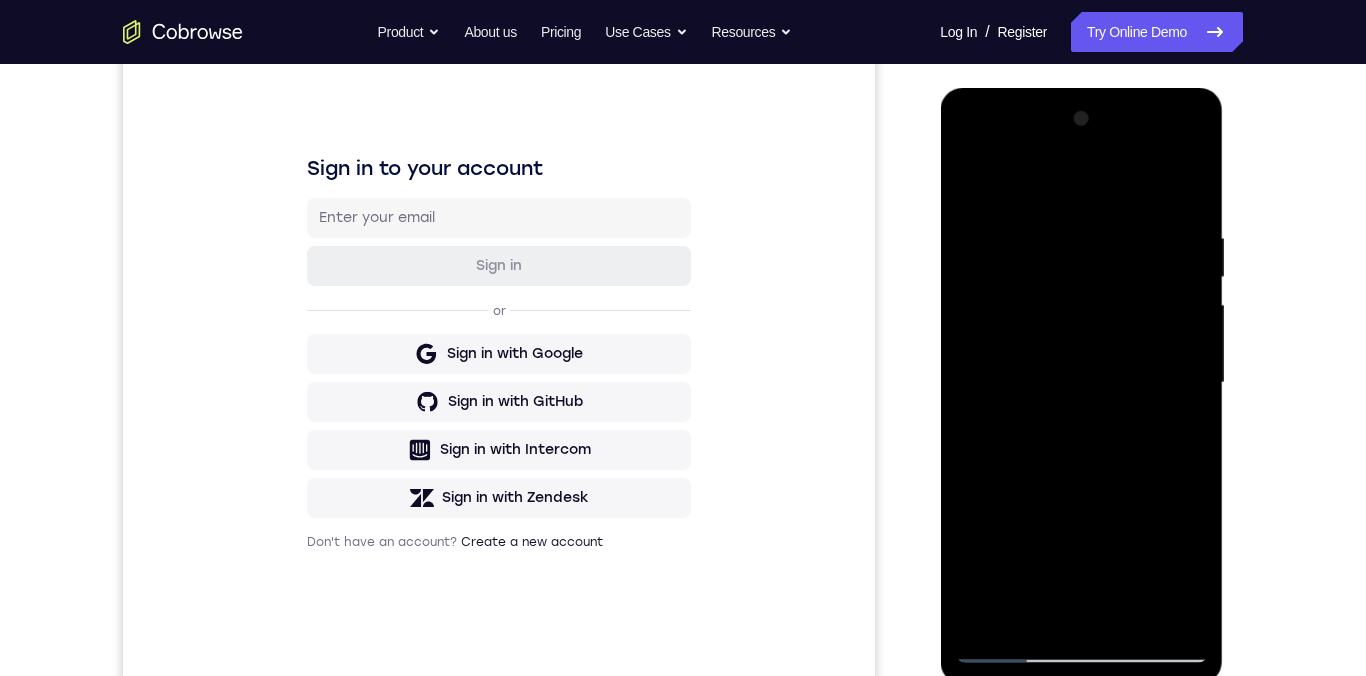 click at bounding box center (1081, 383) 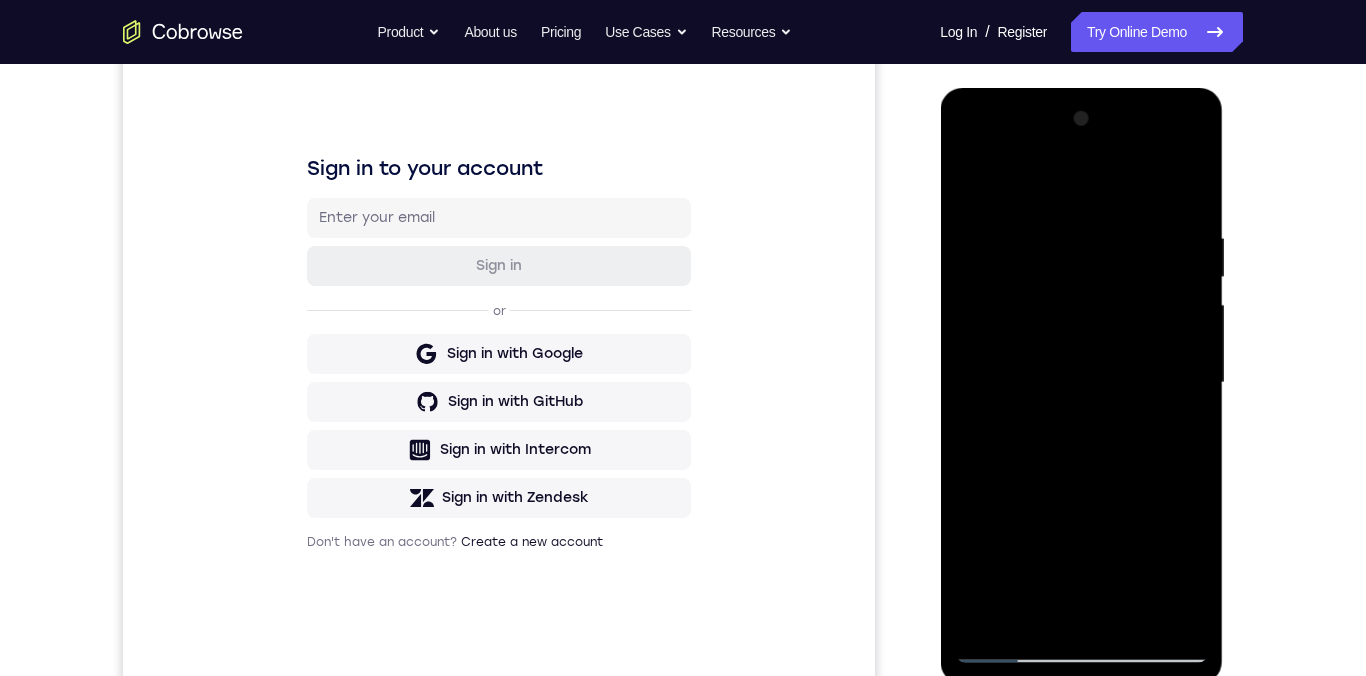 click at bounding box center [1081, 383] 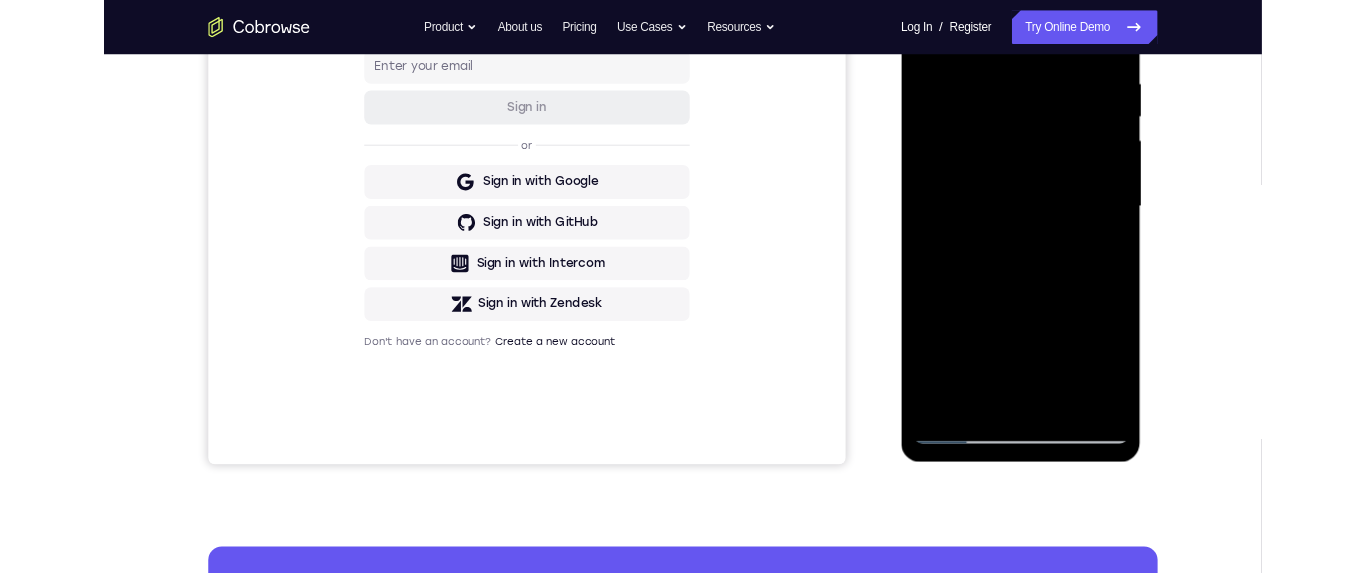 scroll, scrollTop: 407, scrollLeft: 0, axis: vertical 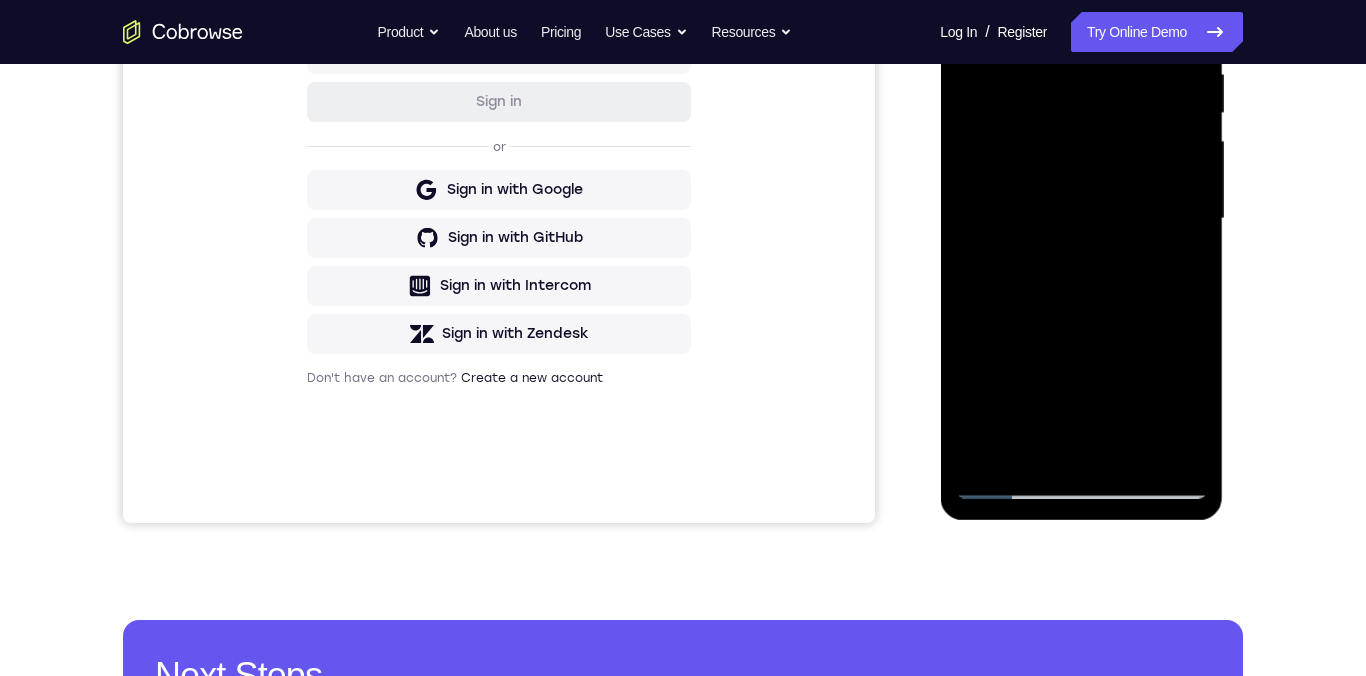 click at bounding box center [1081, 219] 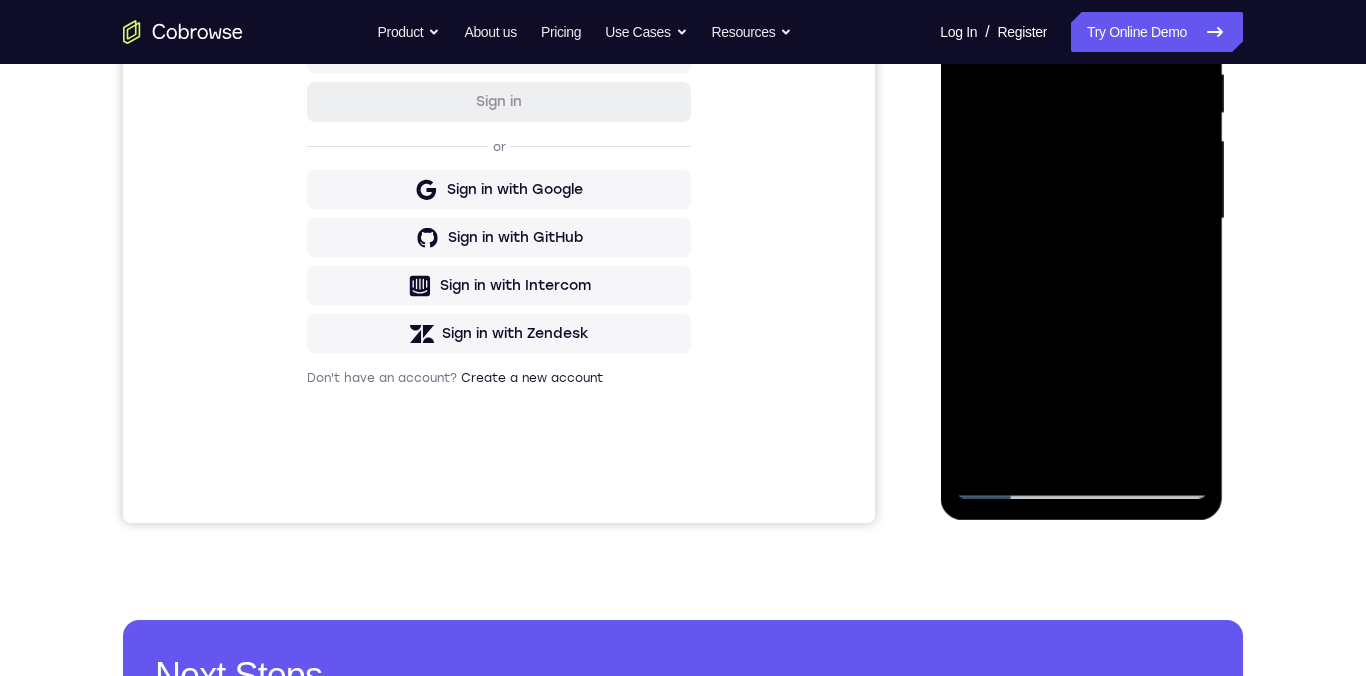 click at bounding box center (1081, 219) 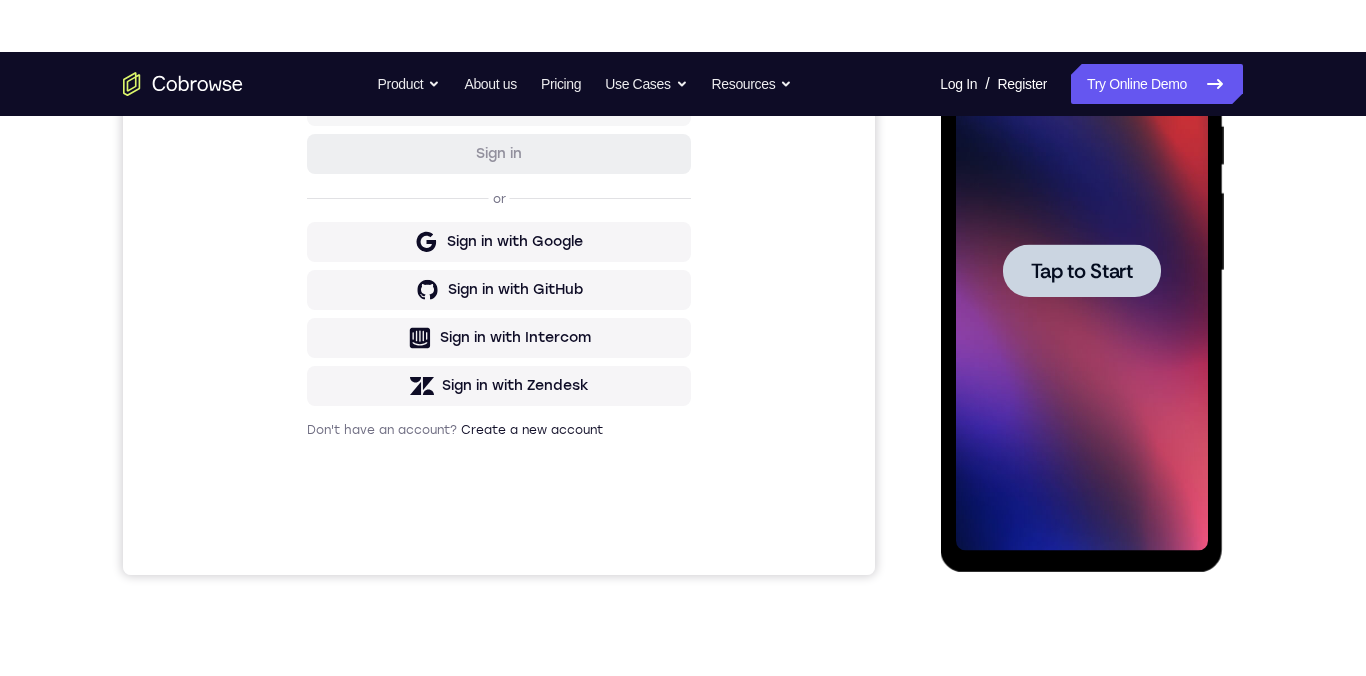 click on "Tap to Start" at bounding box center [1081, 271] 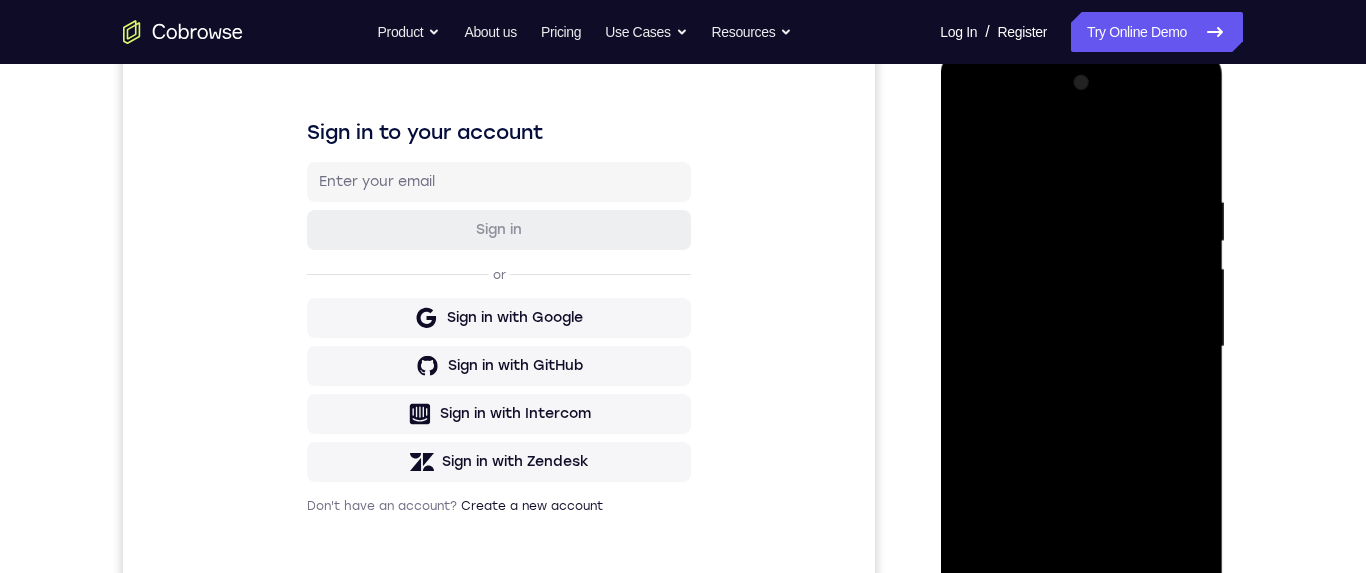 scroll, scrollTop: 406, scrollLeft: 0, axis: vertical 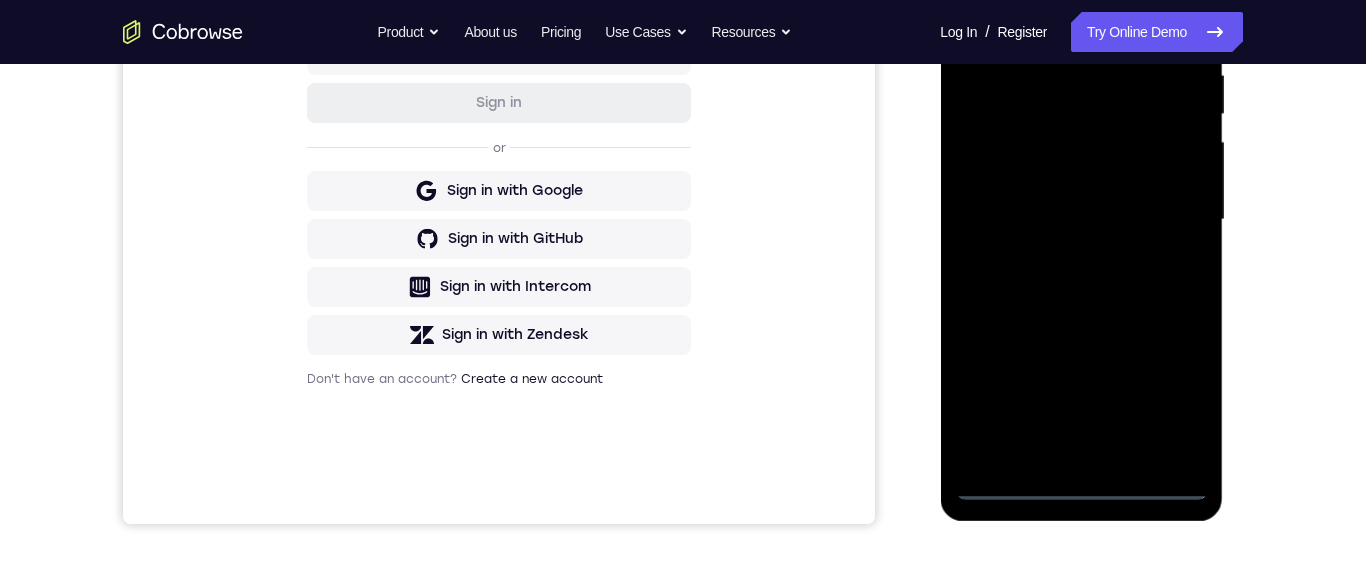 click at bounding box center [1081, 220] 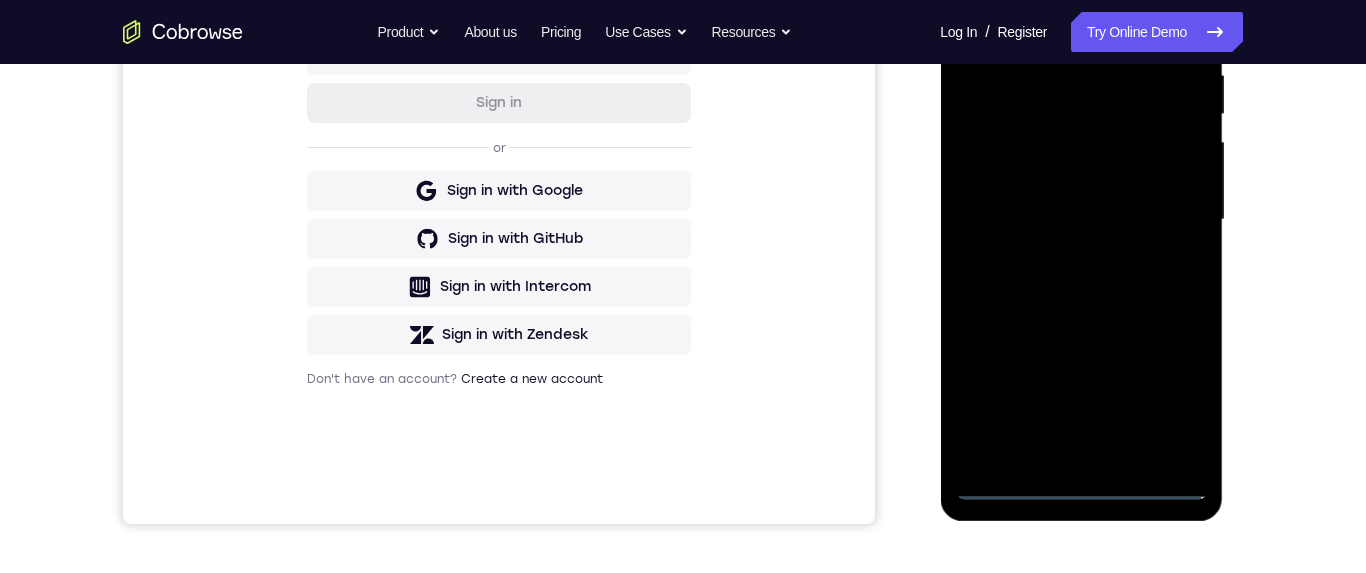 scroll, scrollTop: 474, scrollLeft: 0, axis: vertical 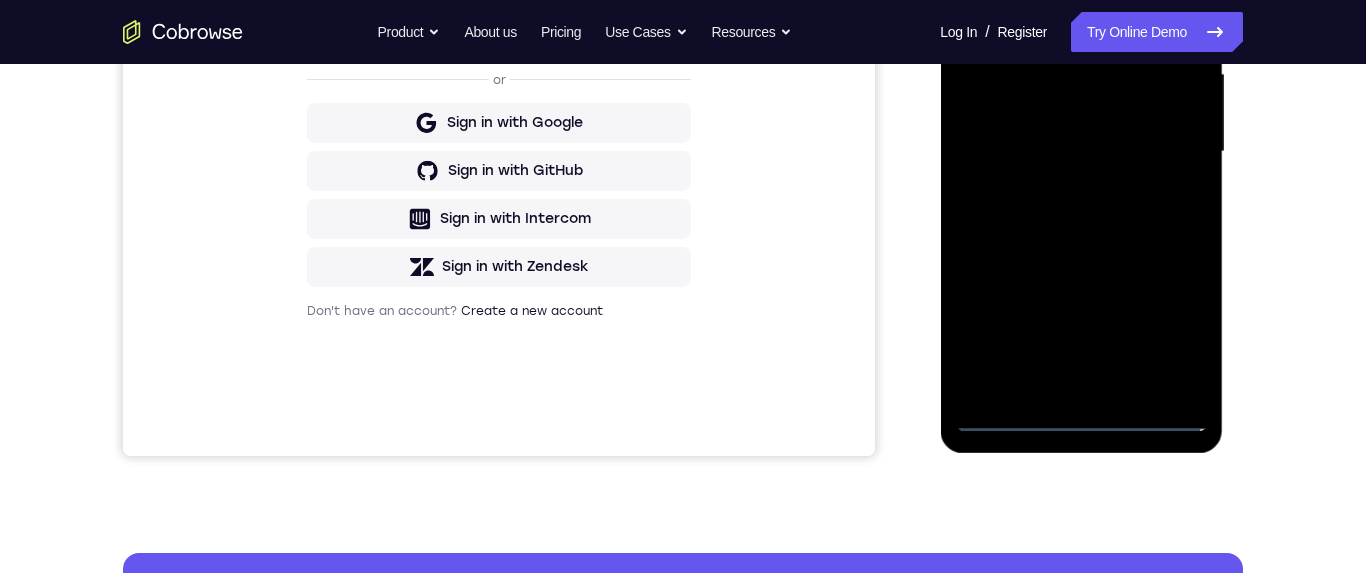 click at bounding box center (1081, 152) 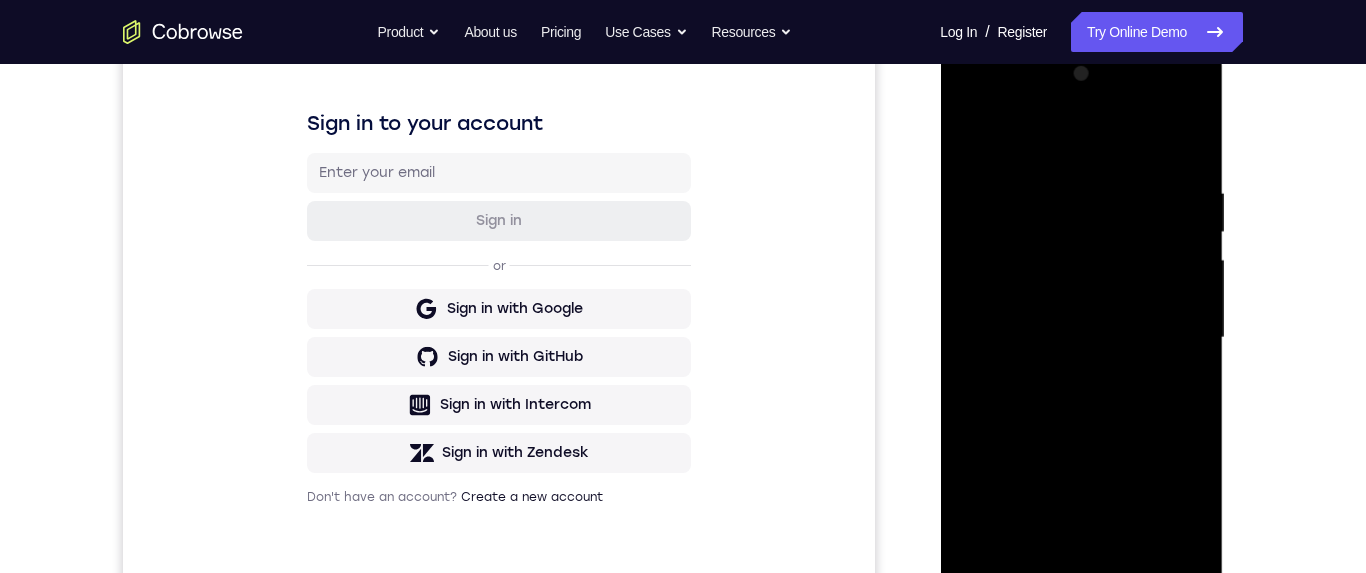 scroll, scrollTop: 145, scrollLeft: 0, axis: vertical 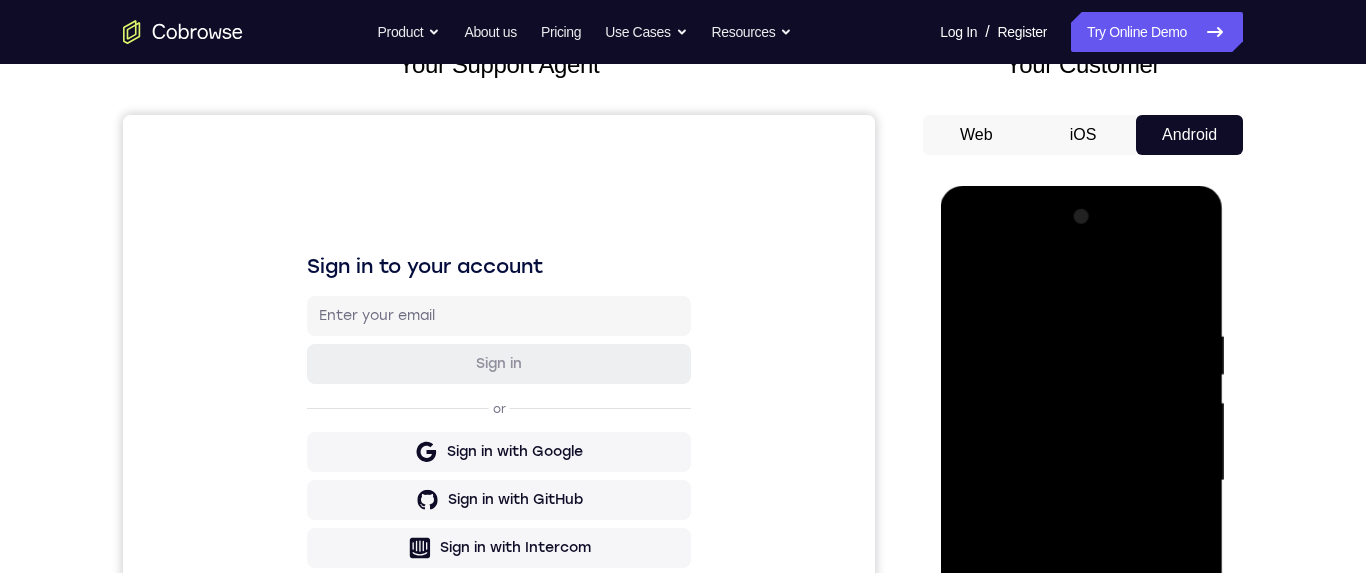 click at bounding box center (1081, 481) 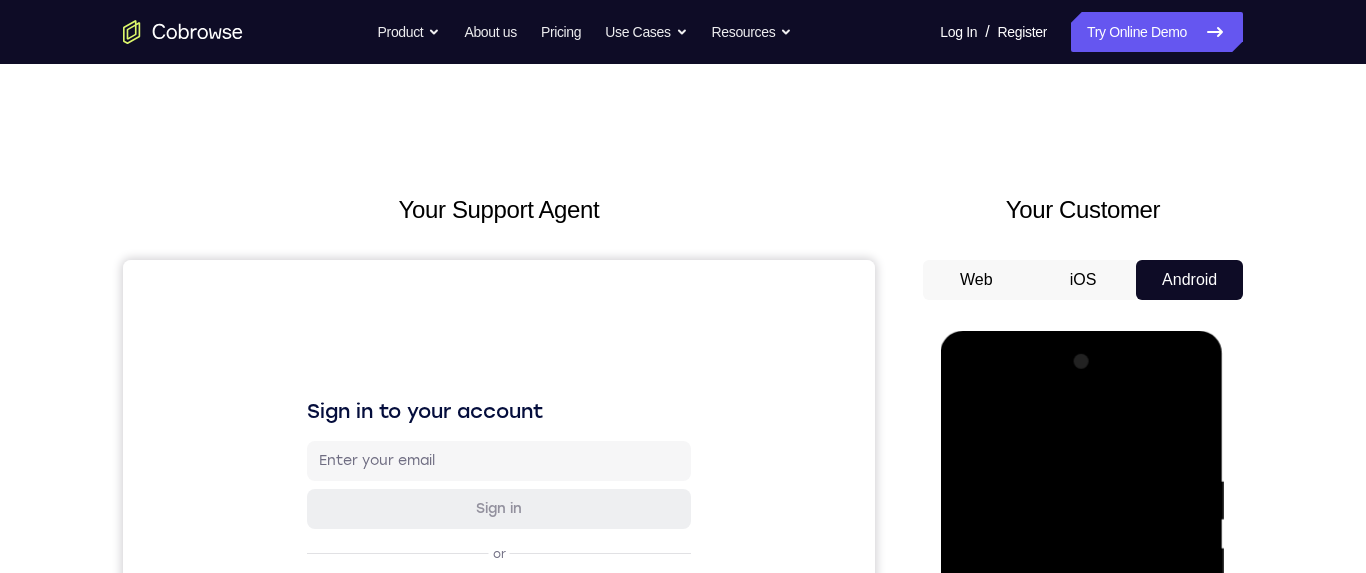scroll, scrollTop: 55, scrollLeft: 0, axis: vertical 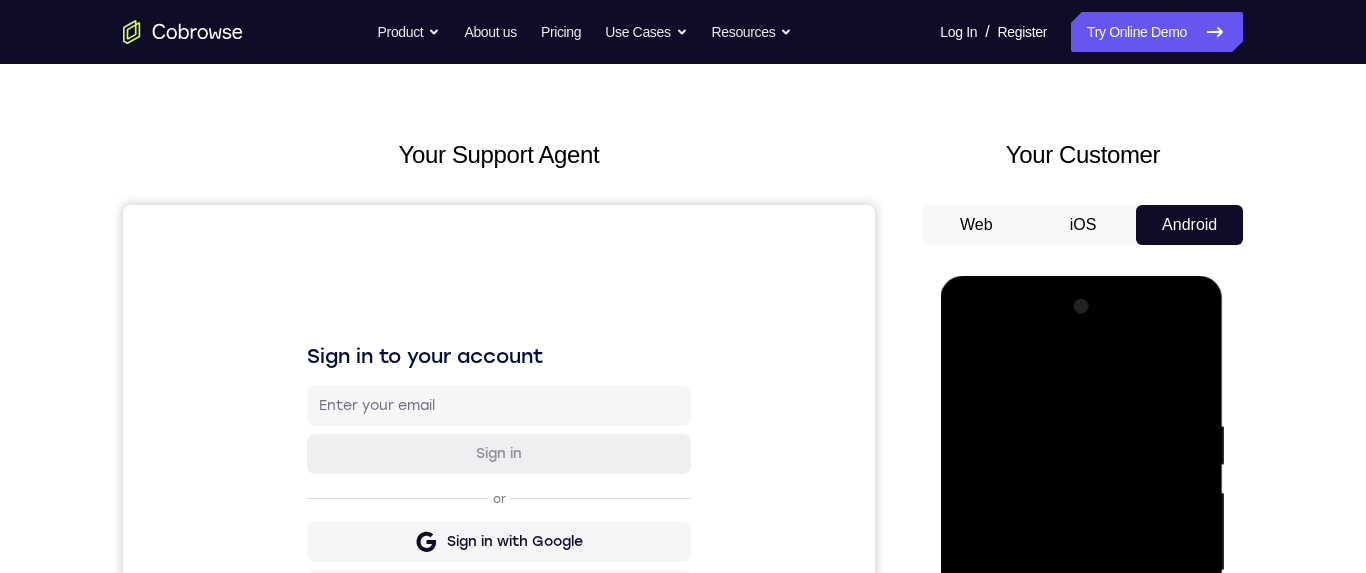 click at bounding box center (1081, 571) 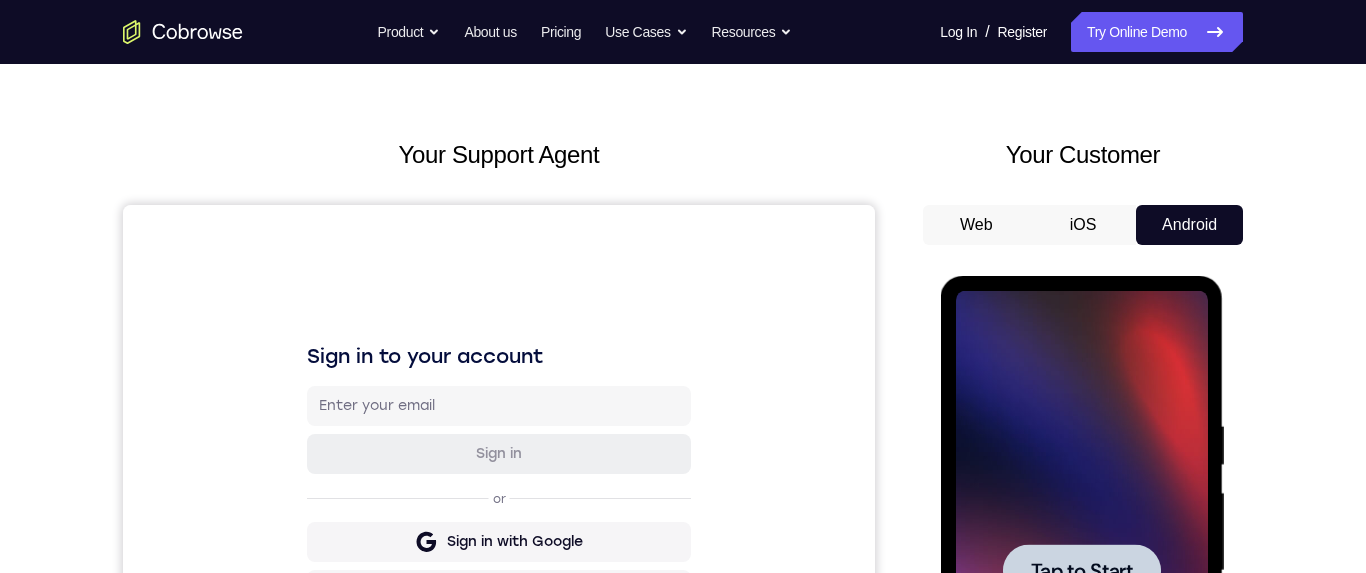 click on "Tap to Start" at bounding box center (1081, 571) 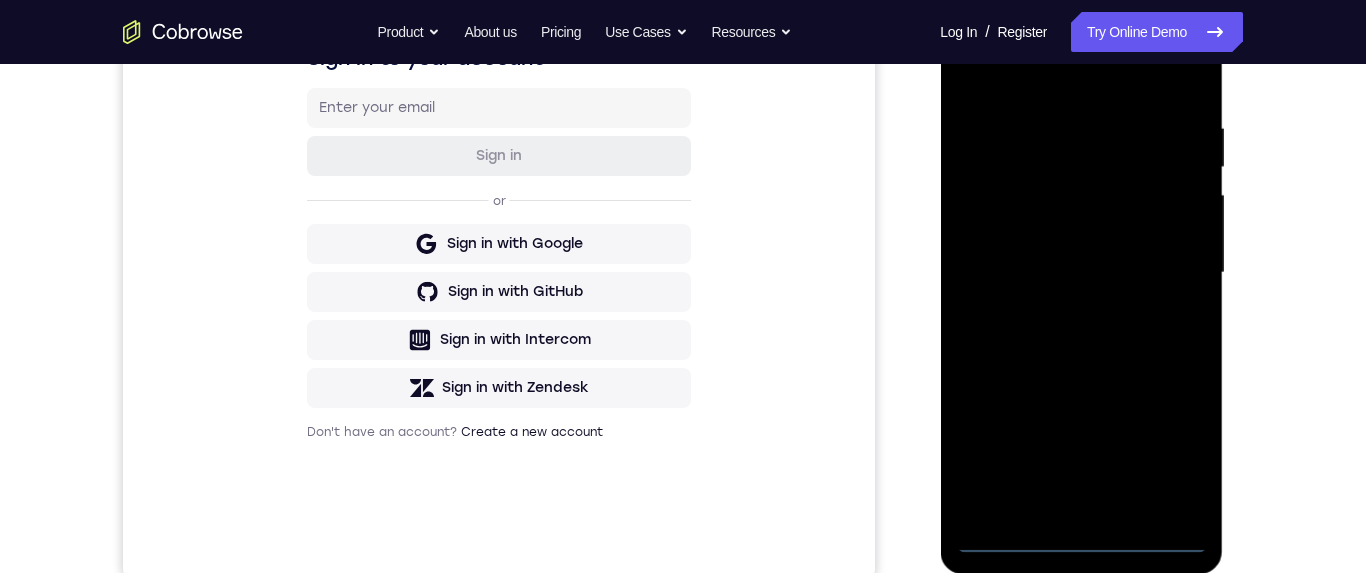 scroll, scrollTop: 418, scrollLeft: 0, axis: vertical 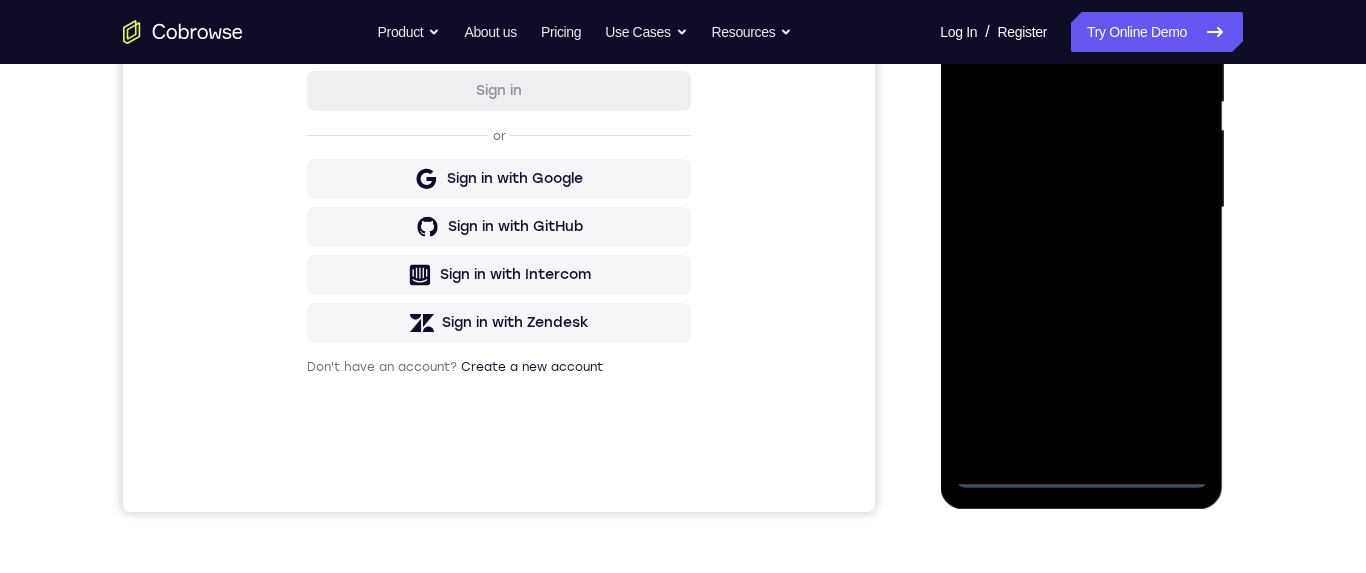 click at bounding box center (1081, 208) 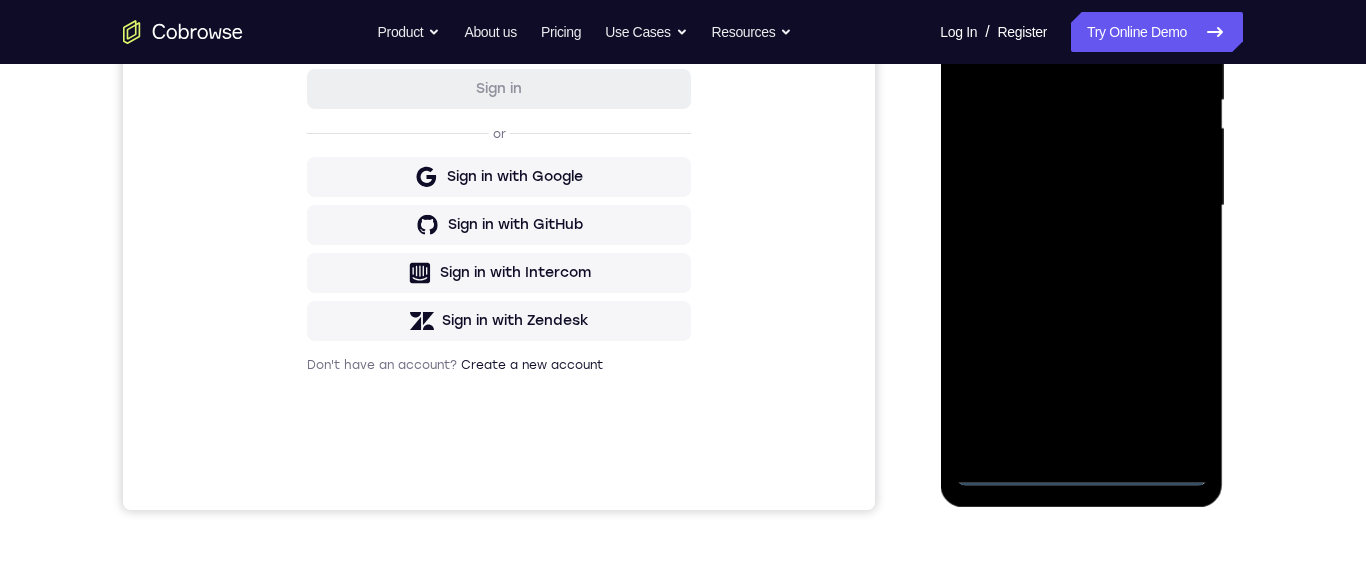 click at bounding box center (1081, 206) 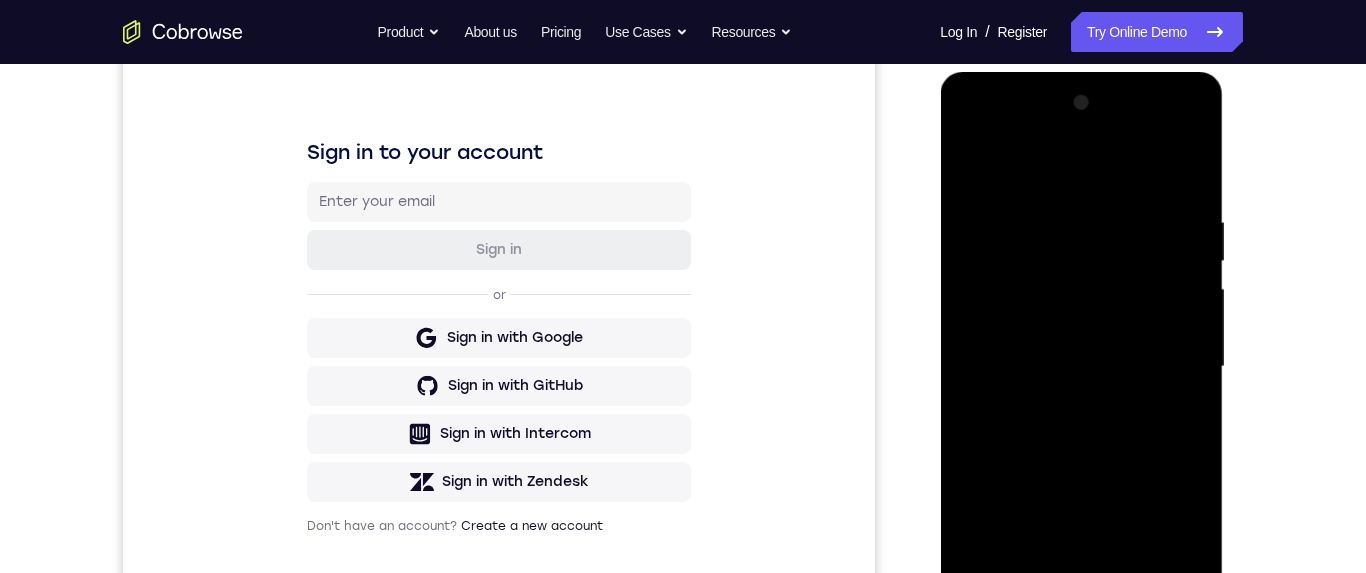 scroll, scrollTop: 137, scrollLeft: 0, axis: vertical 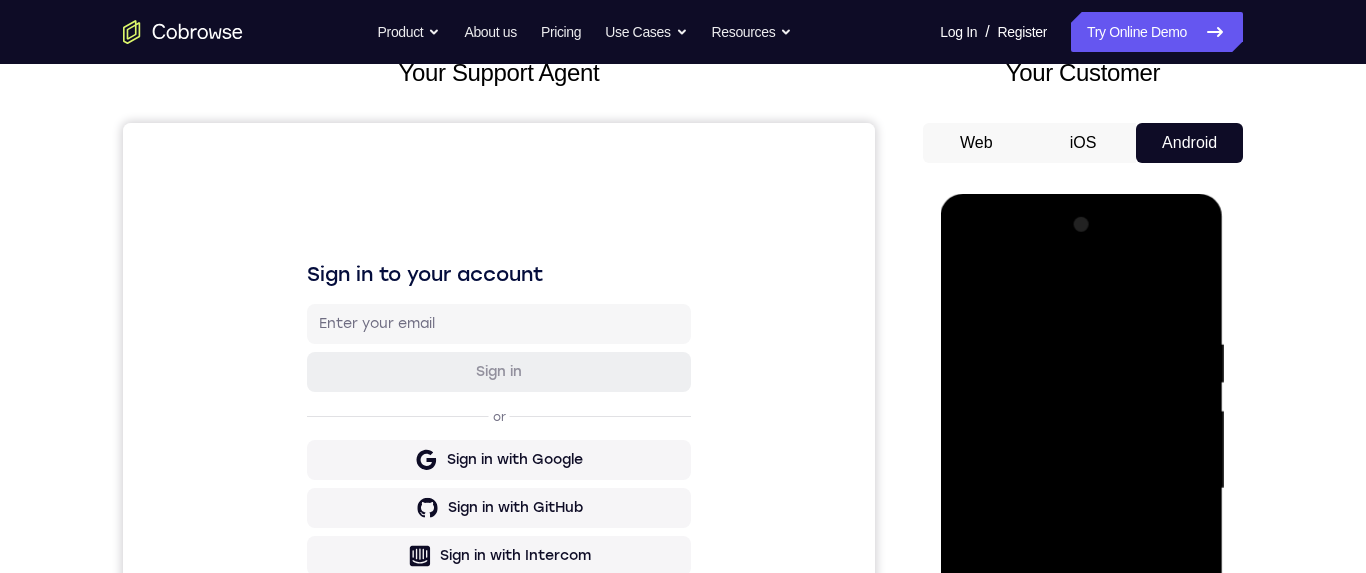 click at bounding box center (1081, 489) 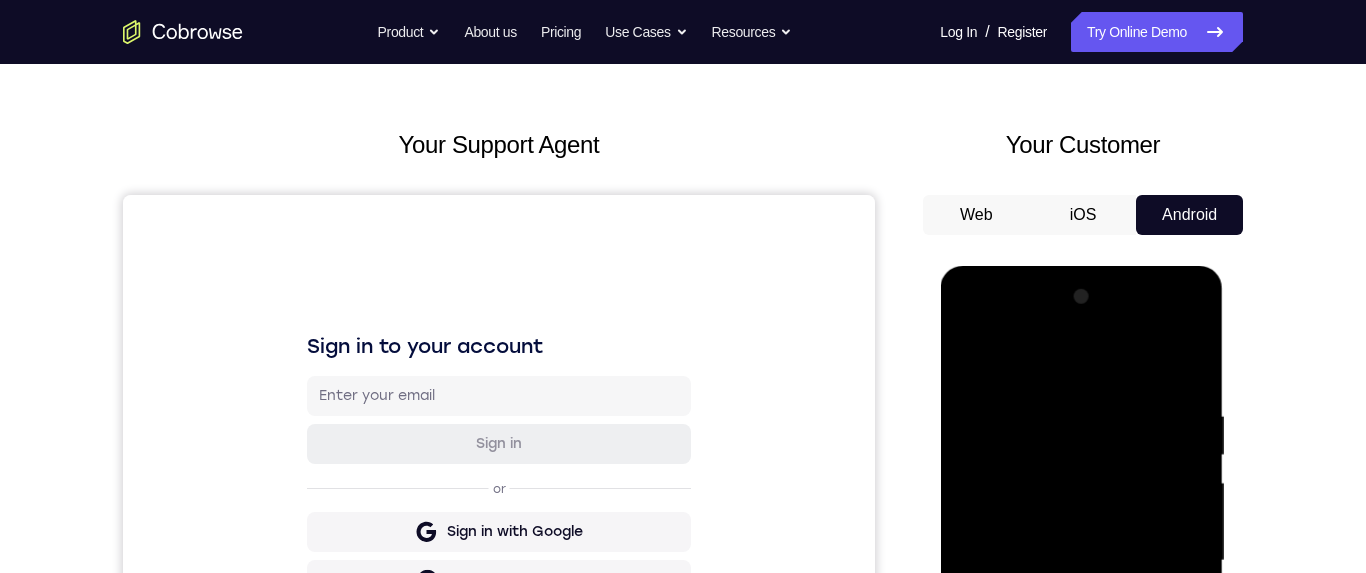 click at bounding box center [1081, 561] 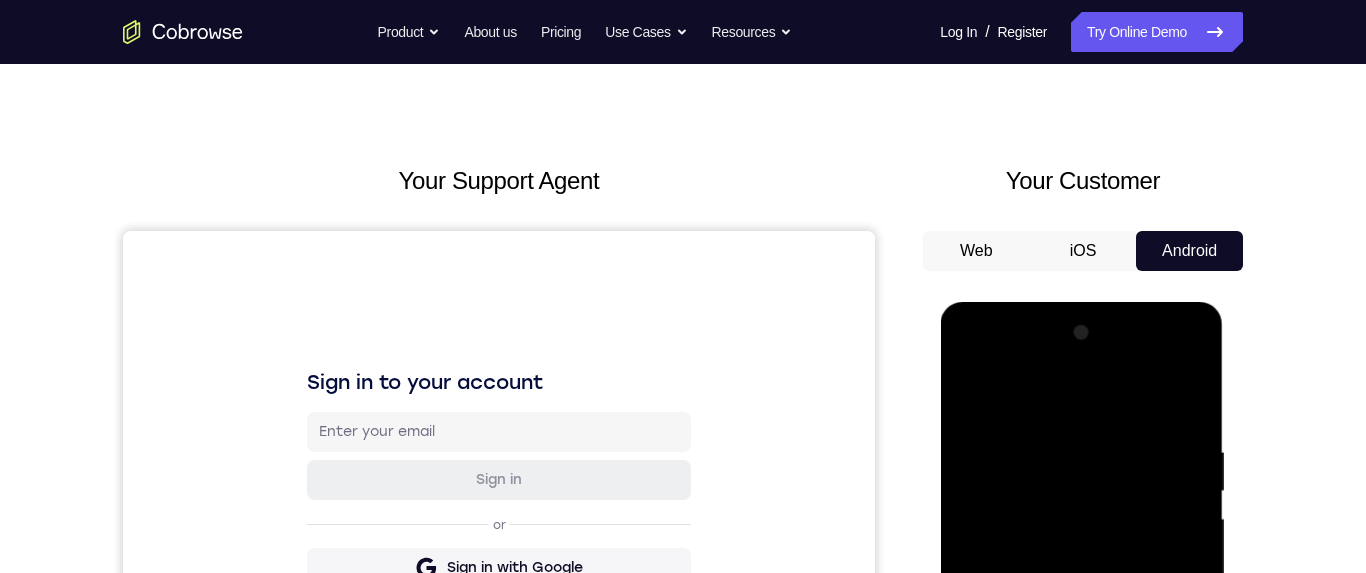 scroll, scrollTop: 27, scrollLeft: 0, axis: vertical 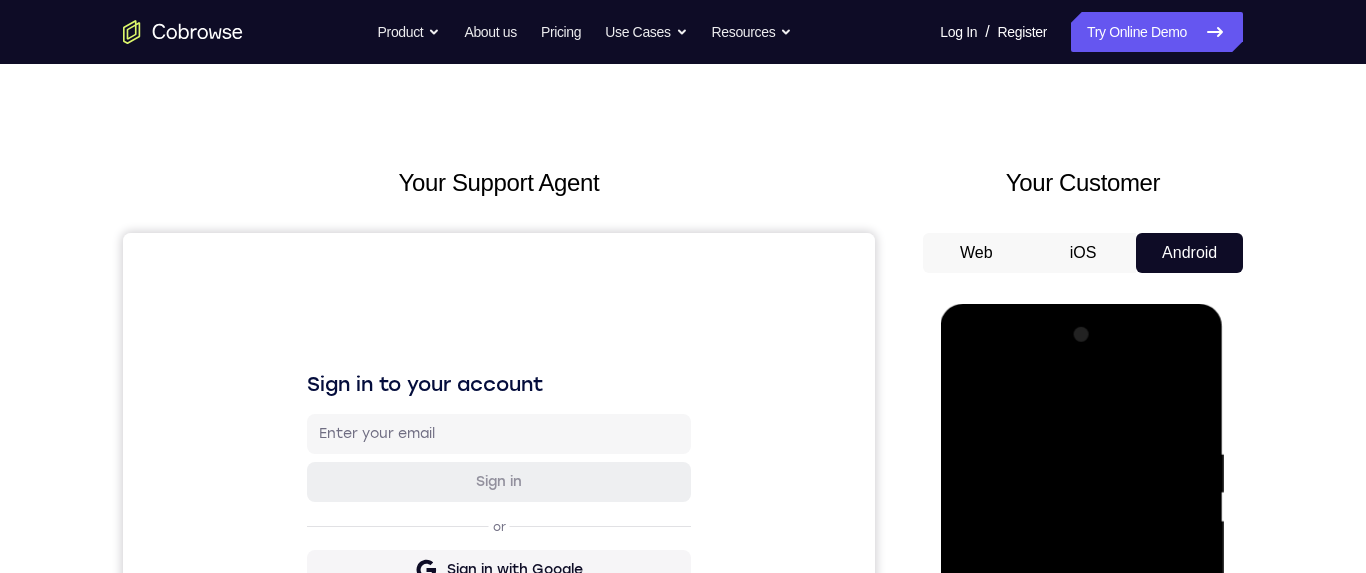 click at bounding box center [1081, 599] 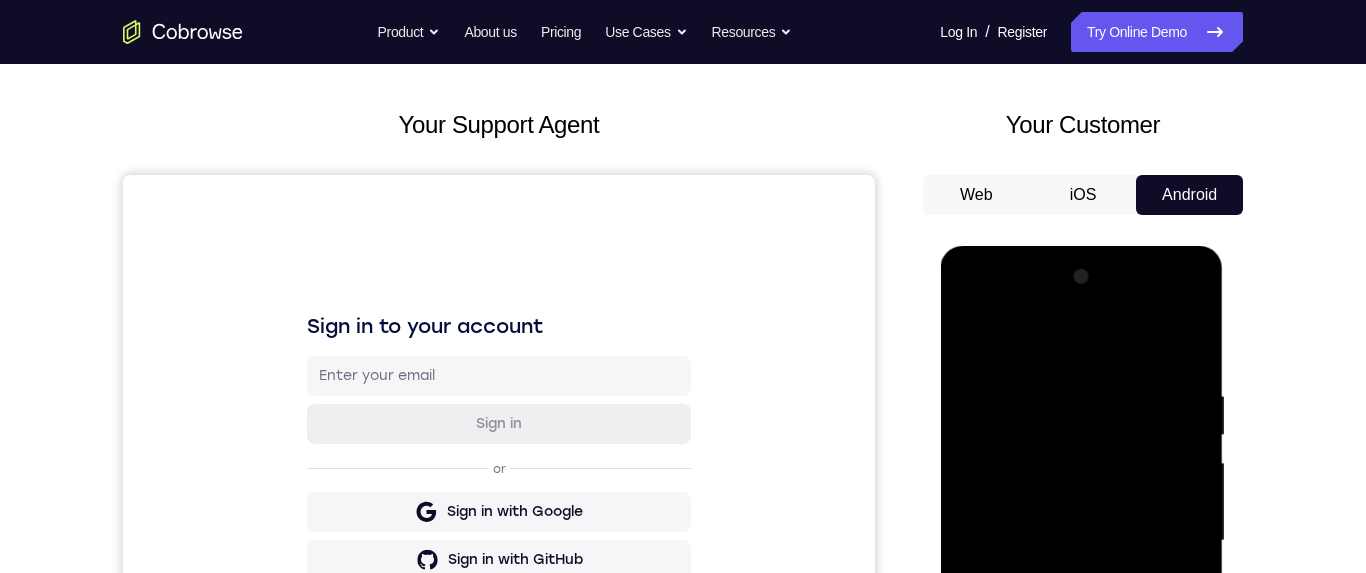 scroll, scrollTop: 83, scrollLeft: 0, axis: vertical 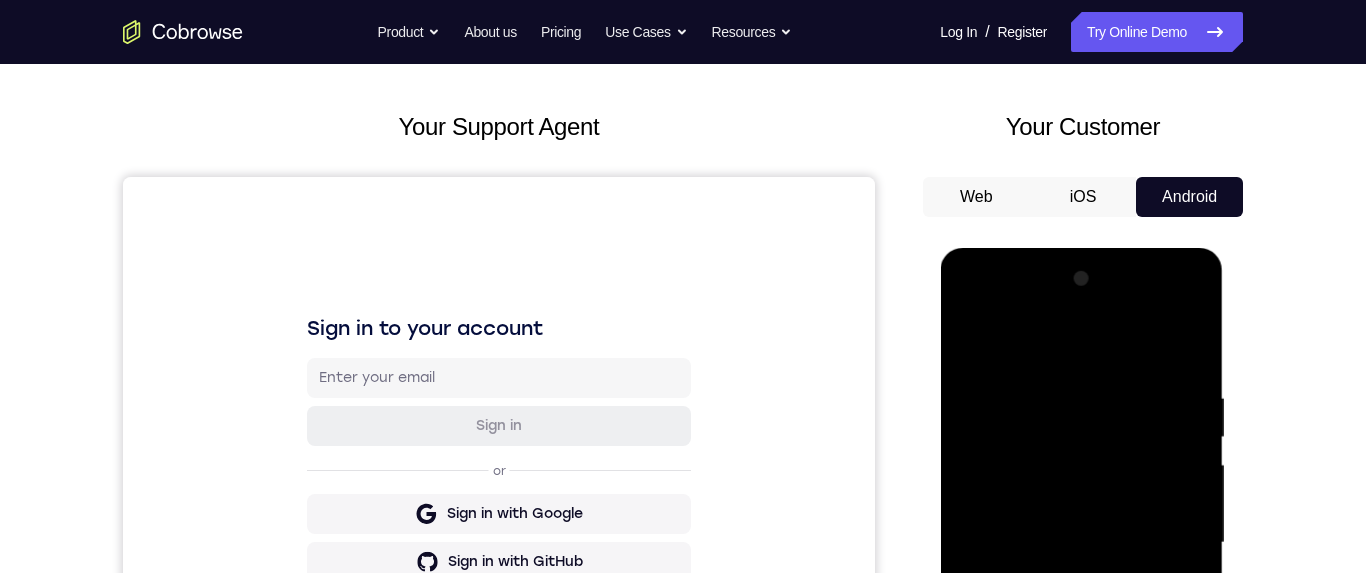 click at bounding box center (1081, 543) 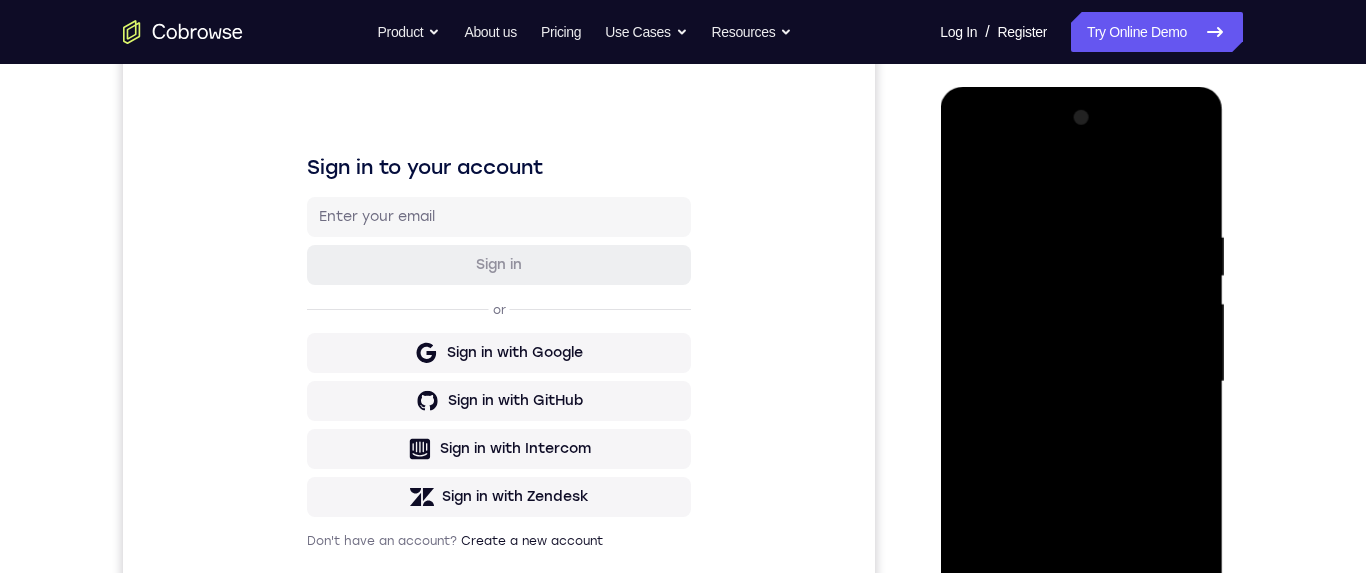 scroll, scrollTop: 245, scrollLeft: 0, axis: vertical 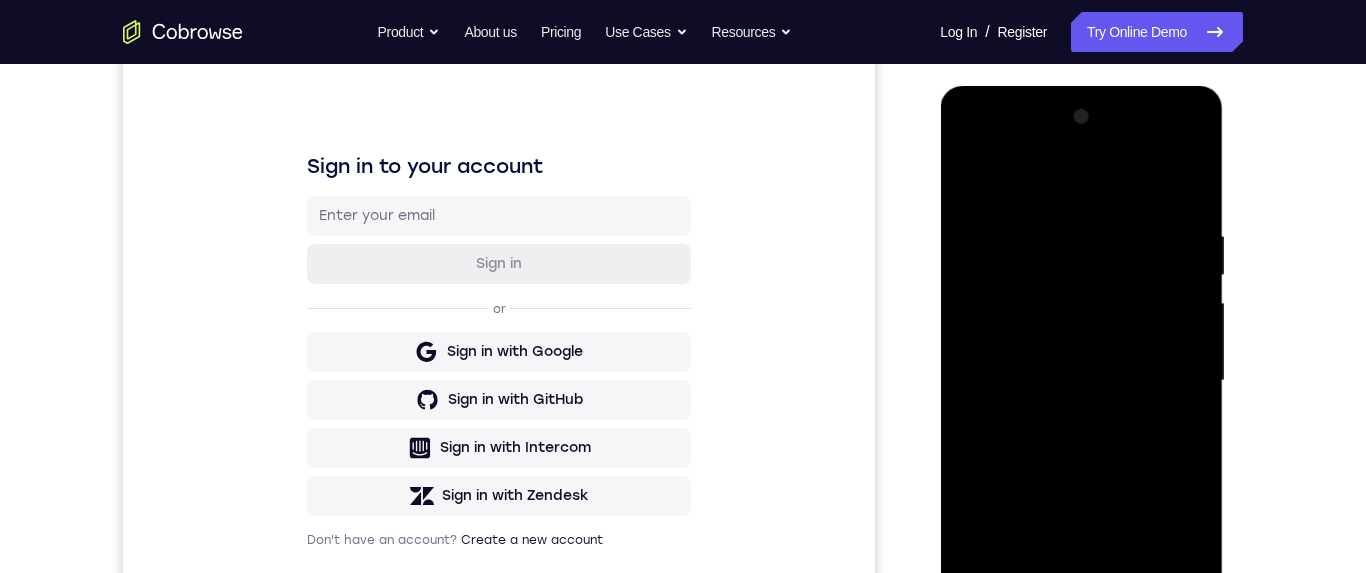 click at bounding box center [1081, 381] 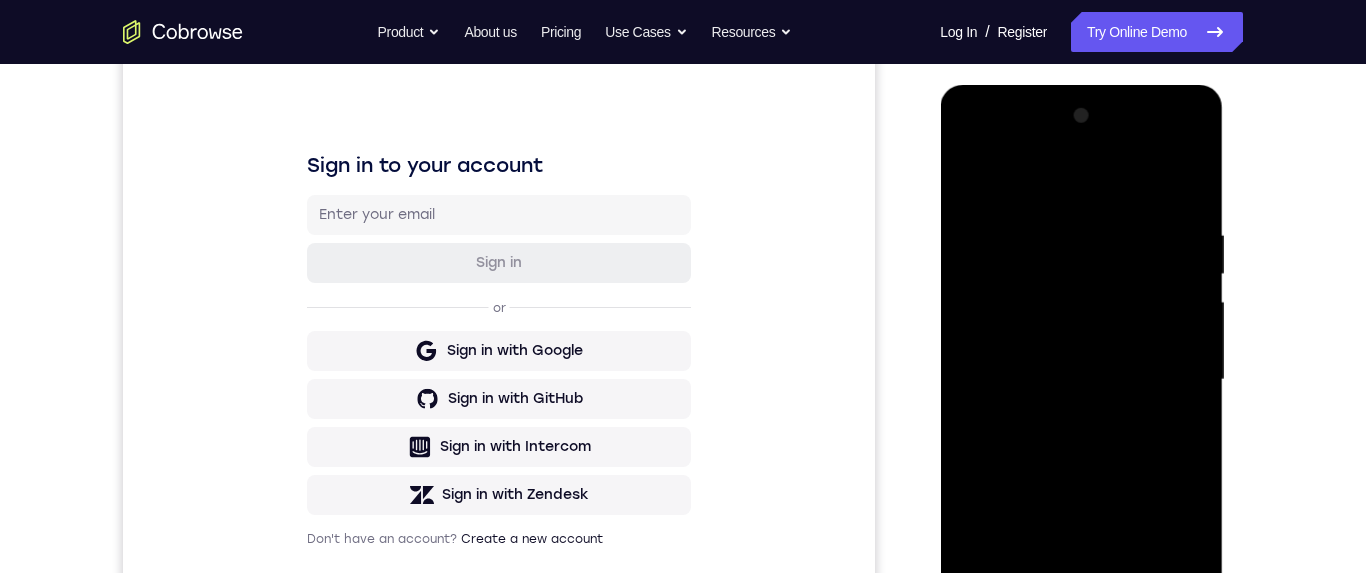 click at bounding box center (1081, 380) 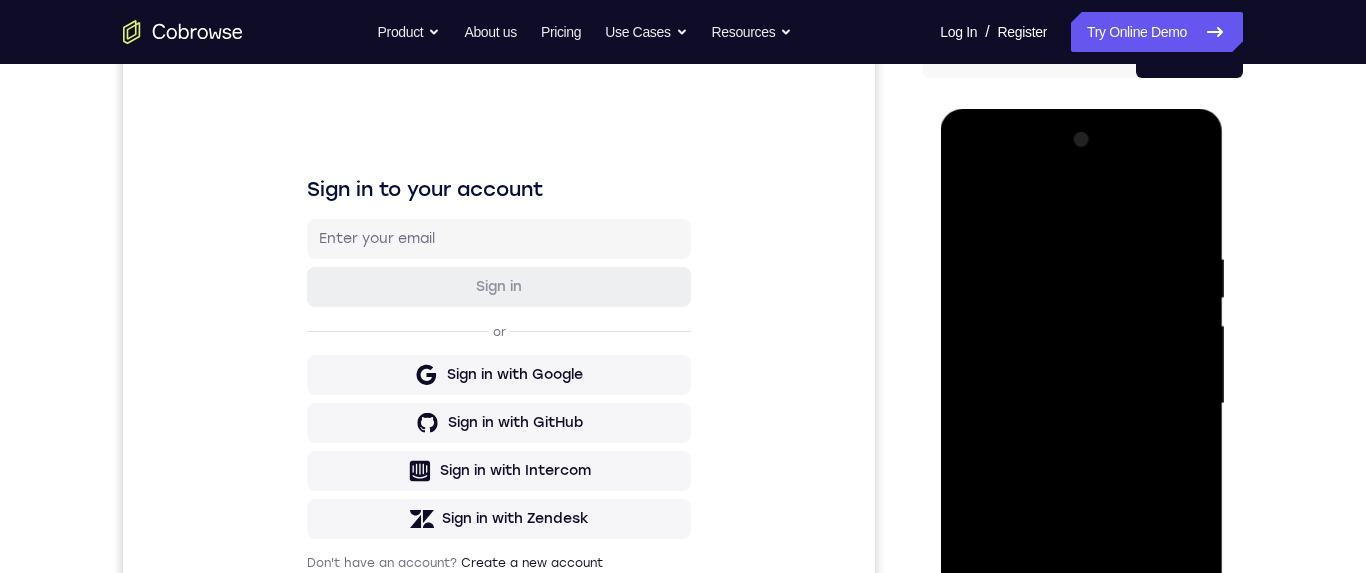 click at bounding box center (1081, 404) 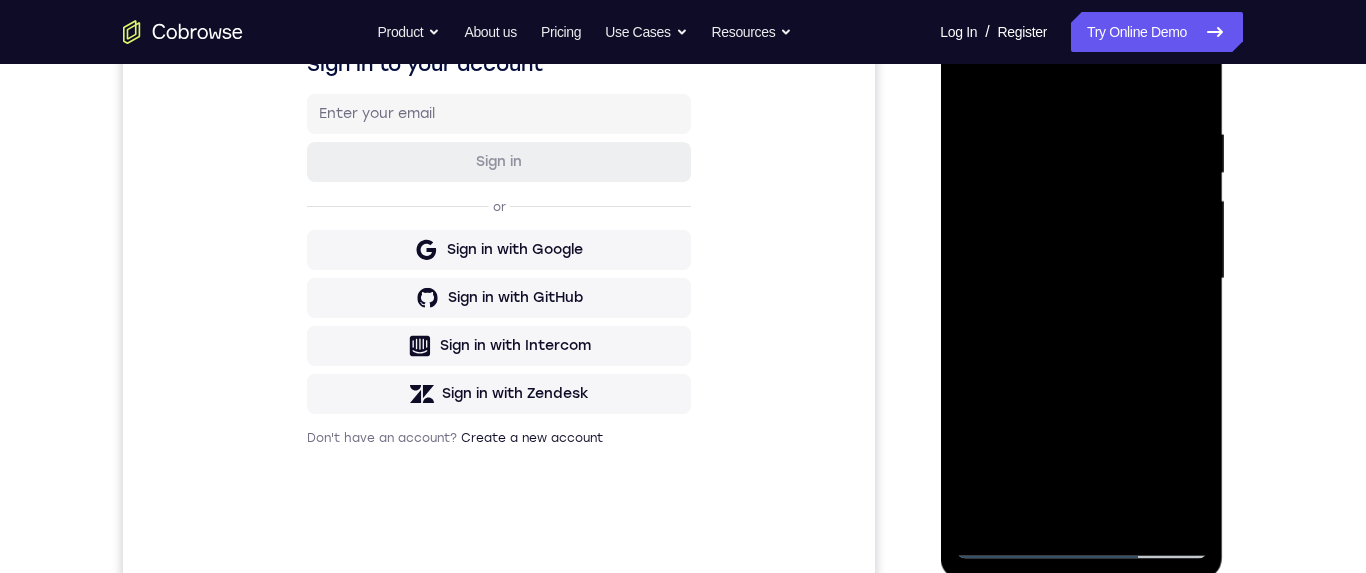 scroll, scrollTop: 361, scrollLeft: 0, axis: vertical 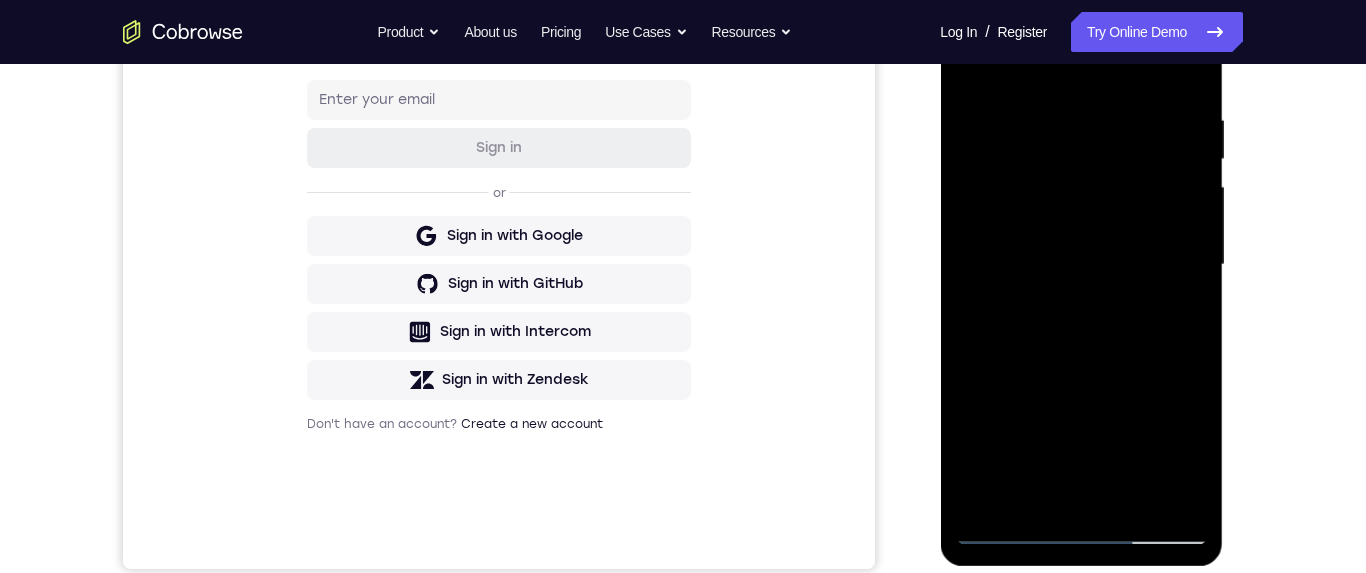 click at bounding box center (1081, 265) 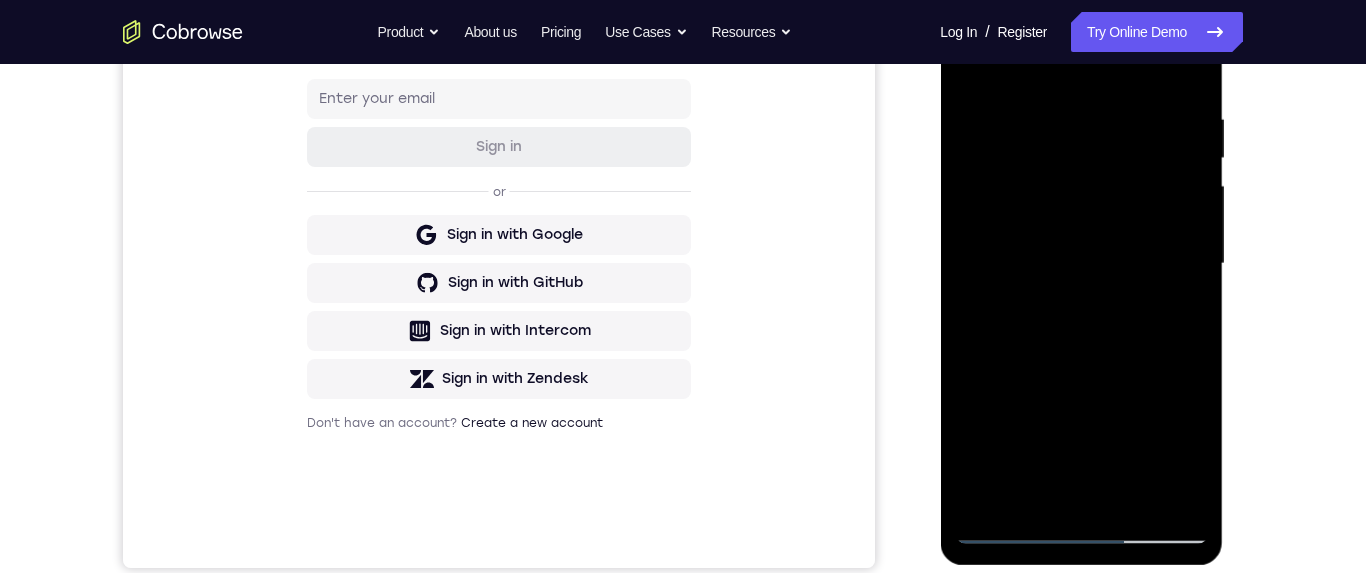 click at bounding box center (1081, 264) 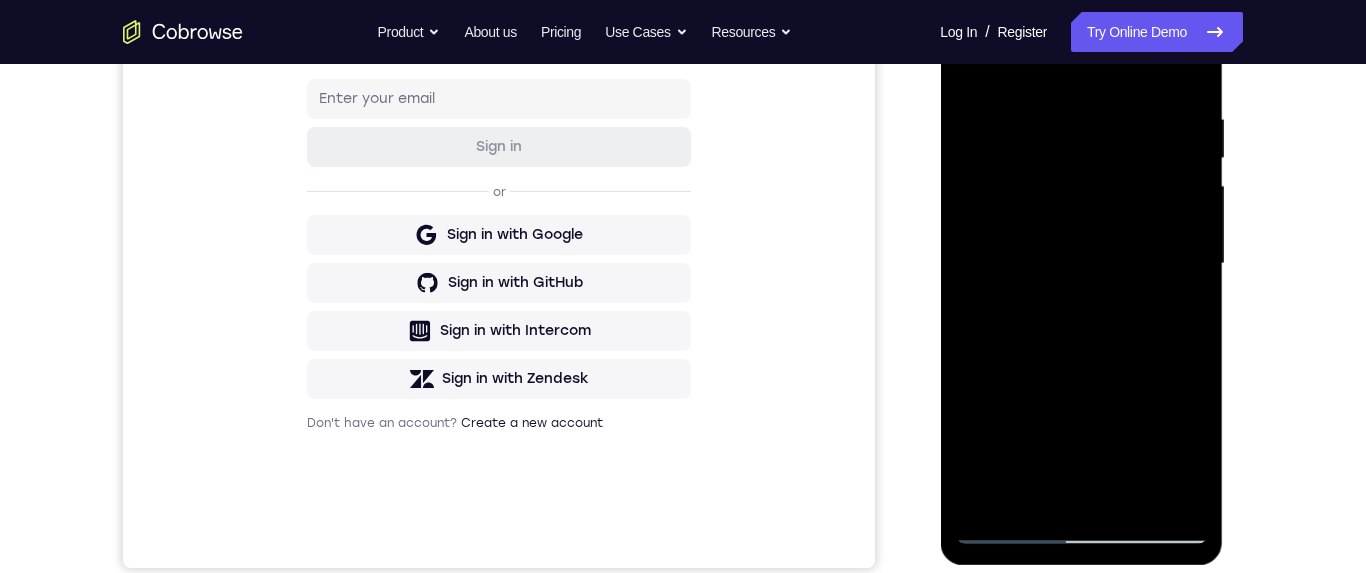 click at bounding box center [1081, 264] 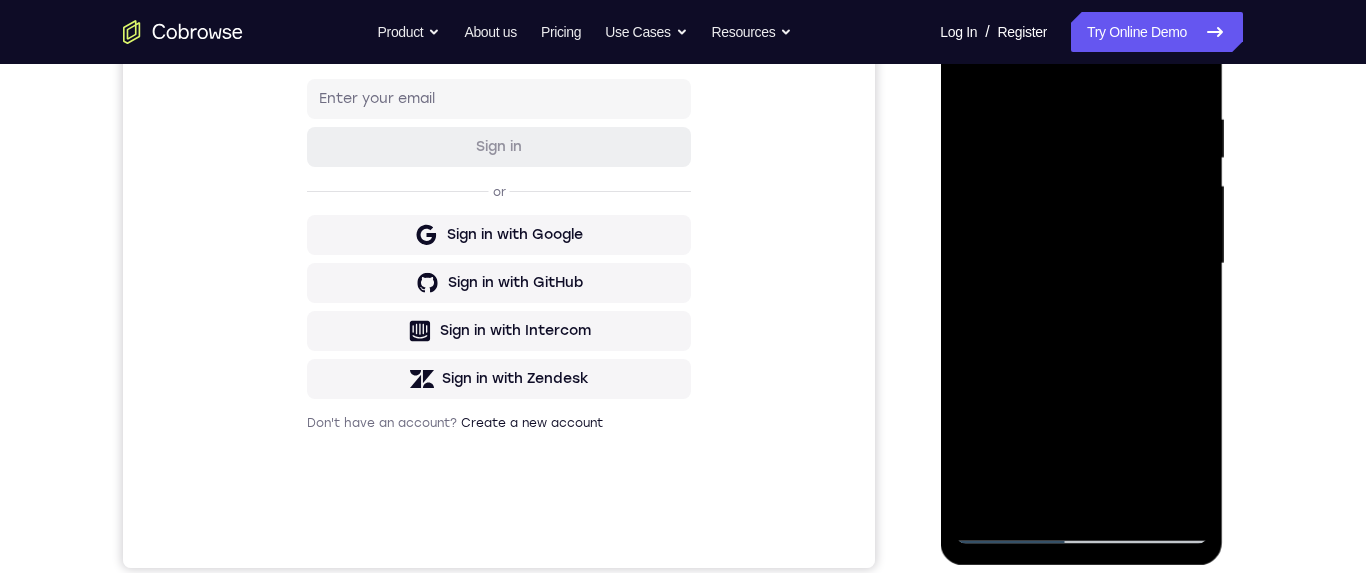 click at bounding box center [1081, 264] 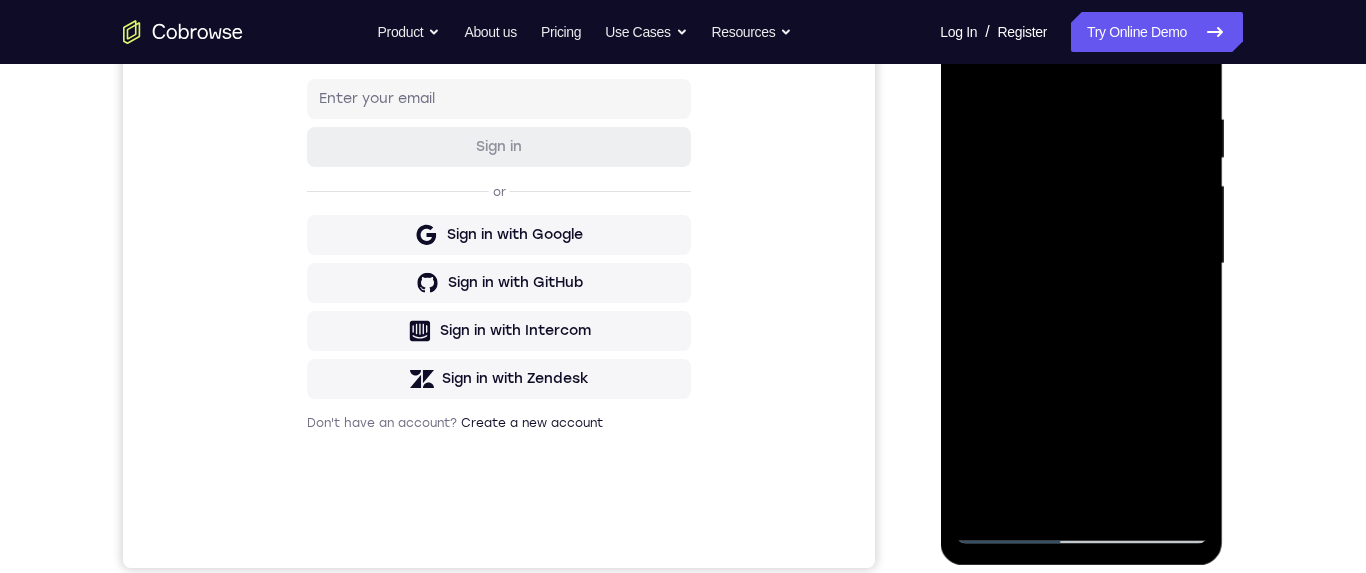 click at bounding box center (1081, 264) 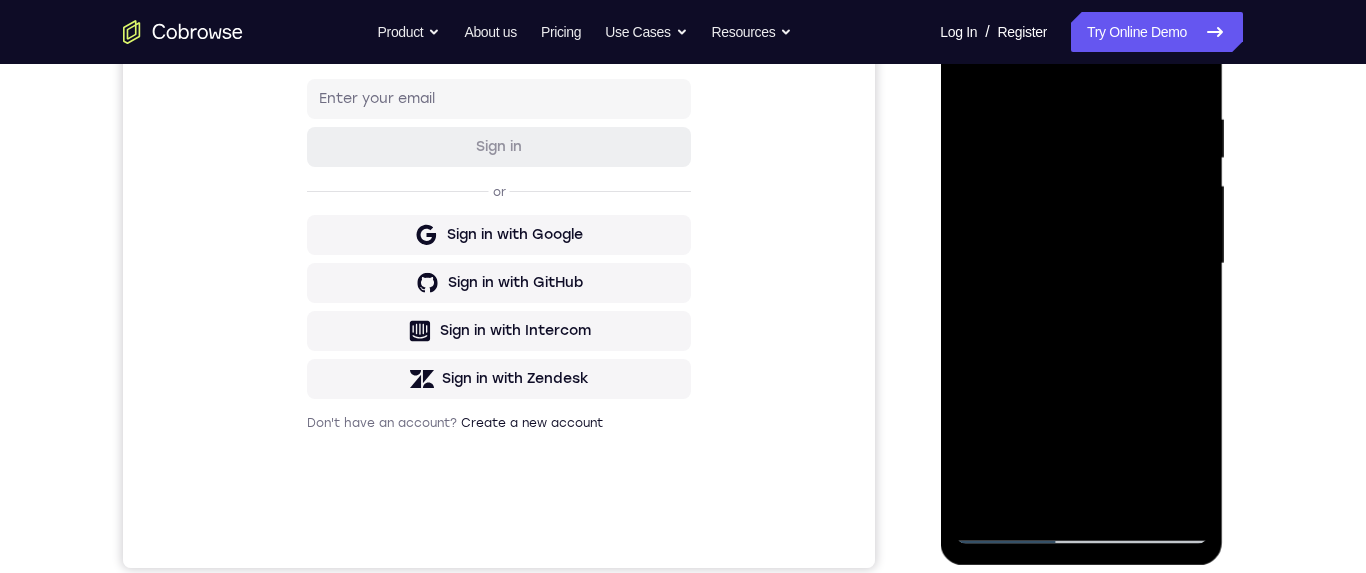 click at bounding box center [1081, 264] 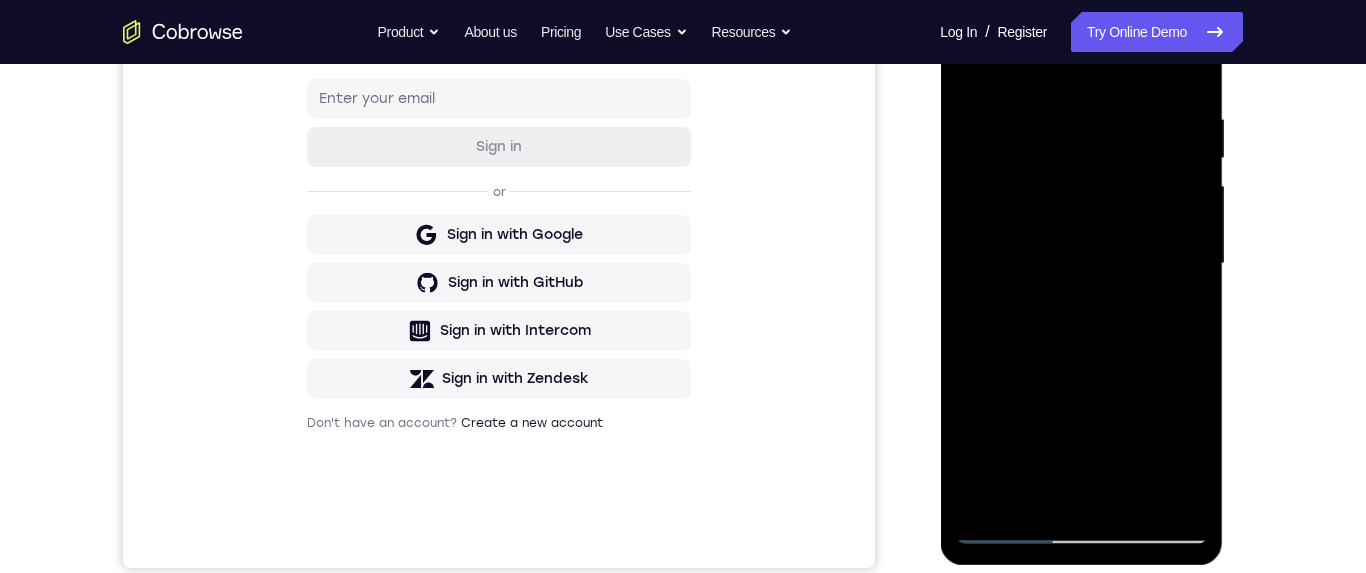 click at bounding box center [1081, 264] 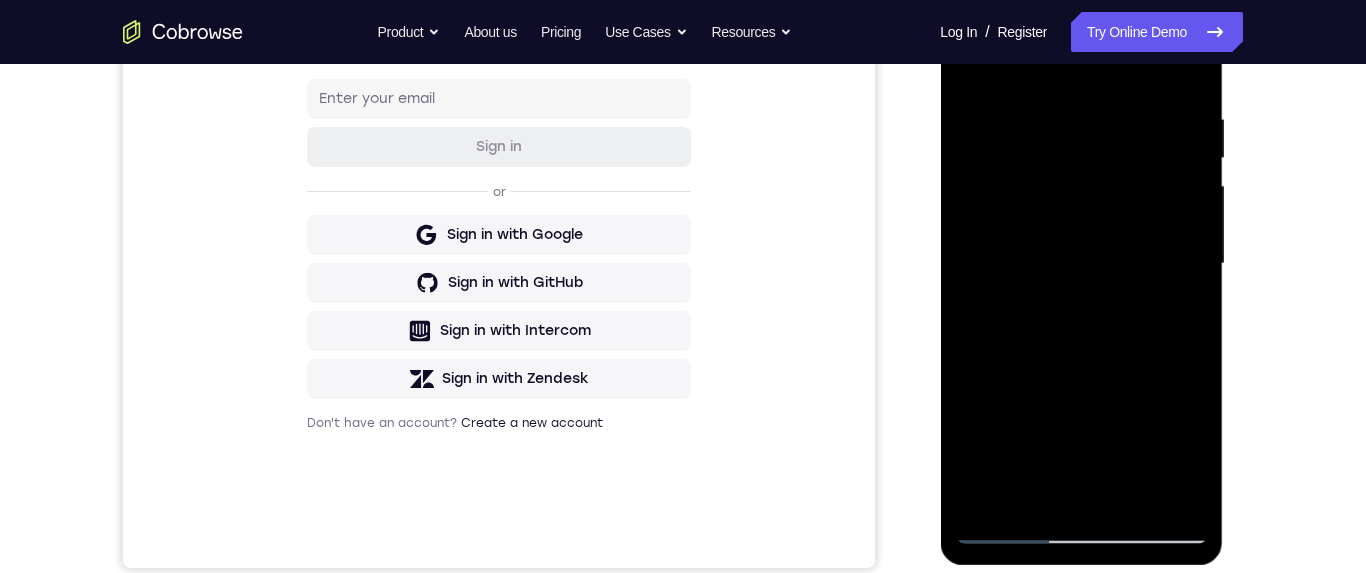 click at bounding box center [1081, 264] 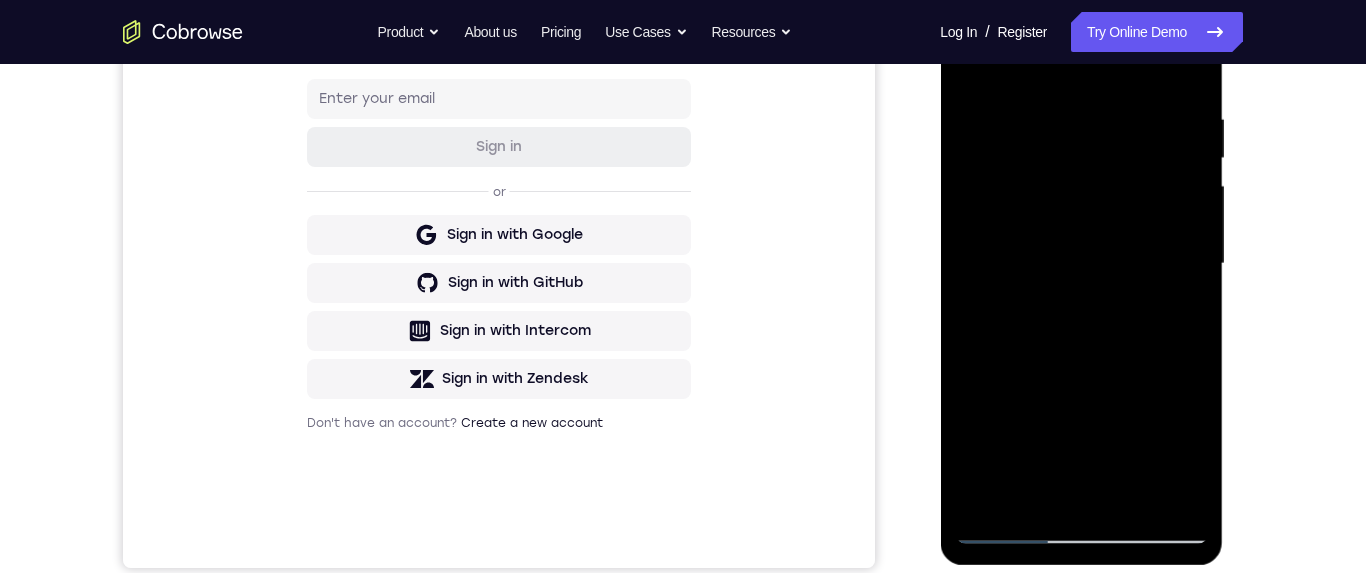 click at bounding box center (1081, 264) 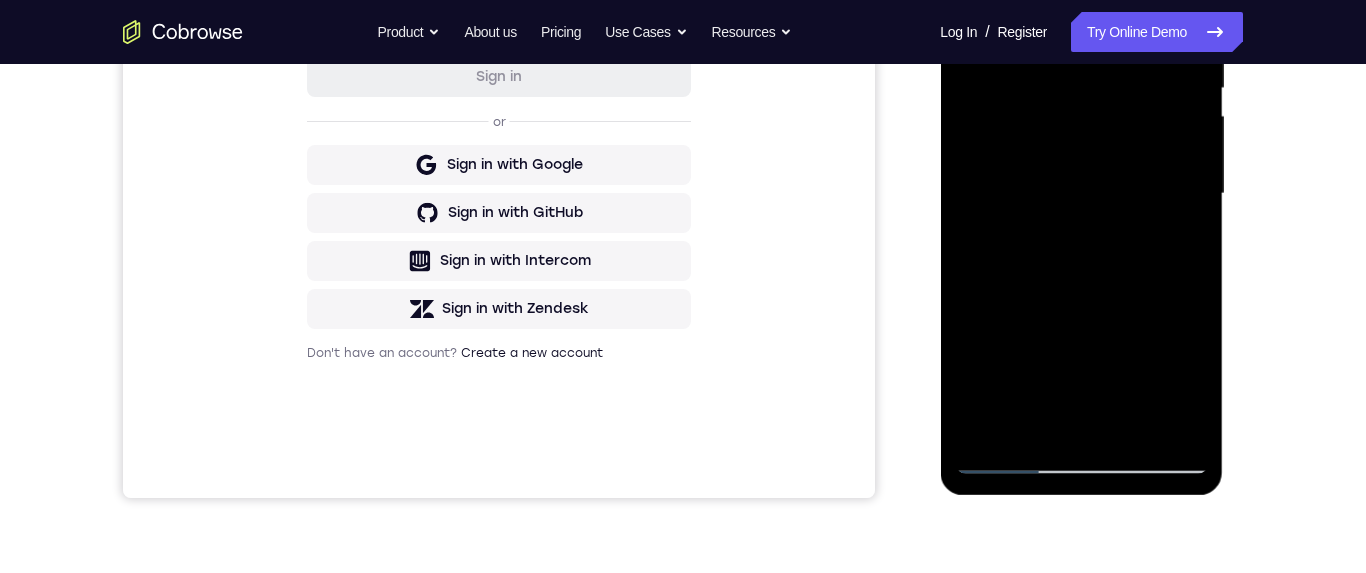scroll, scrollTop: 391, scrollLeft: 0, axis: vertical 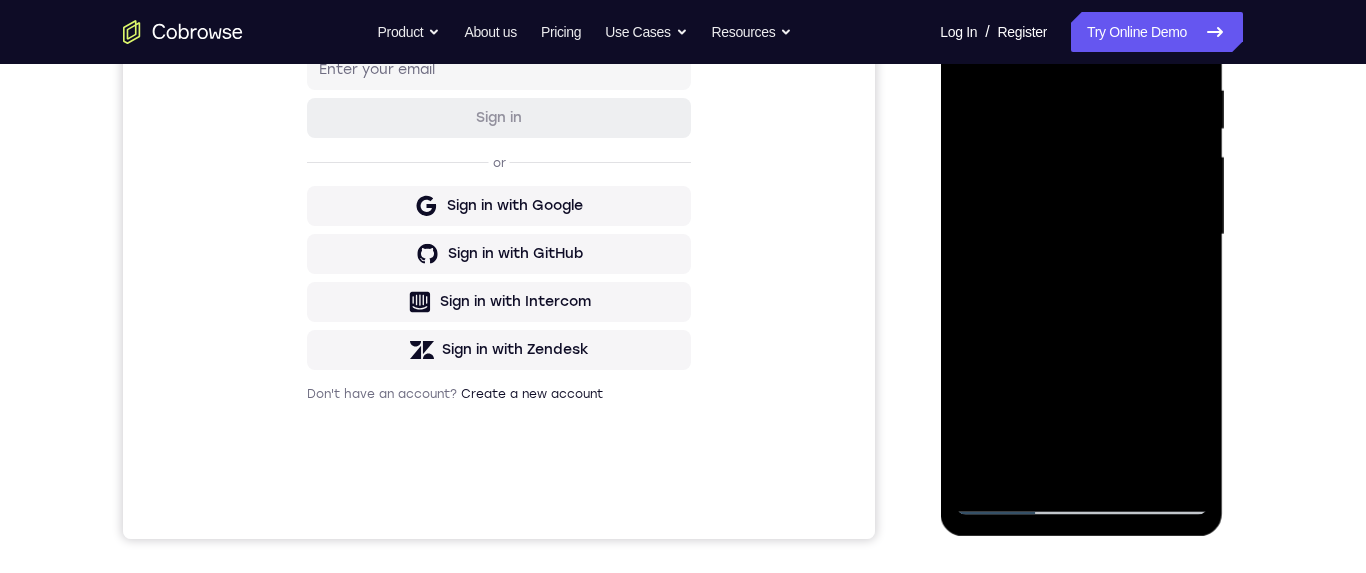 click at bounding box center [1081, 235] 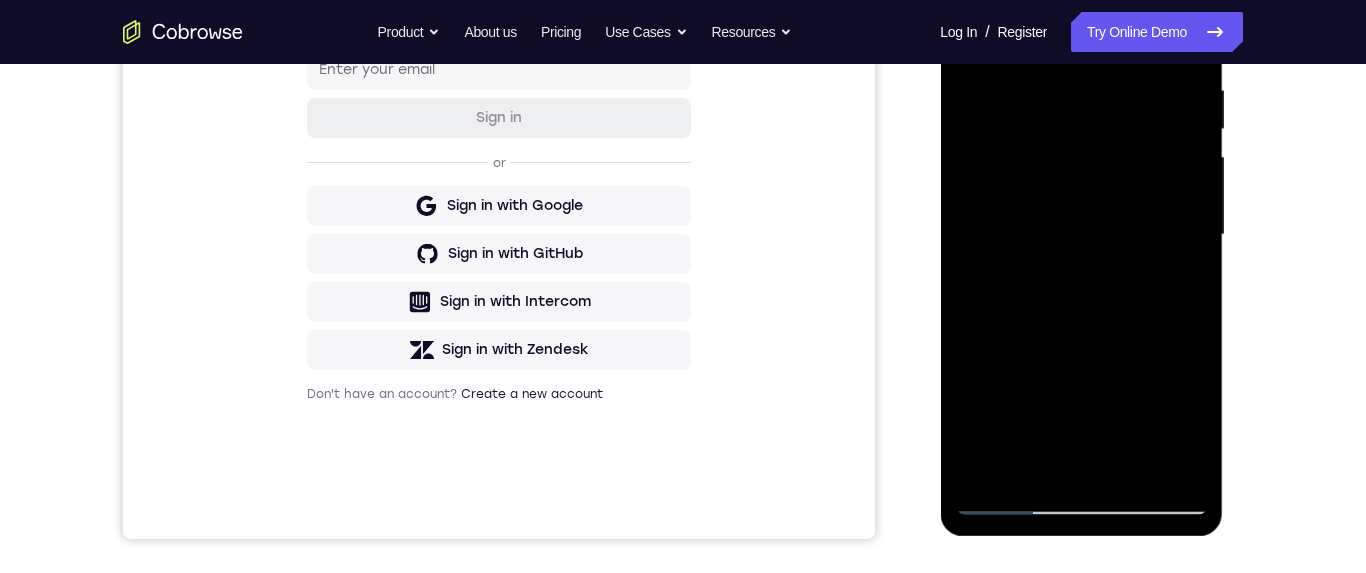 click at bounding box center [1081, 235] 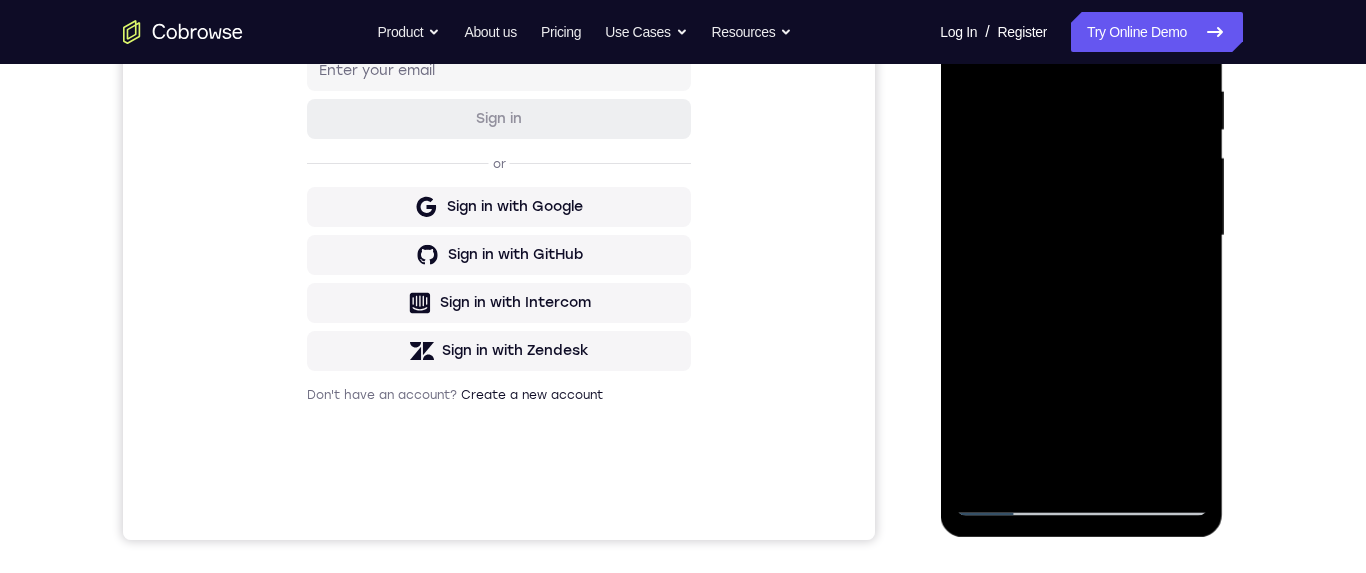 scroll, scrollTop: 276, scrollLeft: 0, axis: vertical 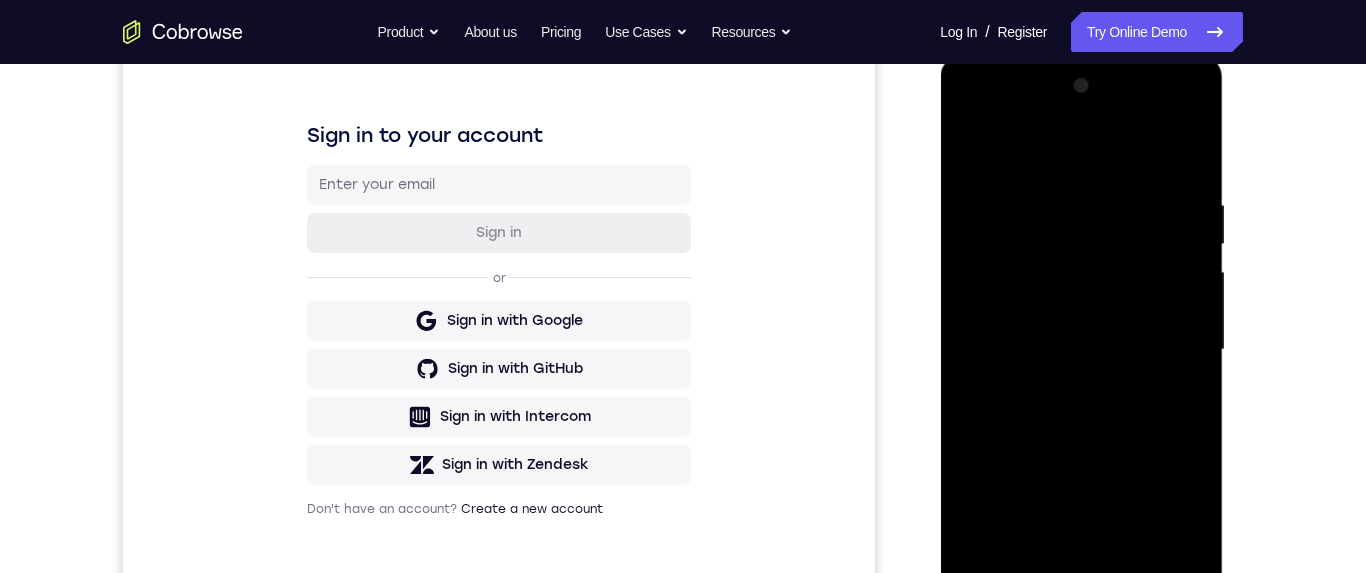 click at bounding box center (1081, 350) 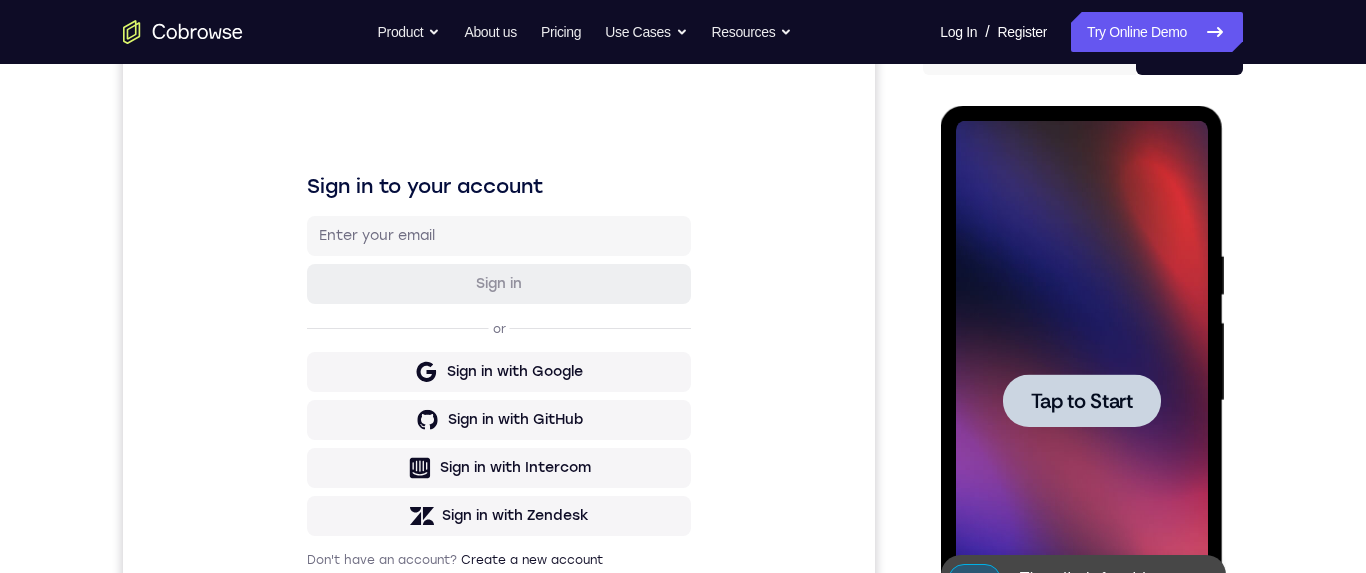 click at bounding box center (1081, 400) 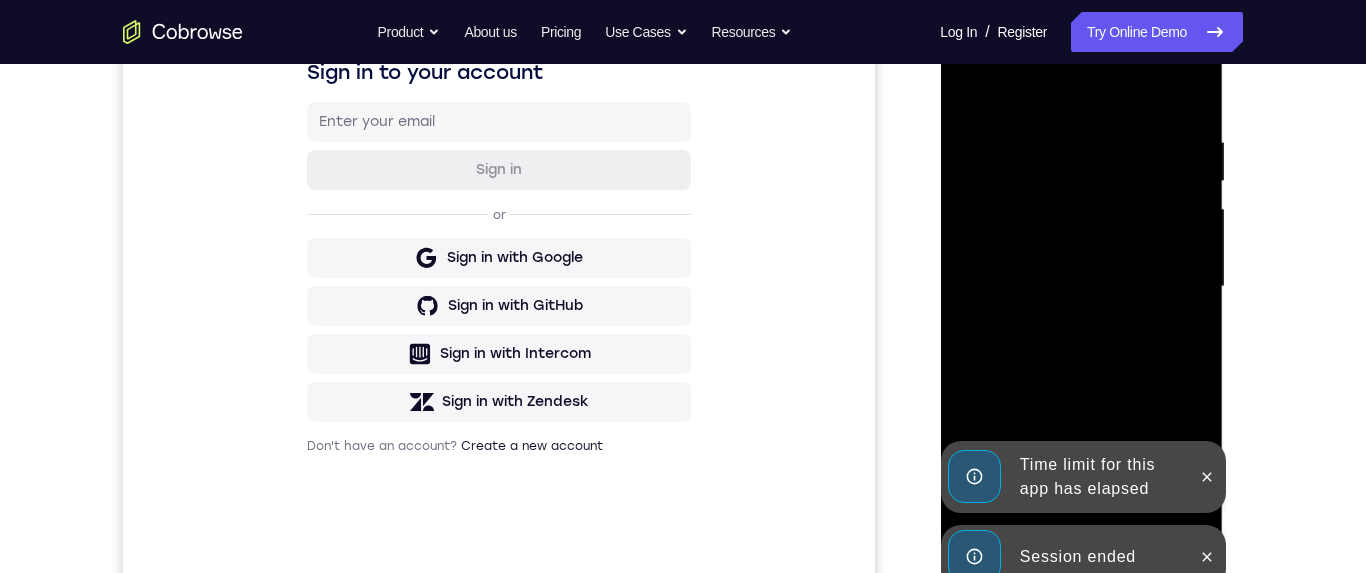 scroll, scrollTop: 355, scrollLeft: 0, axis: vertical 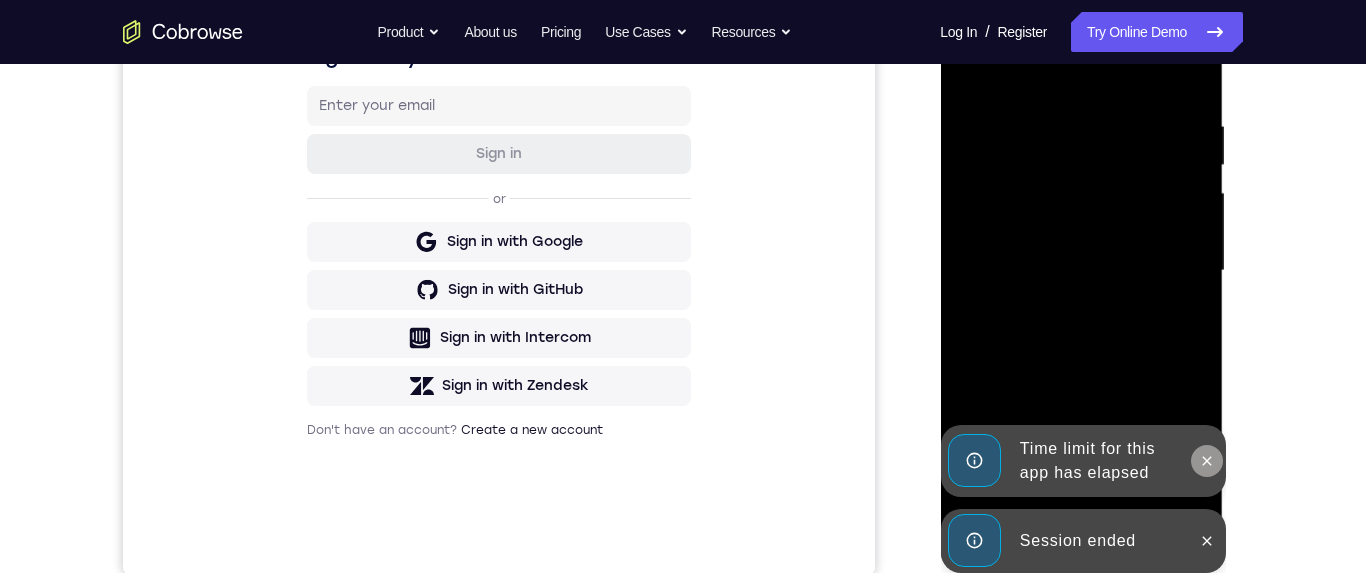 click 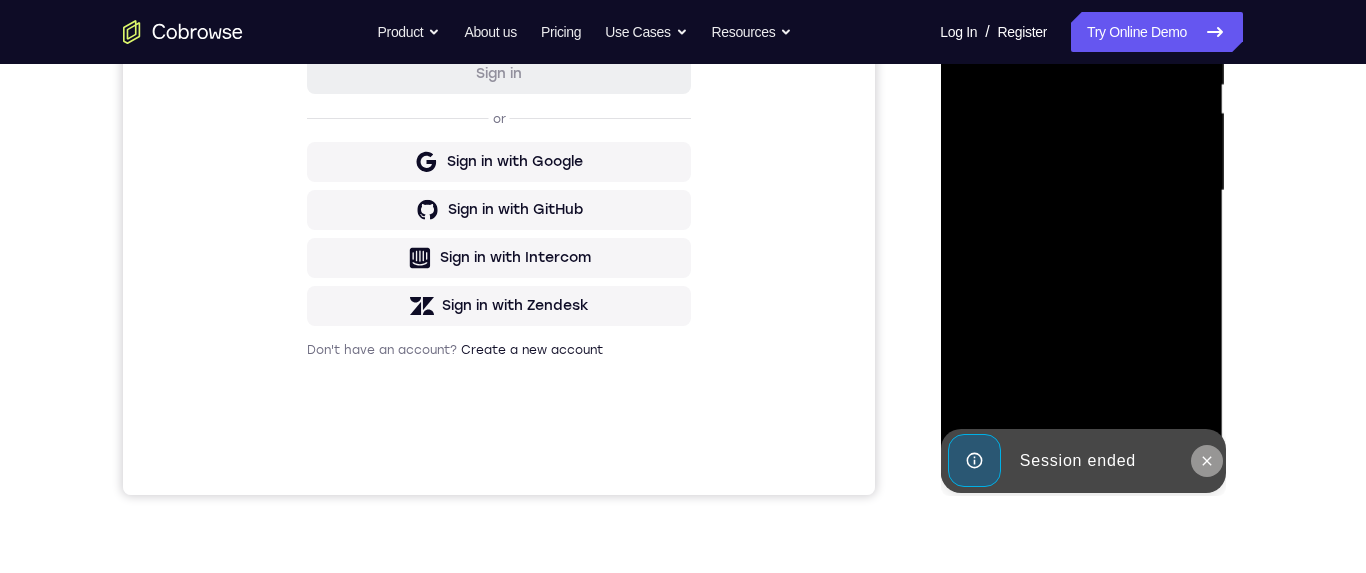 click 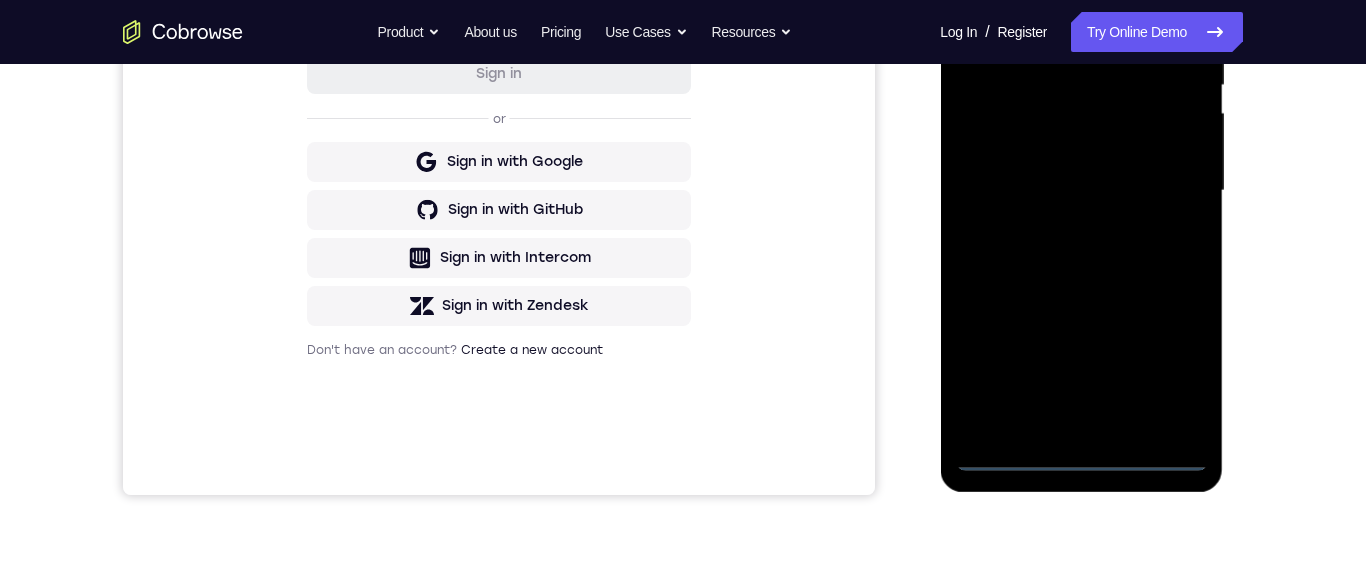 click at bounding box center (1081, 191) 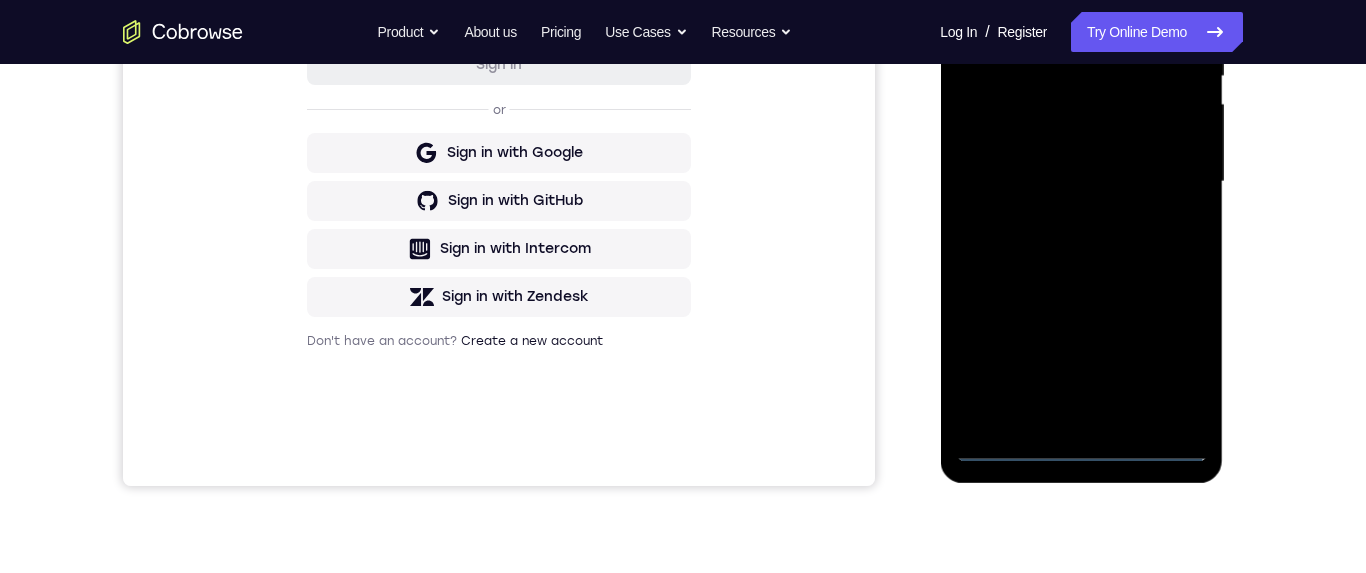 click at bounding box center (1081, 182) 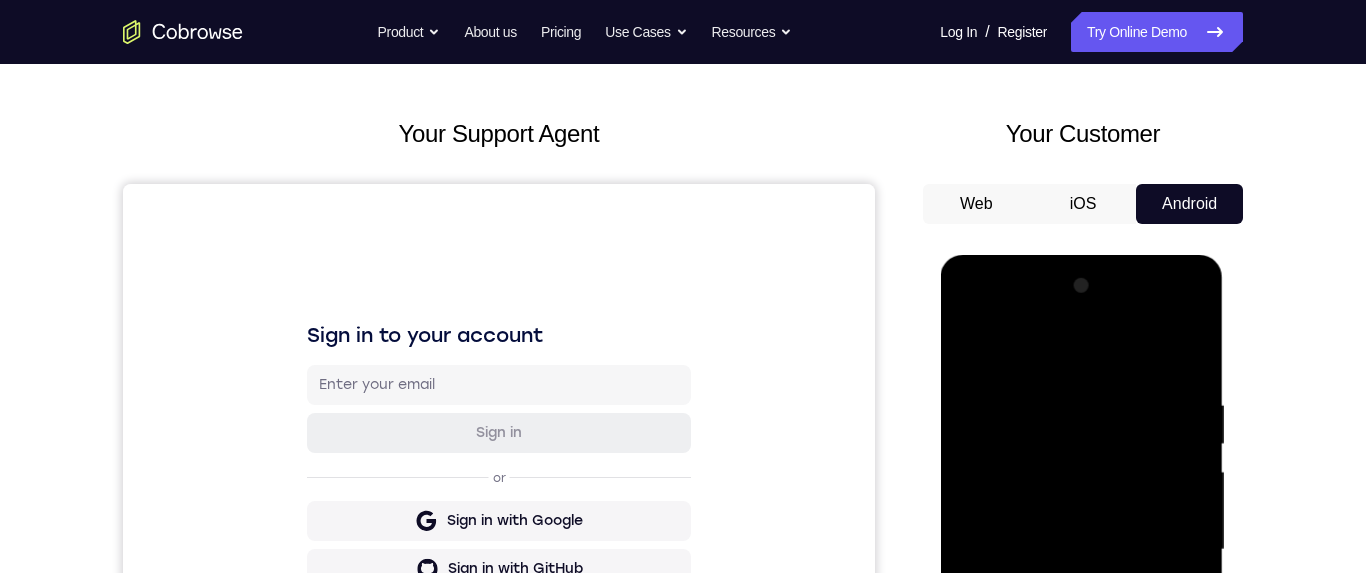 click at bounding box center (1081, 550) 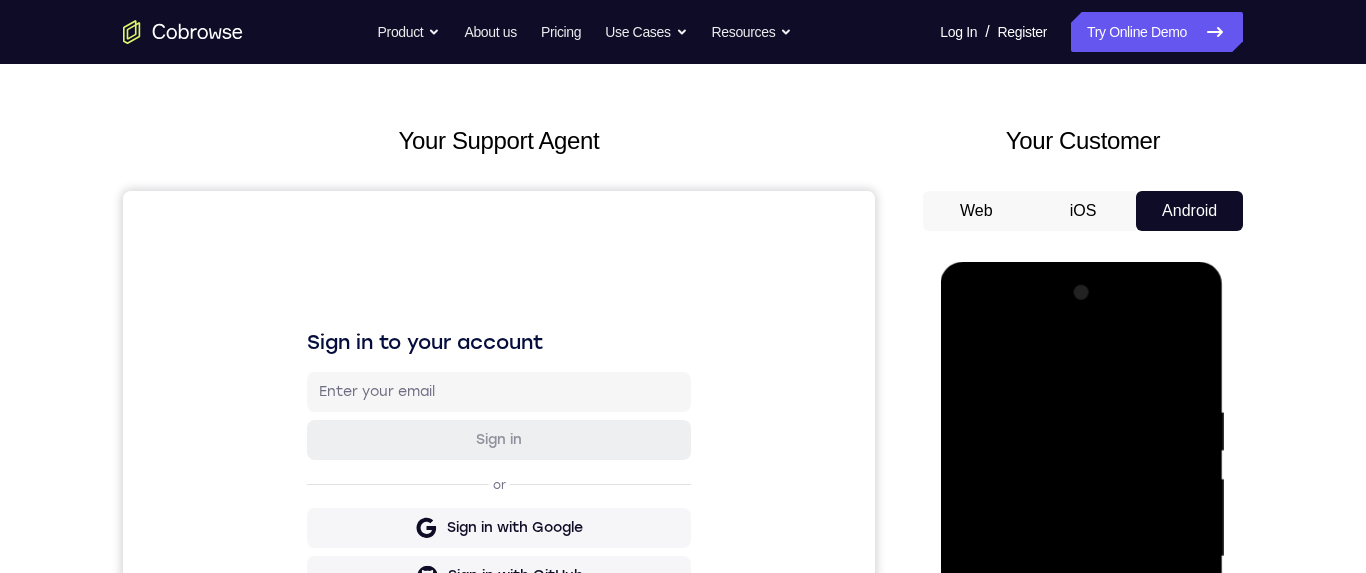 click at bounding box center (1081, 557) 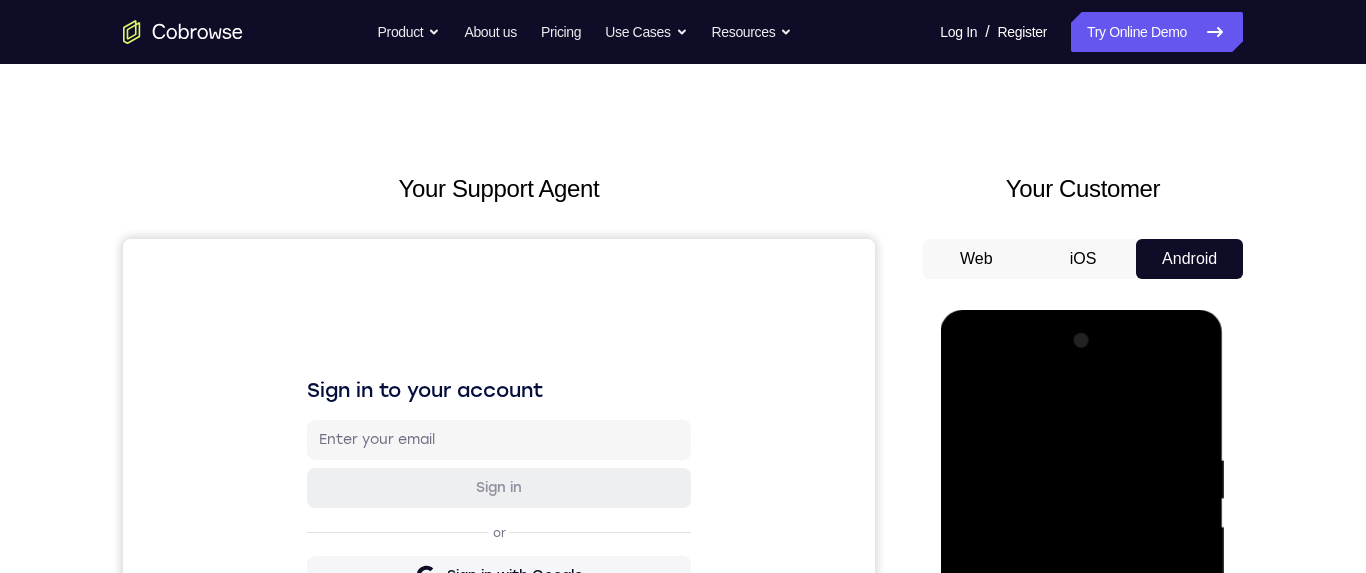 scroll, scrollTop: 32, scrollLeft: 0, axis: vertical 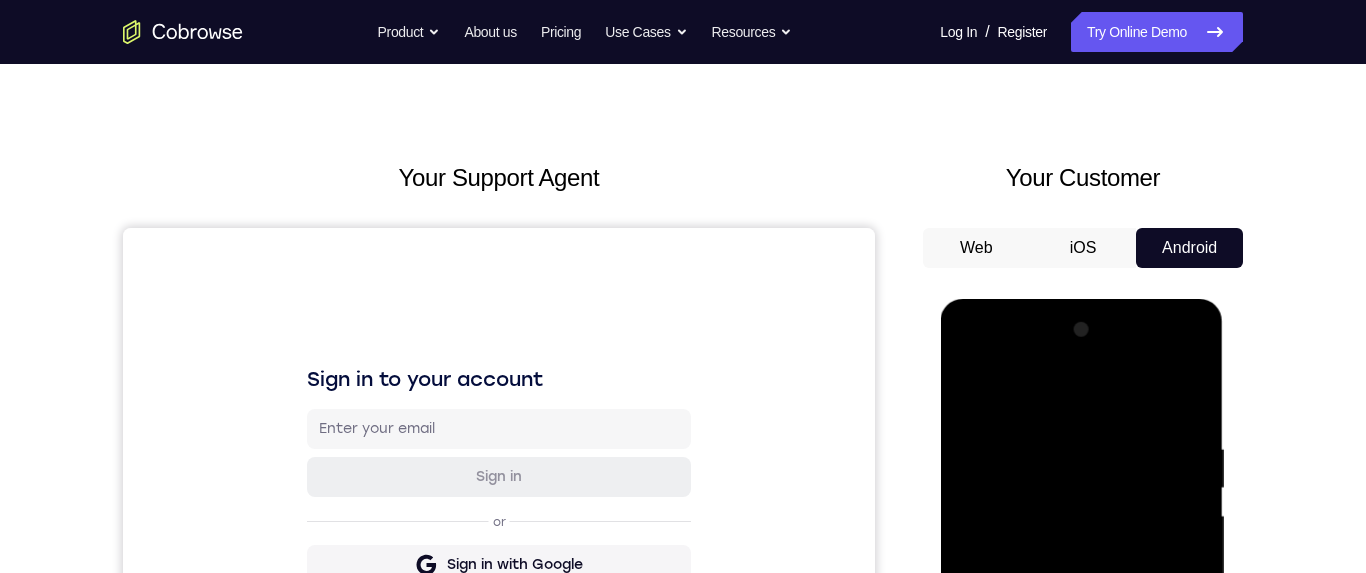 click at bounding box center [1081, 594] 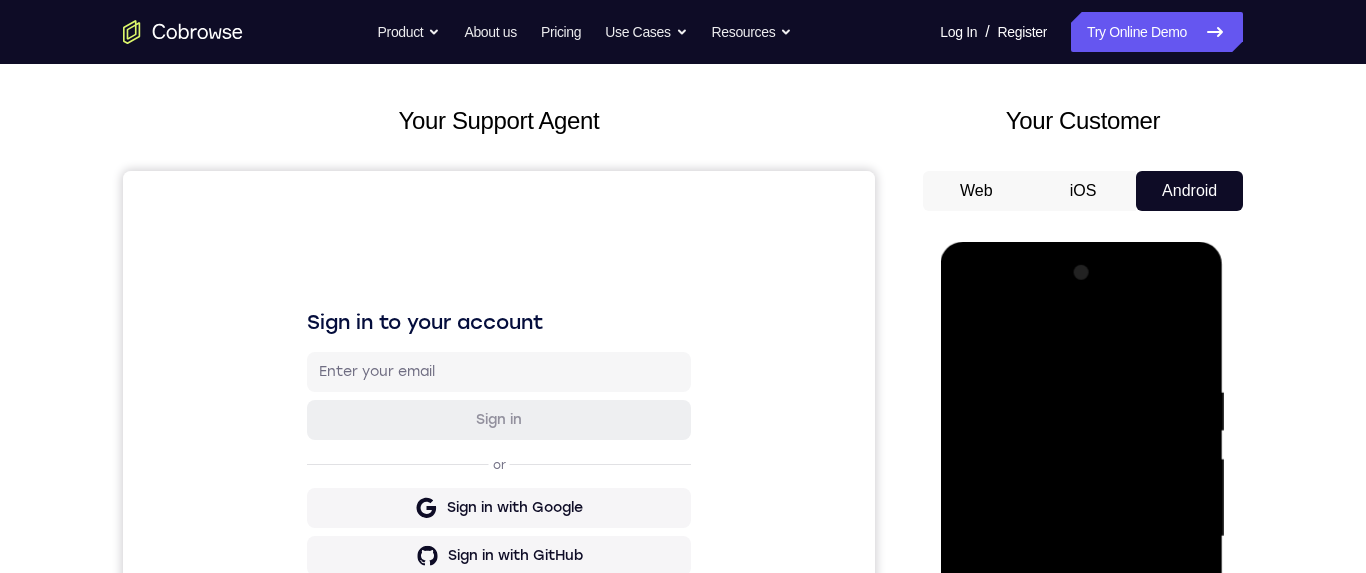 scroll, scrollTop: 188, scrollLeft: 0, axis: vertical 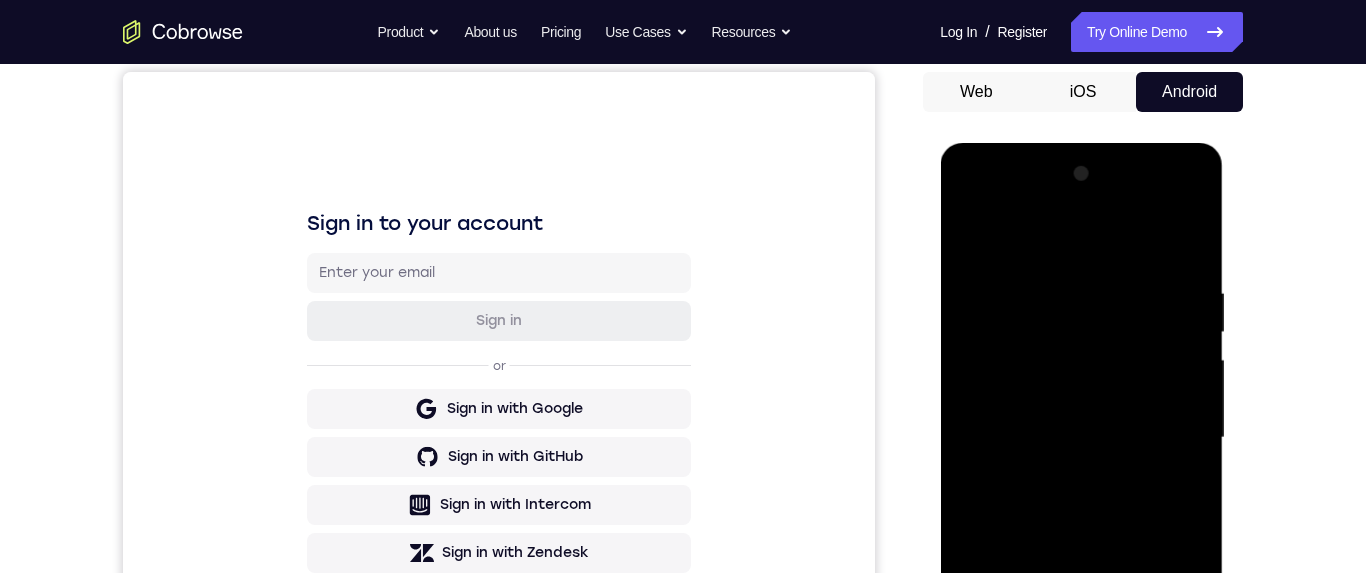 click at bounding box center [1081, 438] 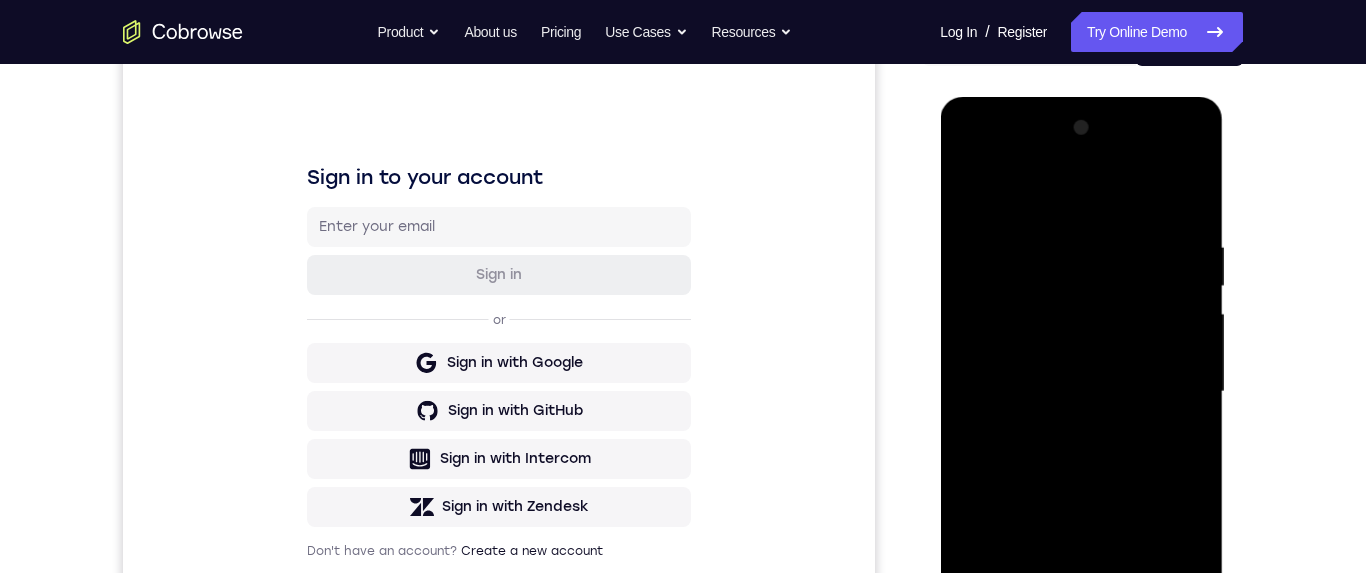 scroll, scrollTop: 326, scrollLeft: 0, axis: vertical 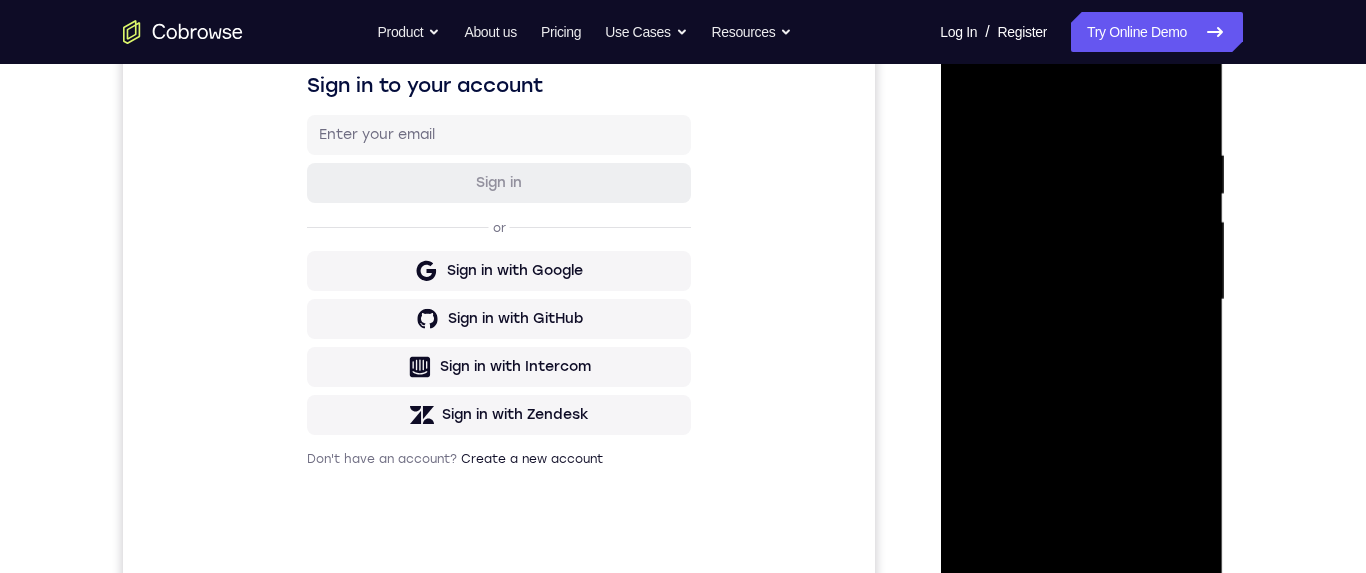 click at bounding box center (1081, 300) 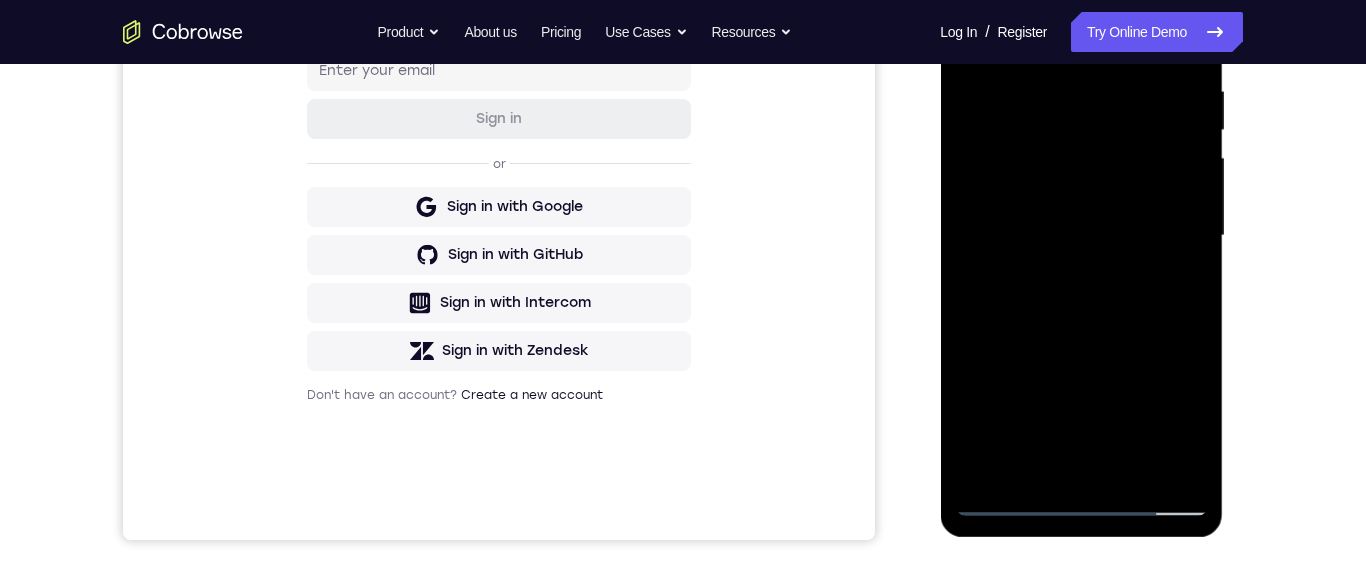 scroll, scrollTop: 370, scrollLeft: 0, axis: vertical 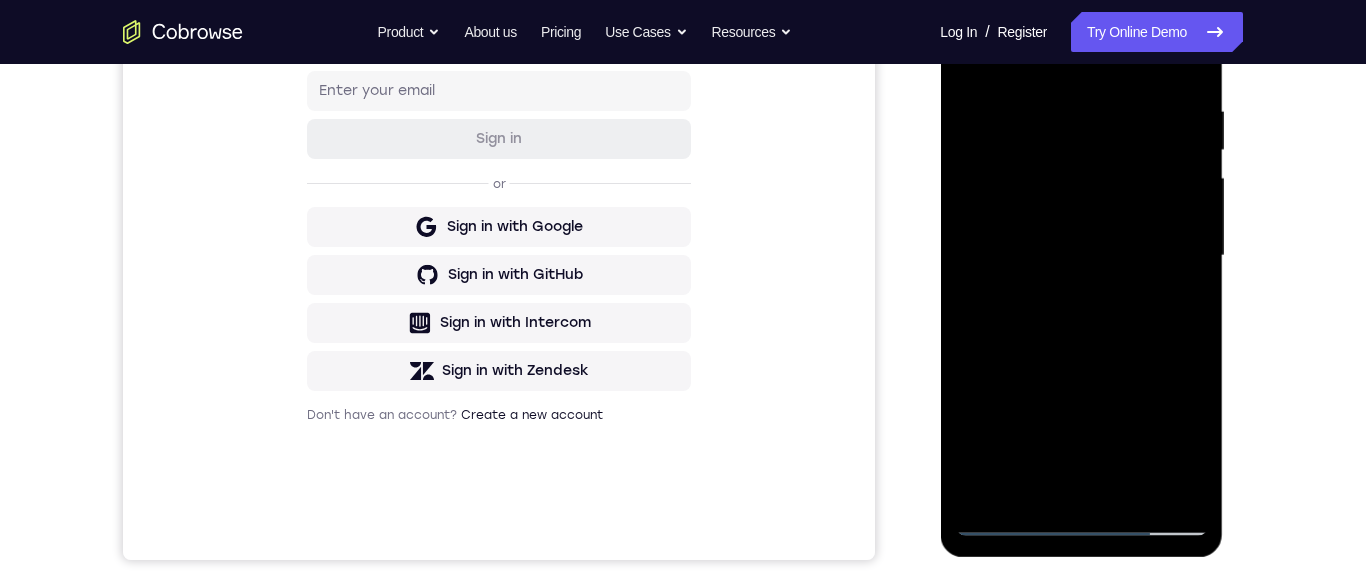 click at bounding box center (1081, 256) 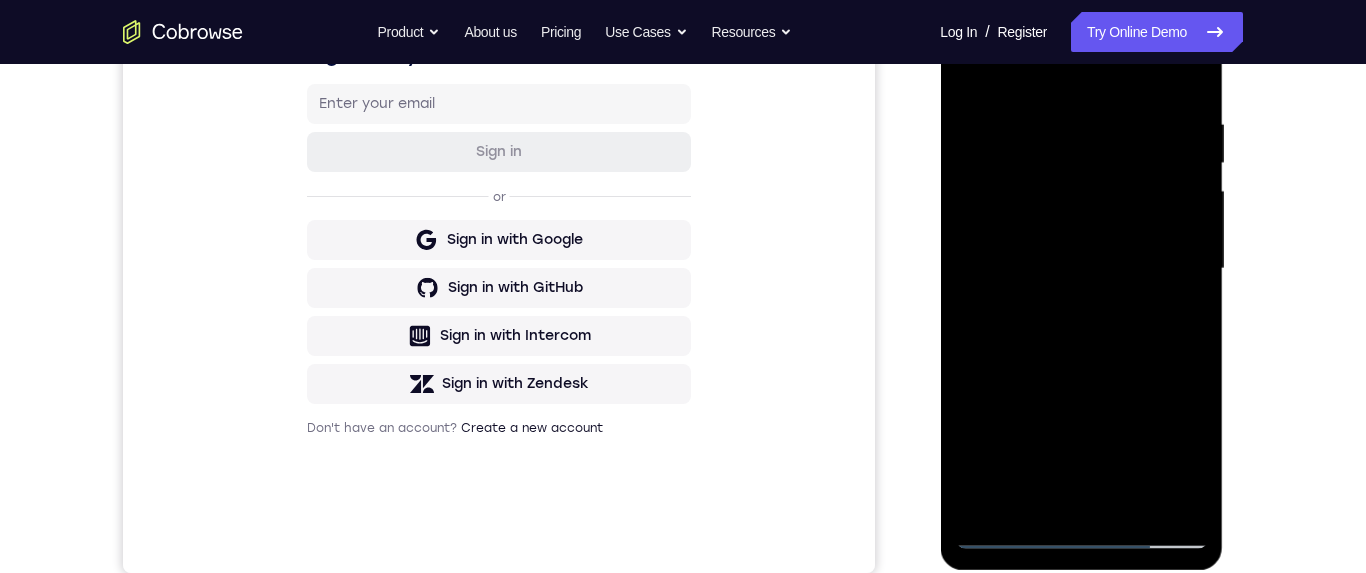 scroll, scrollTop: 356, scrollLeft: 0, axis: vertical 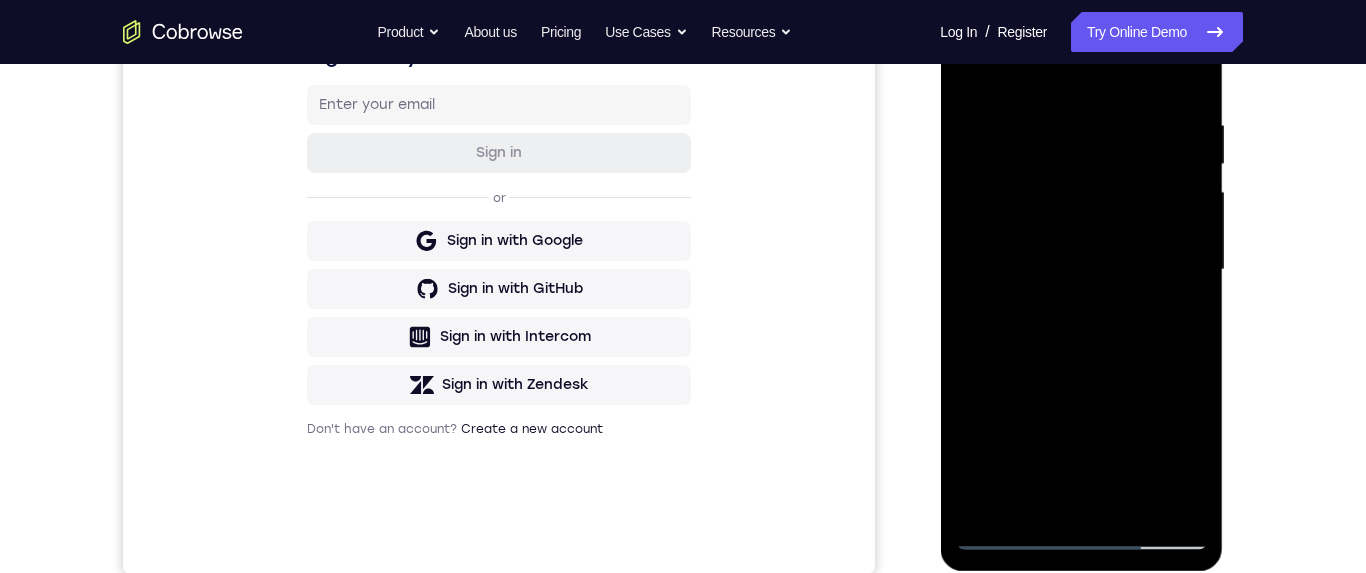 click at bounding box center [1081, 270] 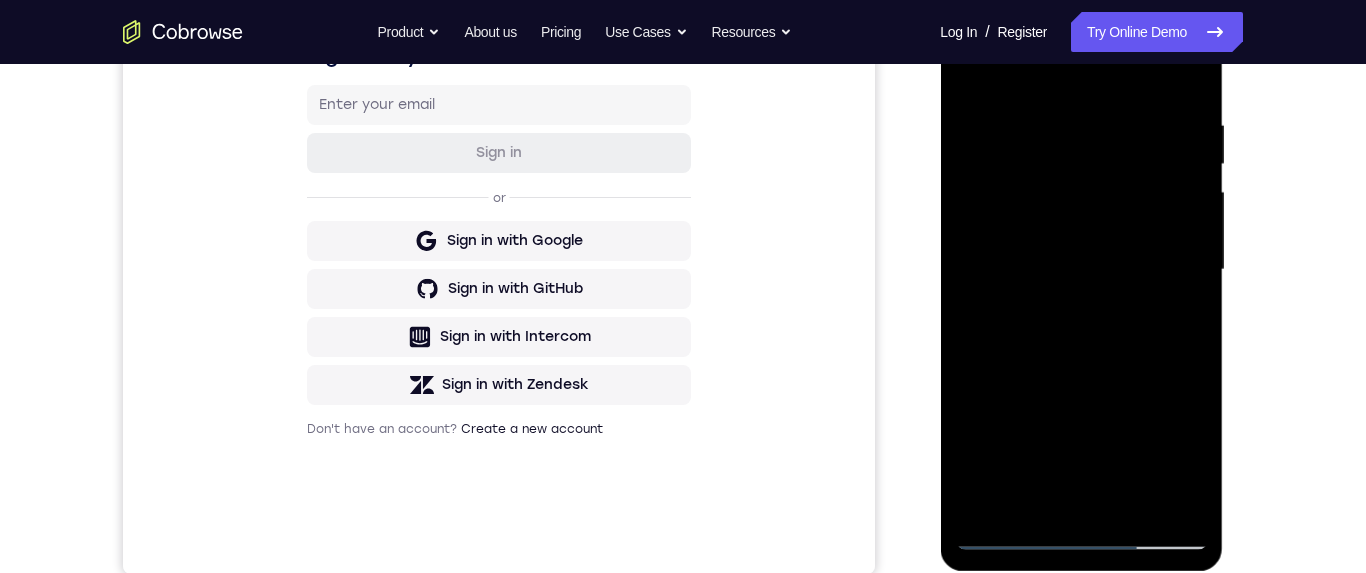 click at bounding box center [1081, 270] 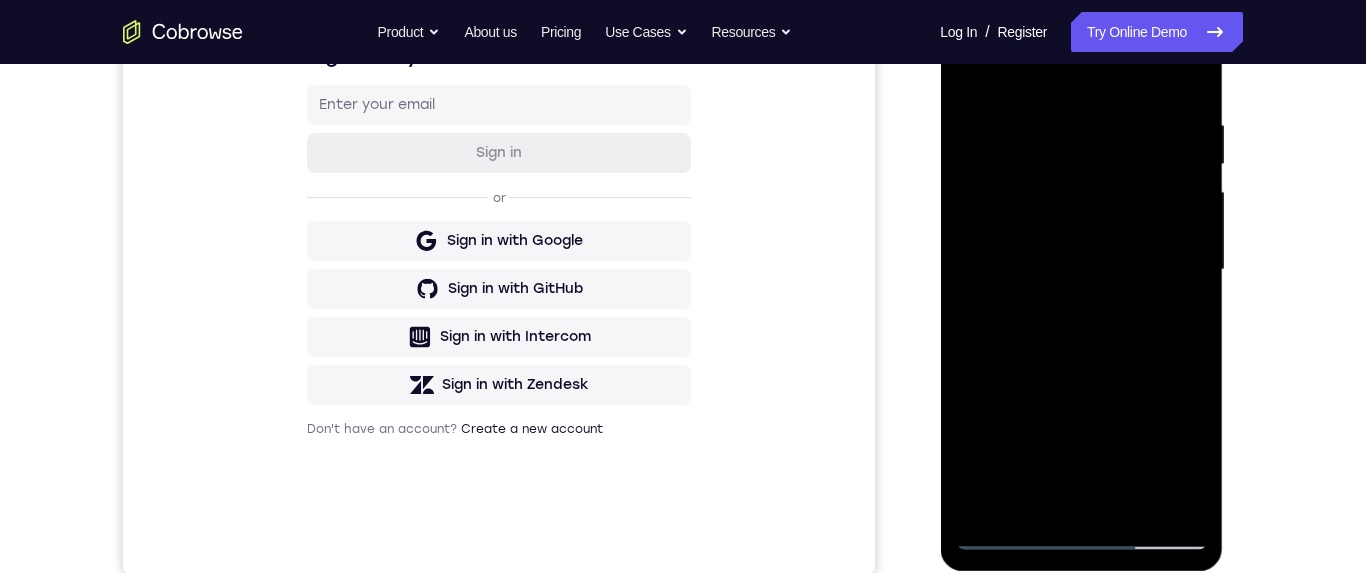 click at bounding box center [1081, 270] 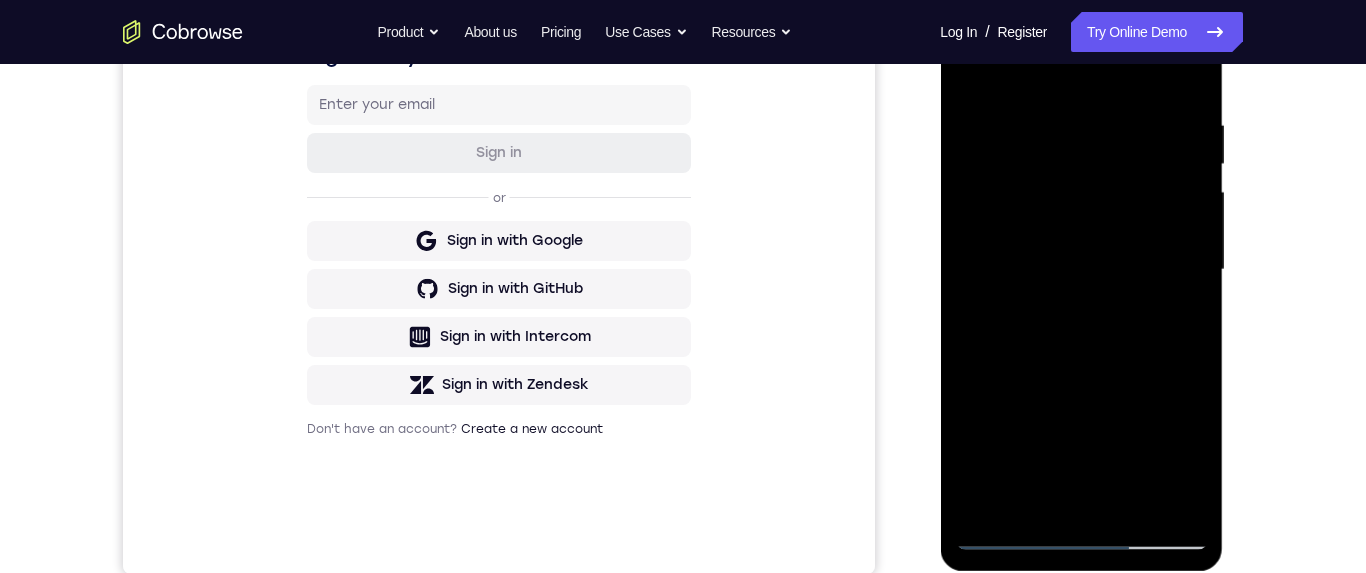 click at bounding box center [1081, 273] 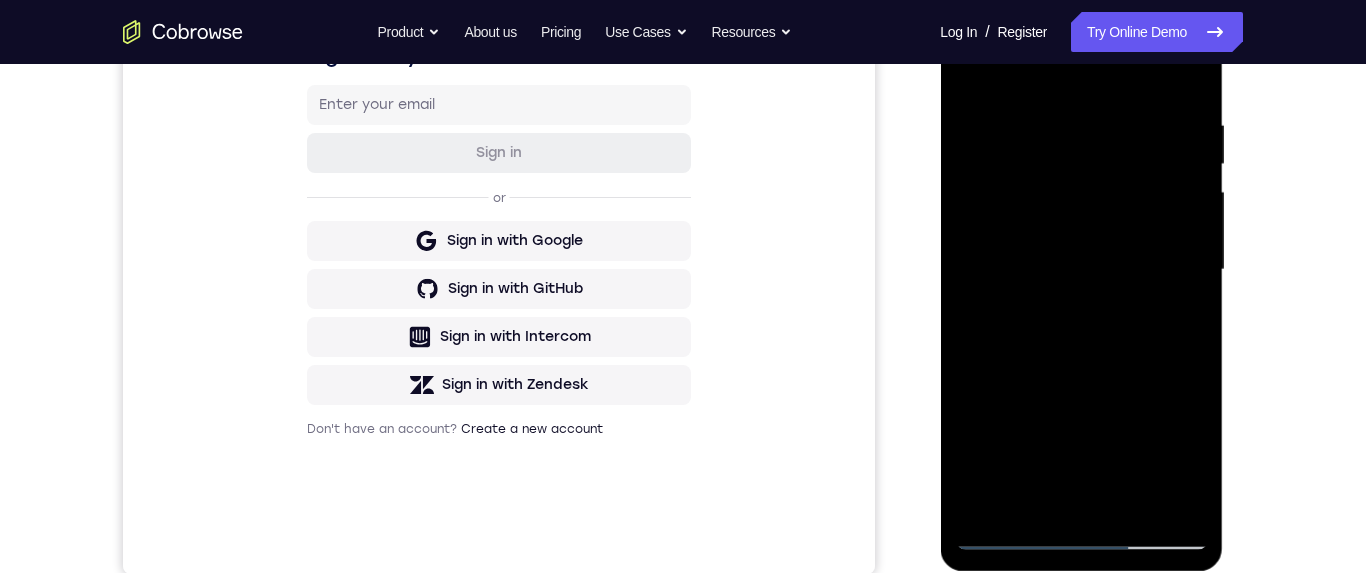 click at bounding box center (1081, 270) 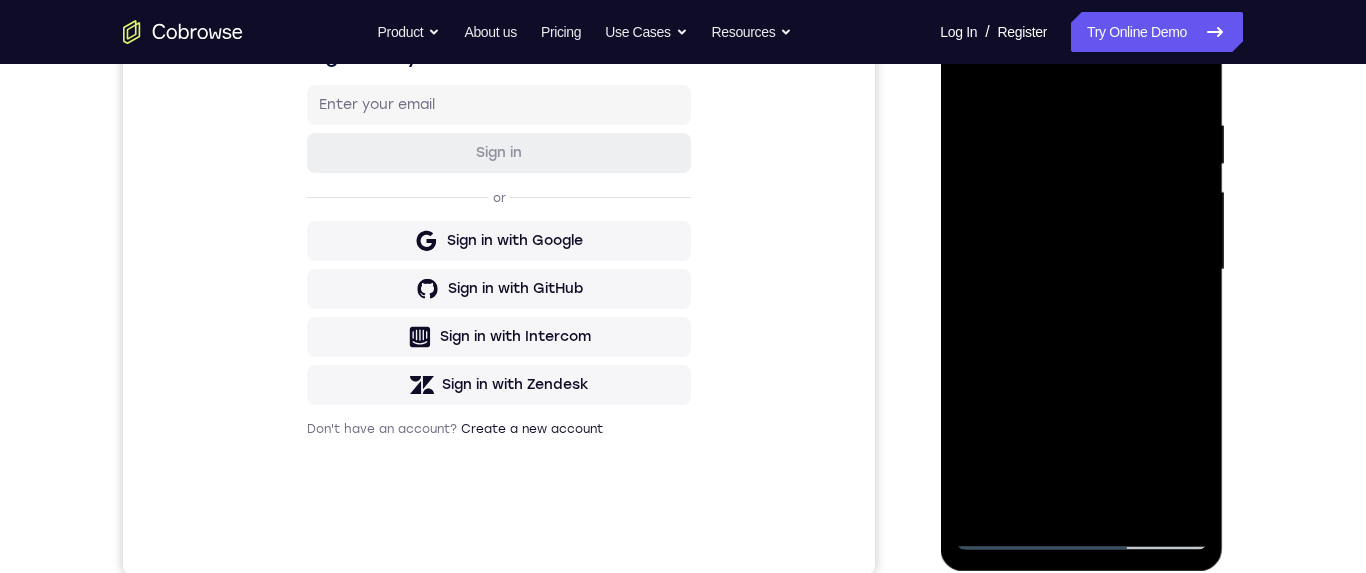 click at bounding box center [1081, 270] 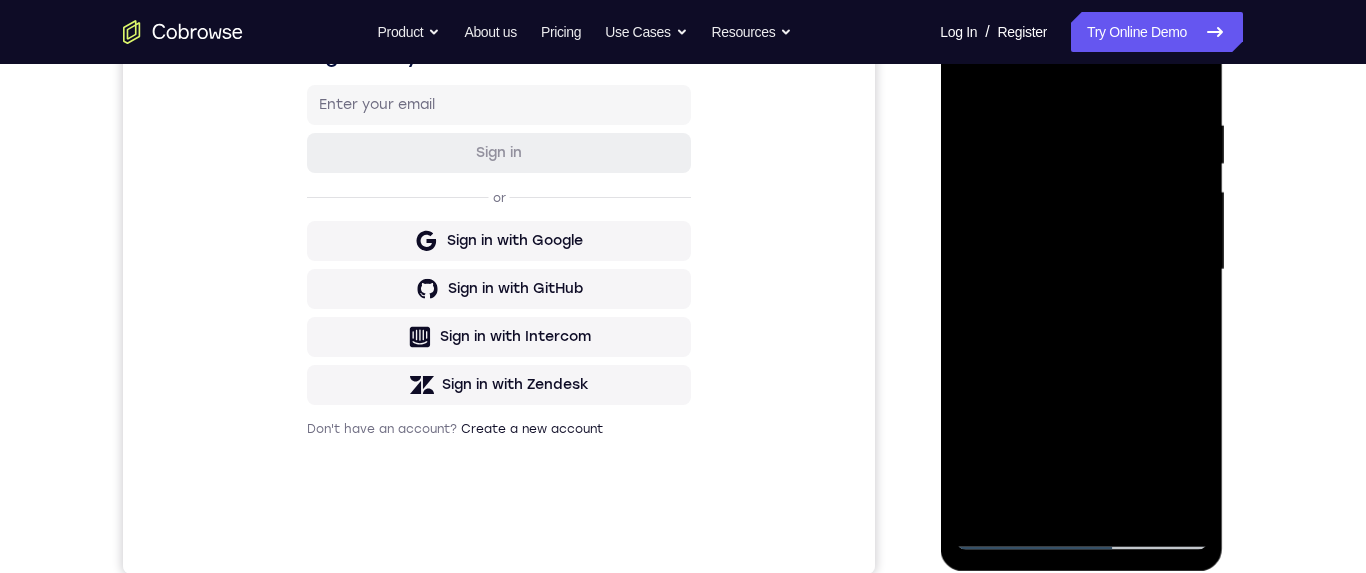 click at bounding box center [1081, 270] 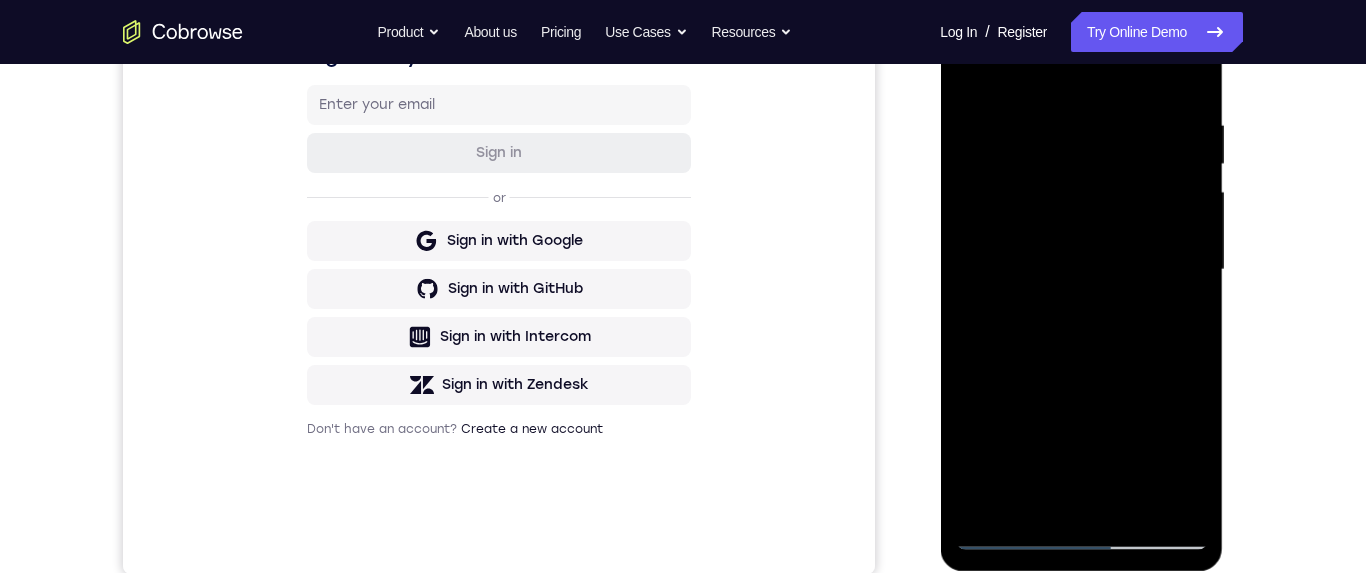 click at bounding box center [1081, 270] 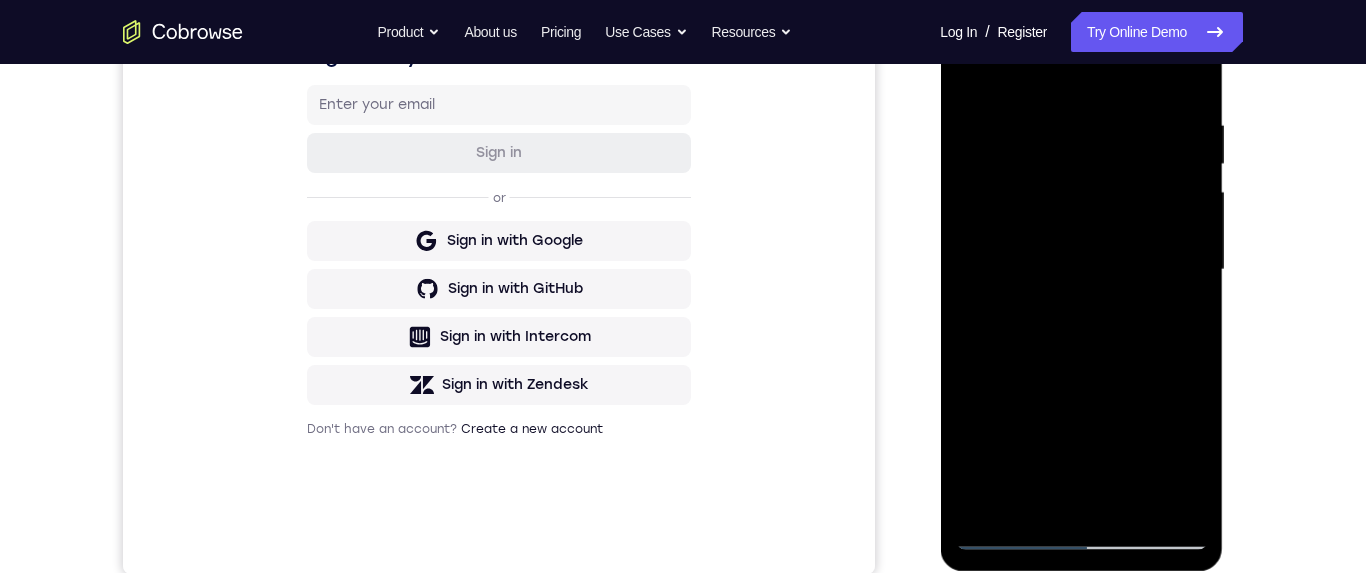 click at bounding box center [1081, 270] 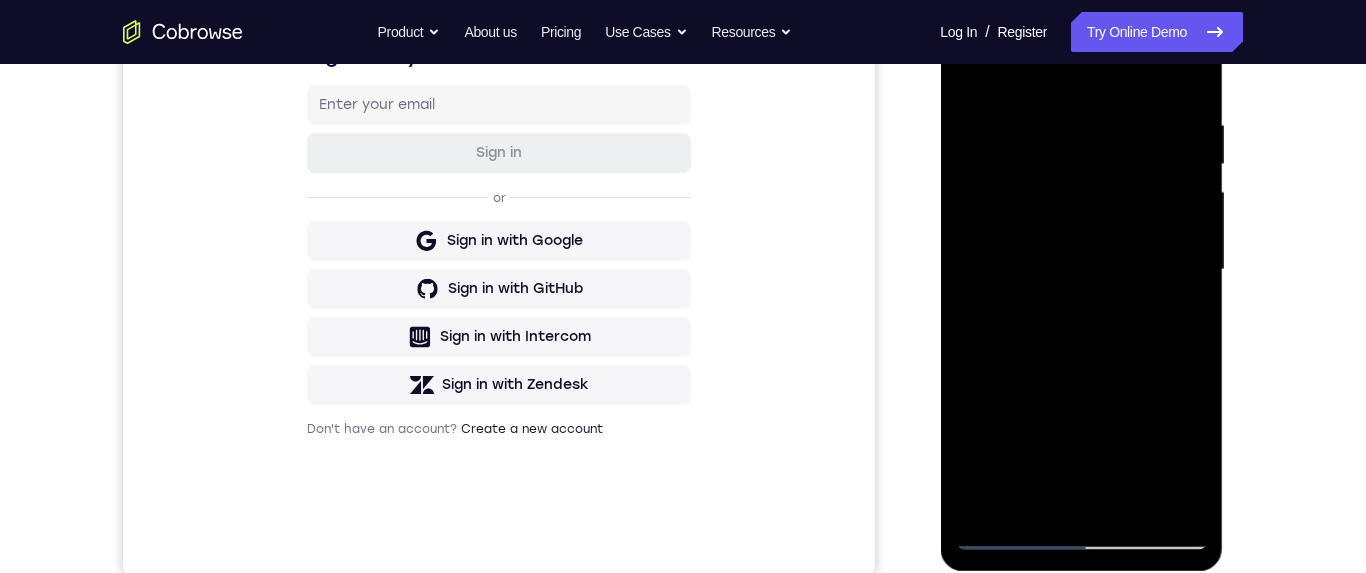 click at bounding box center (1081, 270) 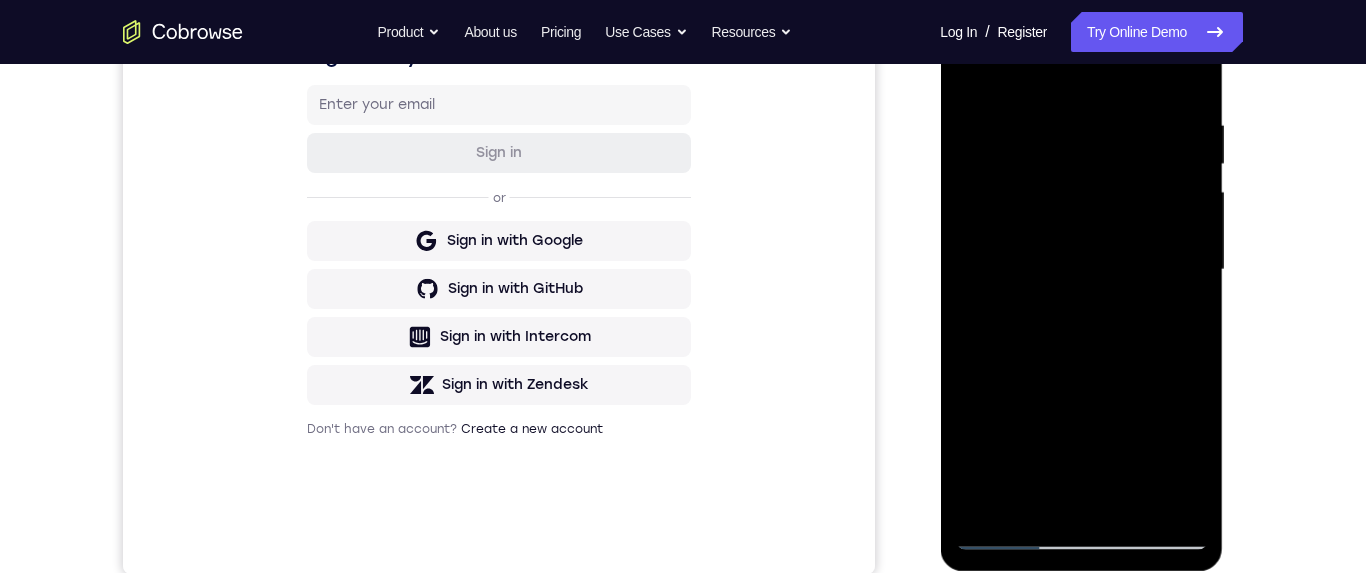click at bounding box center [1081, 270] 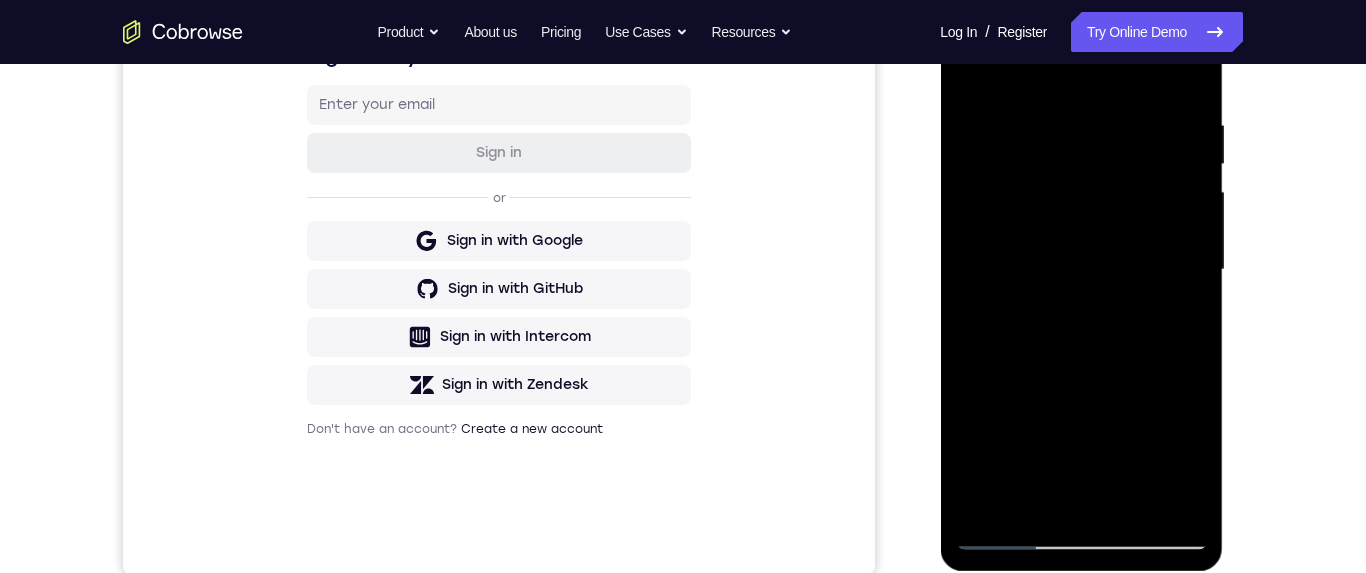 click at bounding box center [1081, 270] 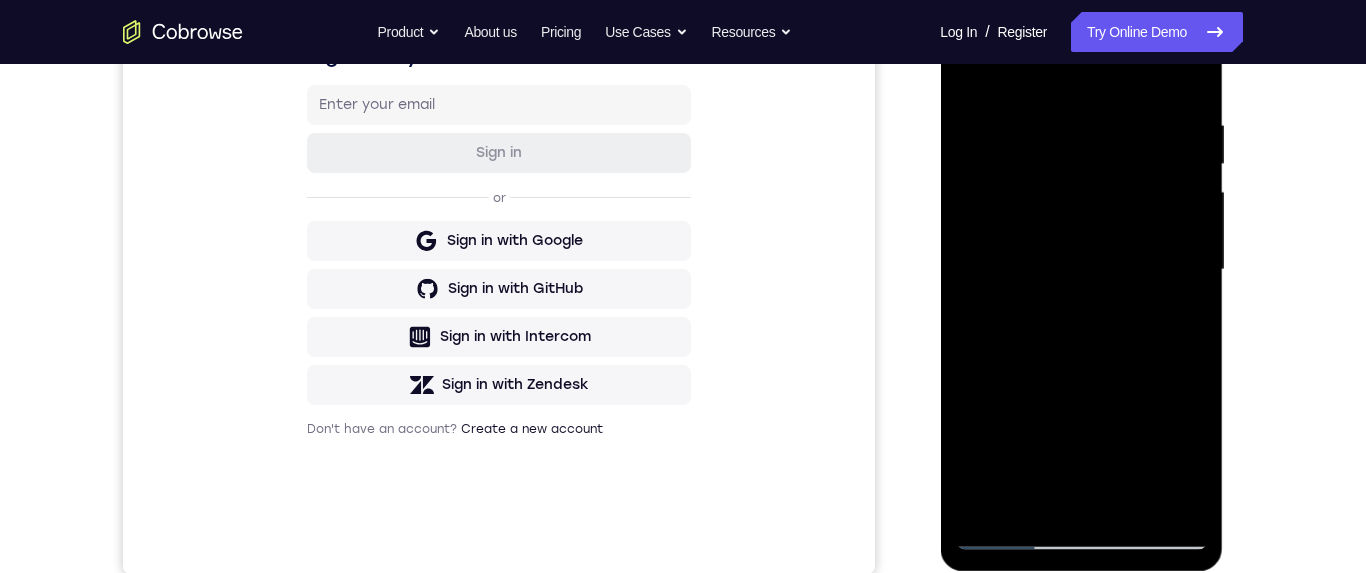 click at bounding box center (1081, 270) 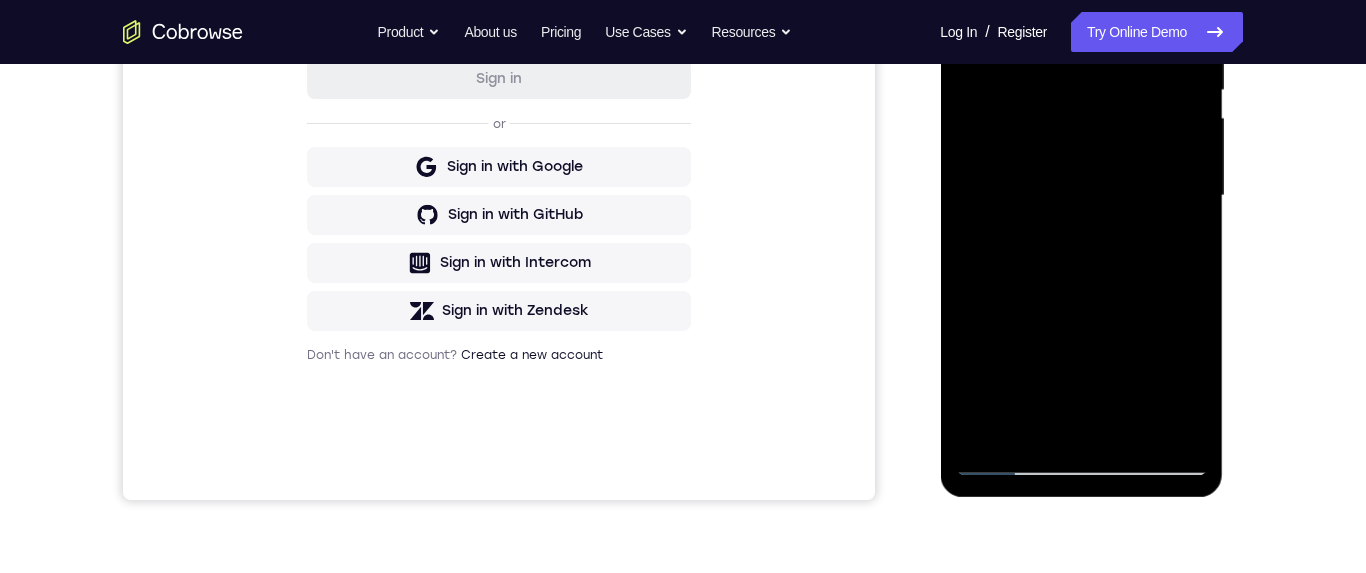 click at bounding box center (1081, 196) 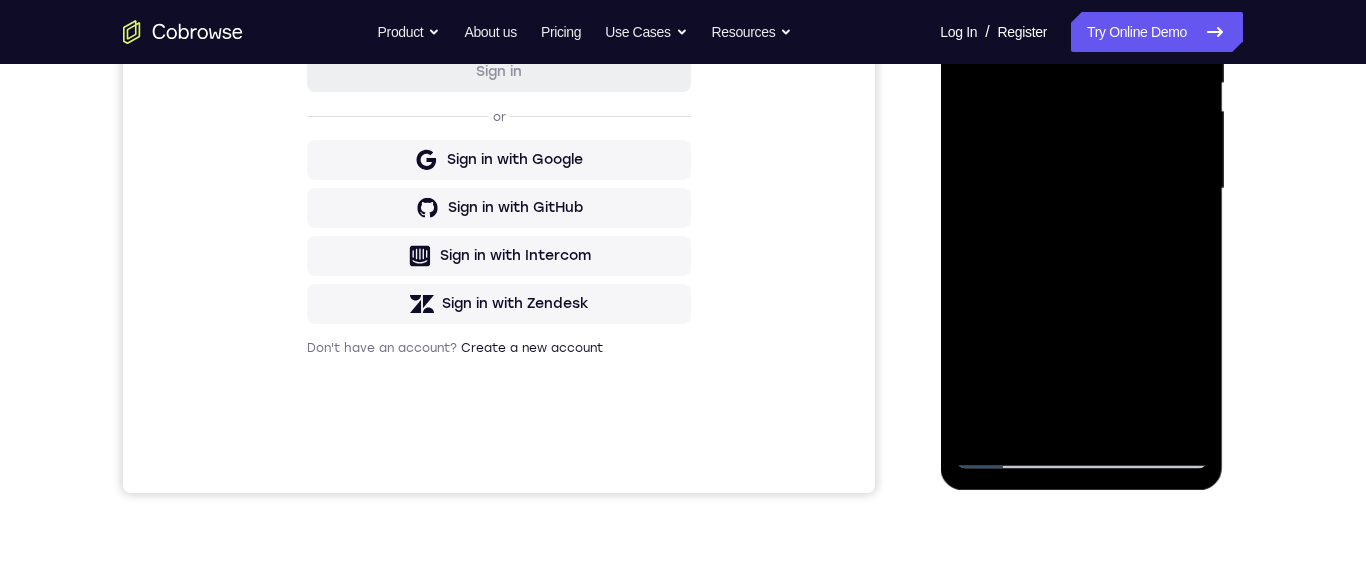 click at bounding box center [1081, 189] 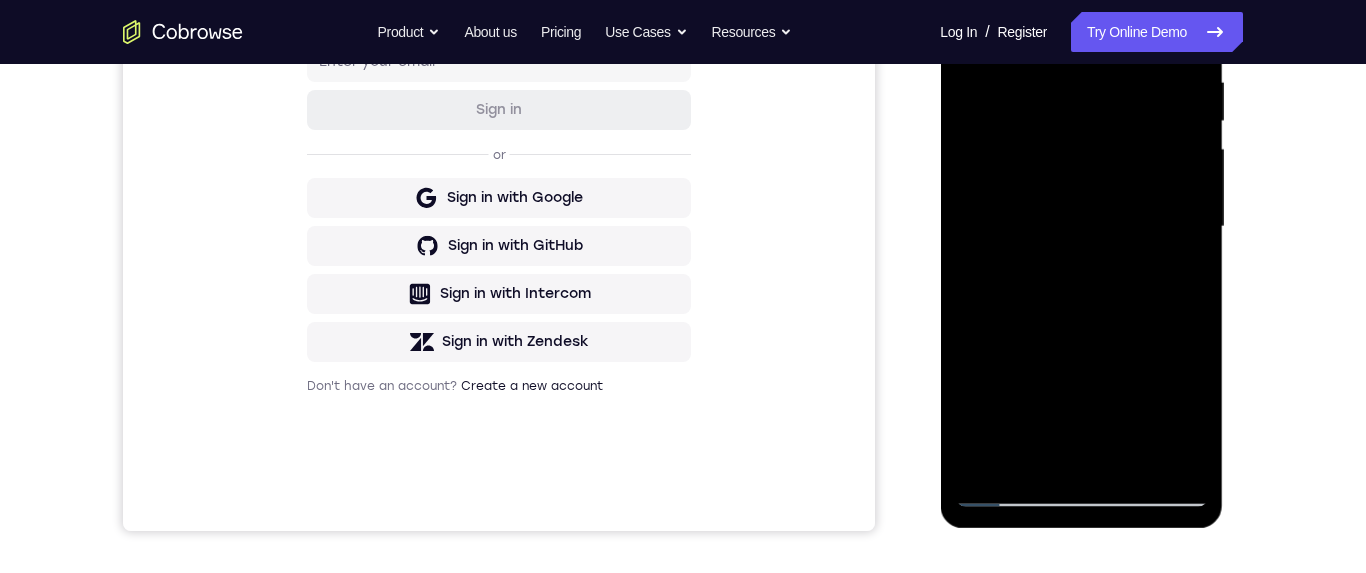 scroll, scrollTop: 369, scrollLeft: 0, axis: vertical 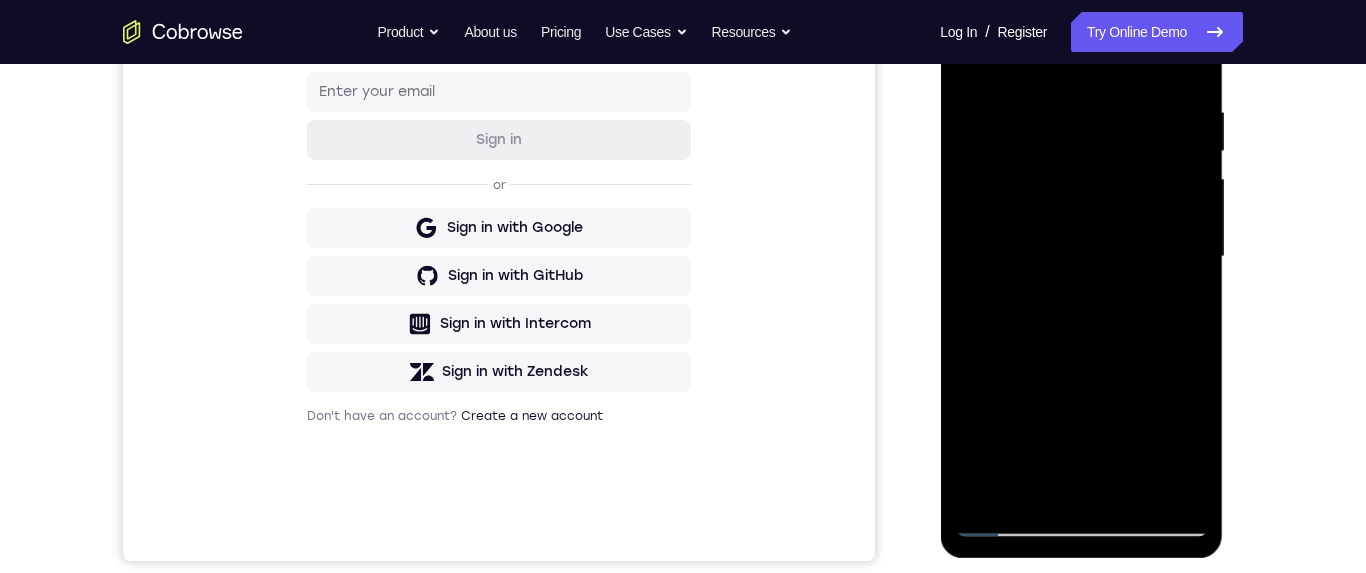 click at bounding box center [1081, 257] 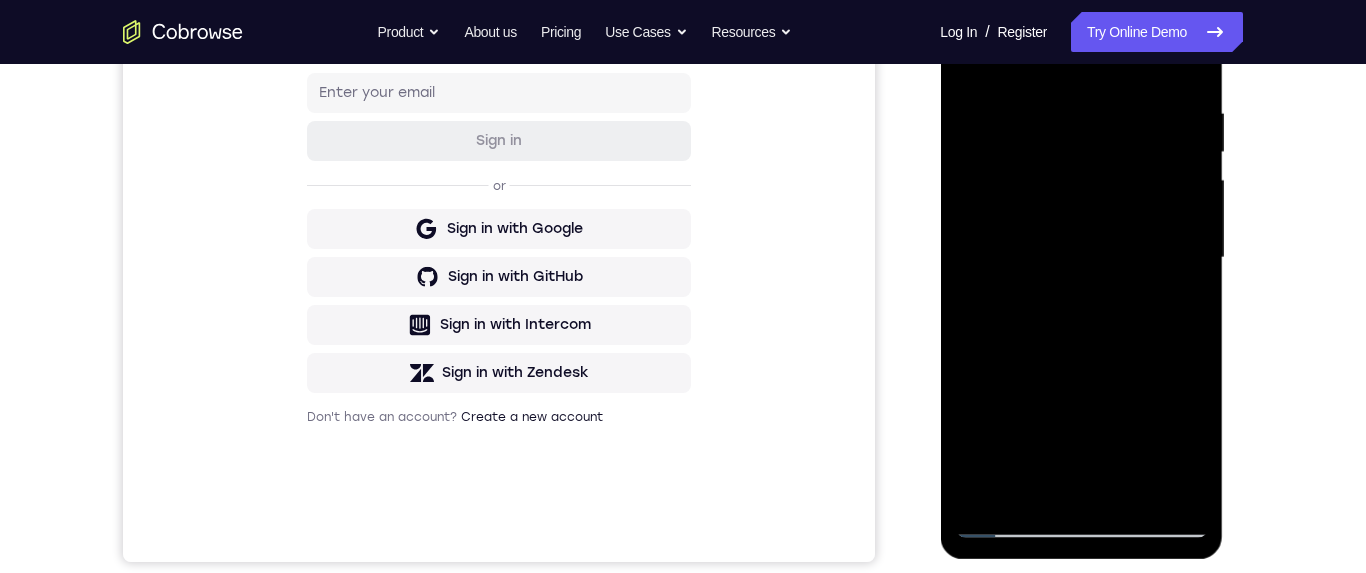 click at bounding box center [1081, 258] 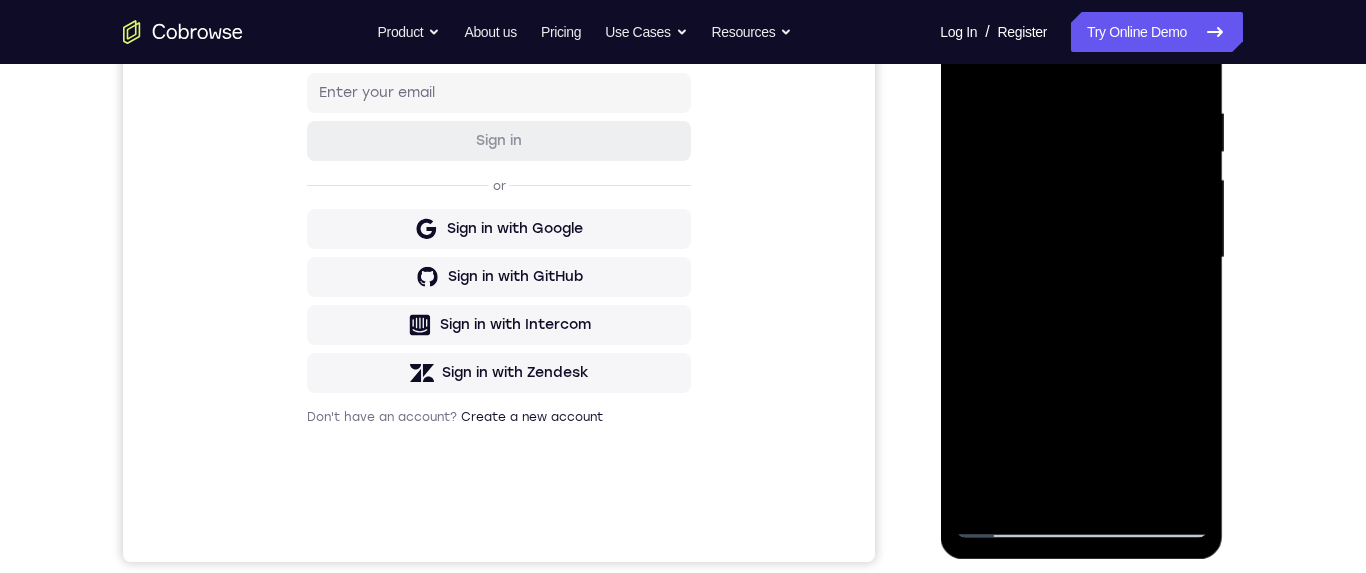 click at bounding box center (1081, 258) 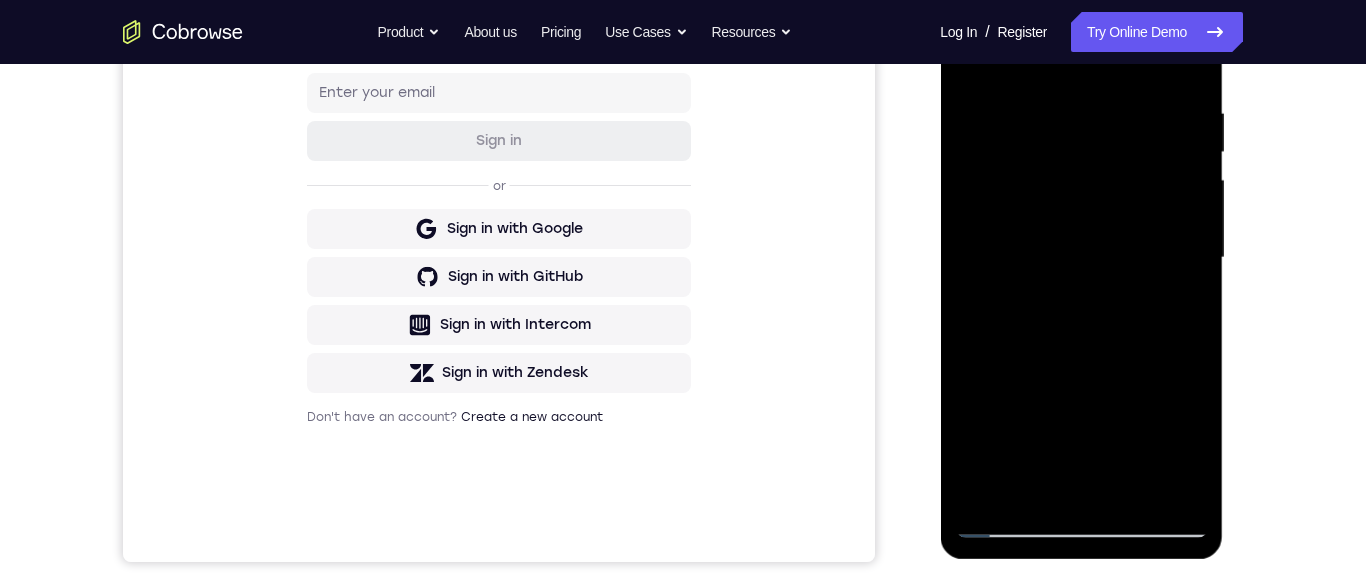 click at bounding box center [1081, 258] 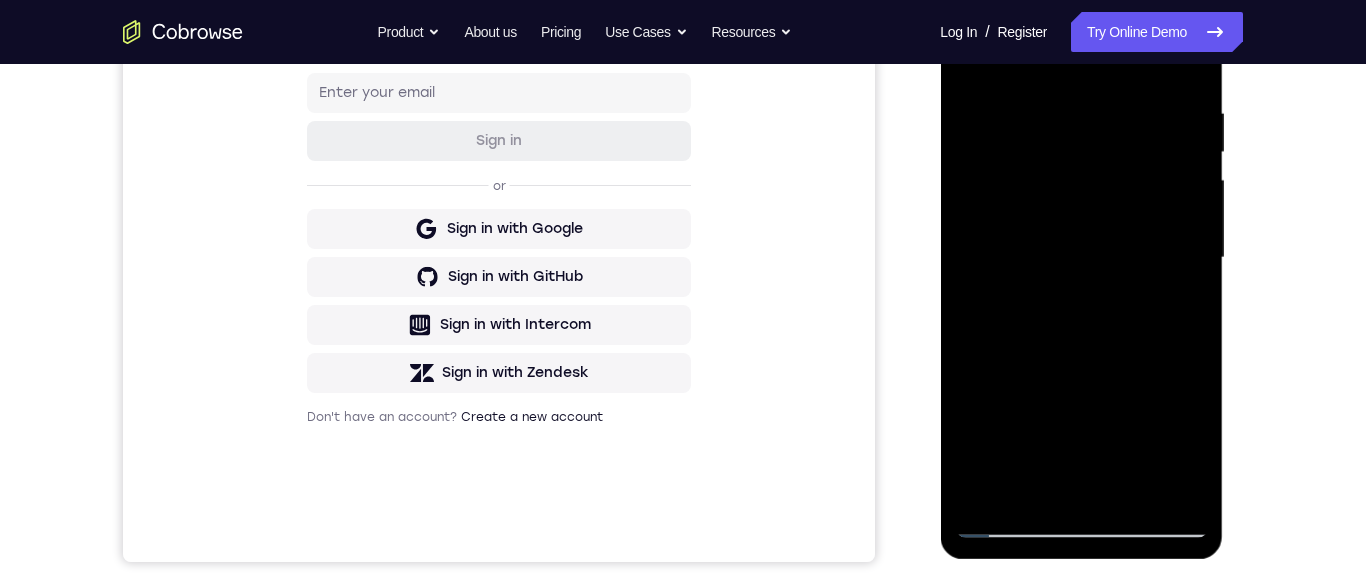 click at bounding box center (1081, 258) 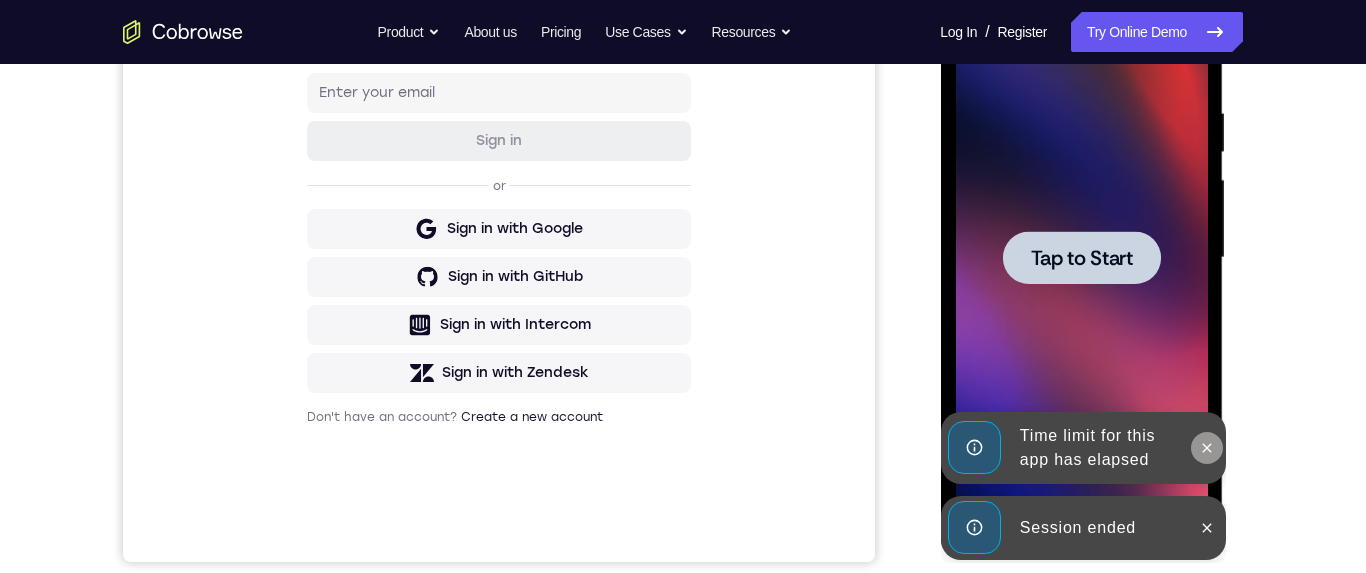click 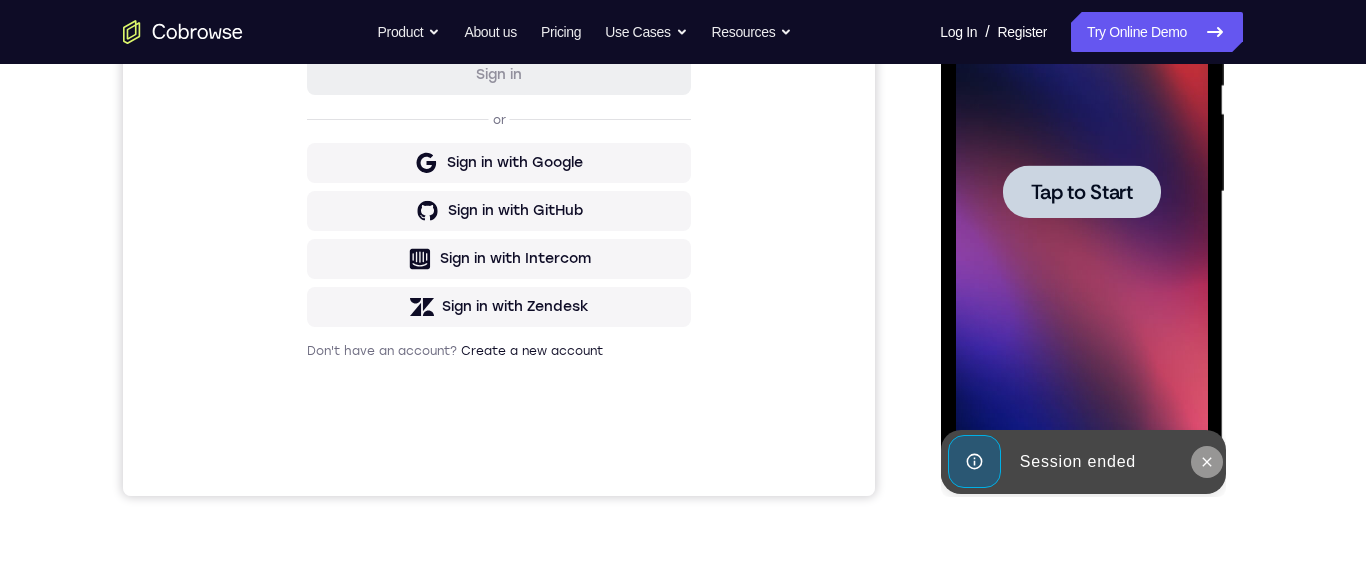 click 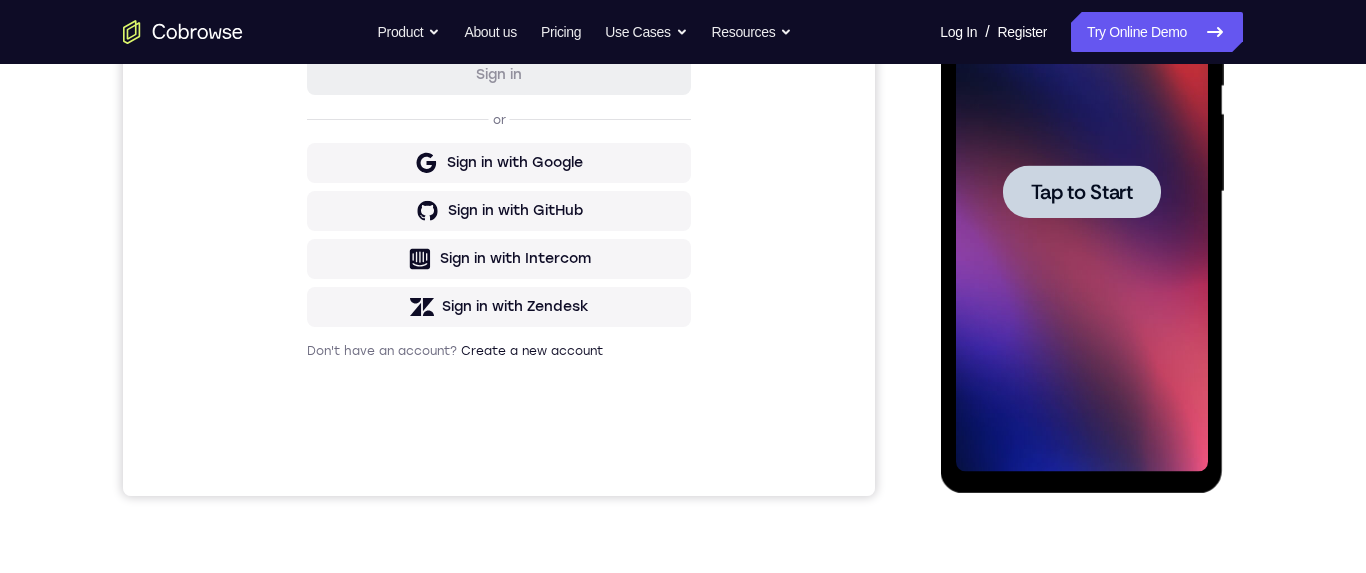 click on "Tap to Start" at bounding box center (1081, 192) 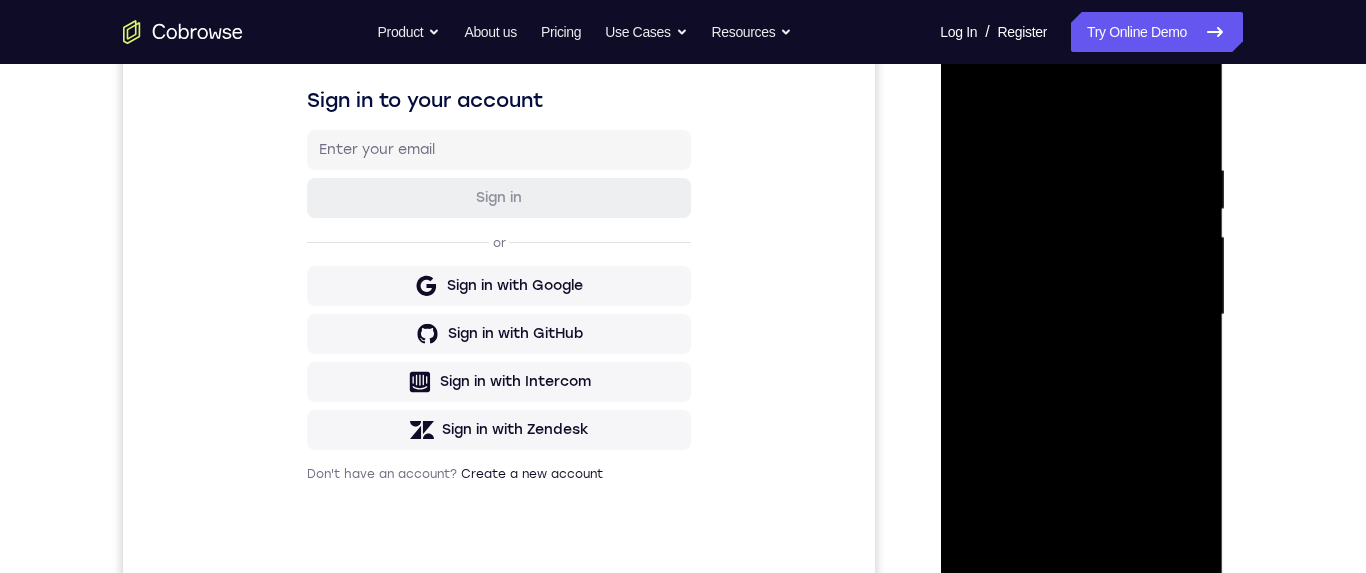 scroll, scrollTop: 416, scrollLeft: 0, axis: vertical 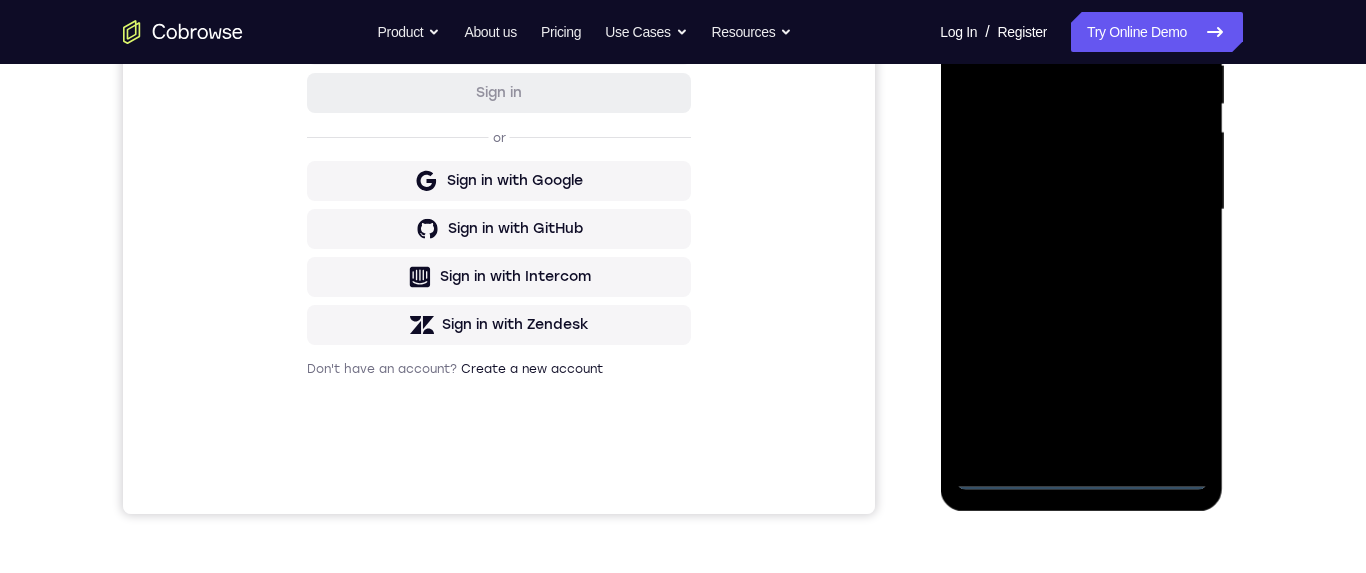 click at bounding box center (1081, 210) 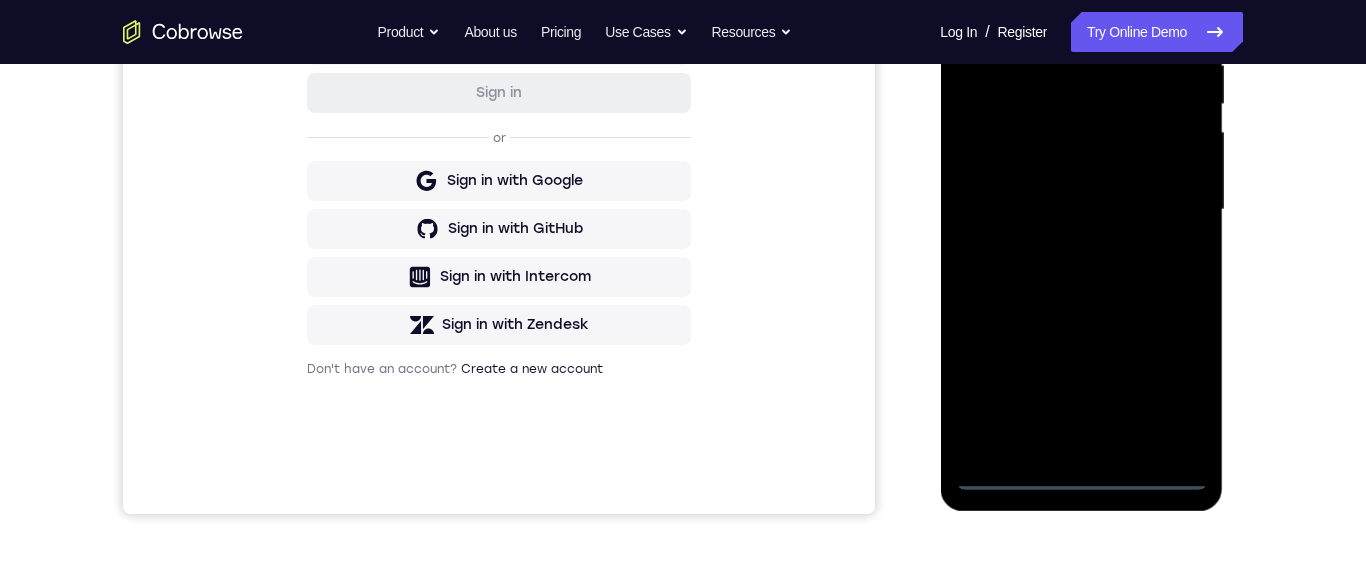 scroll, scrollTop: 452, scrollLeft: 0, axis: vertical 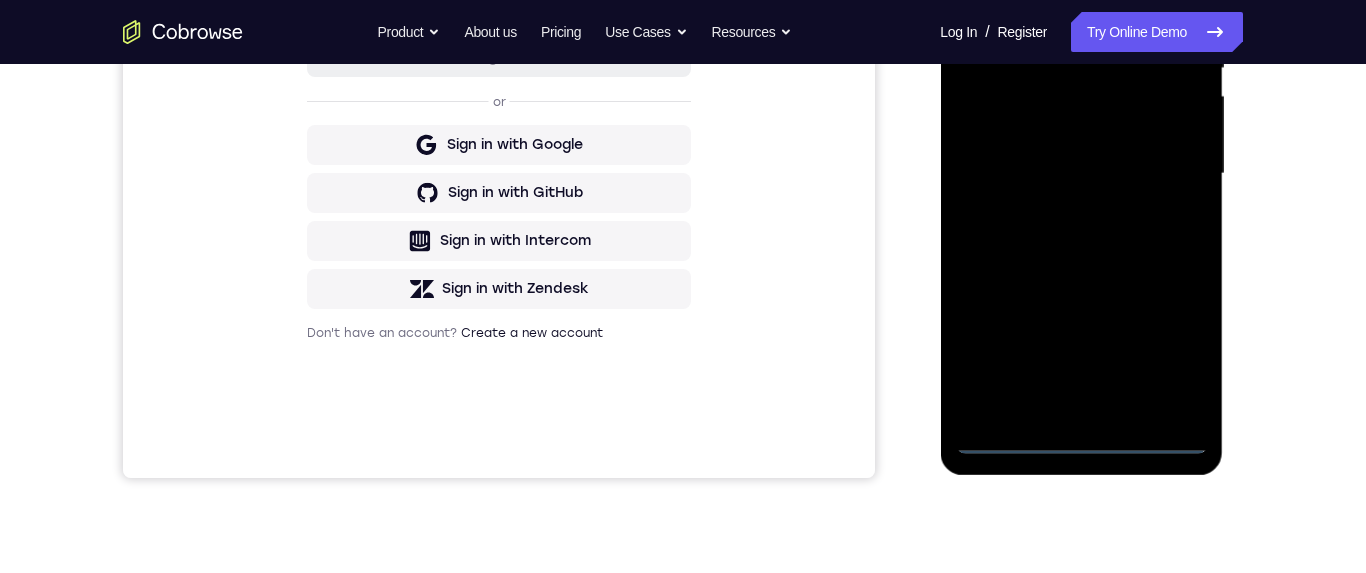 click at bounding box center [1081, 174] 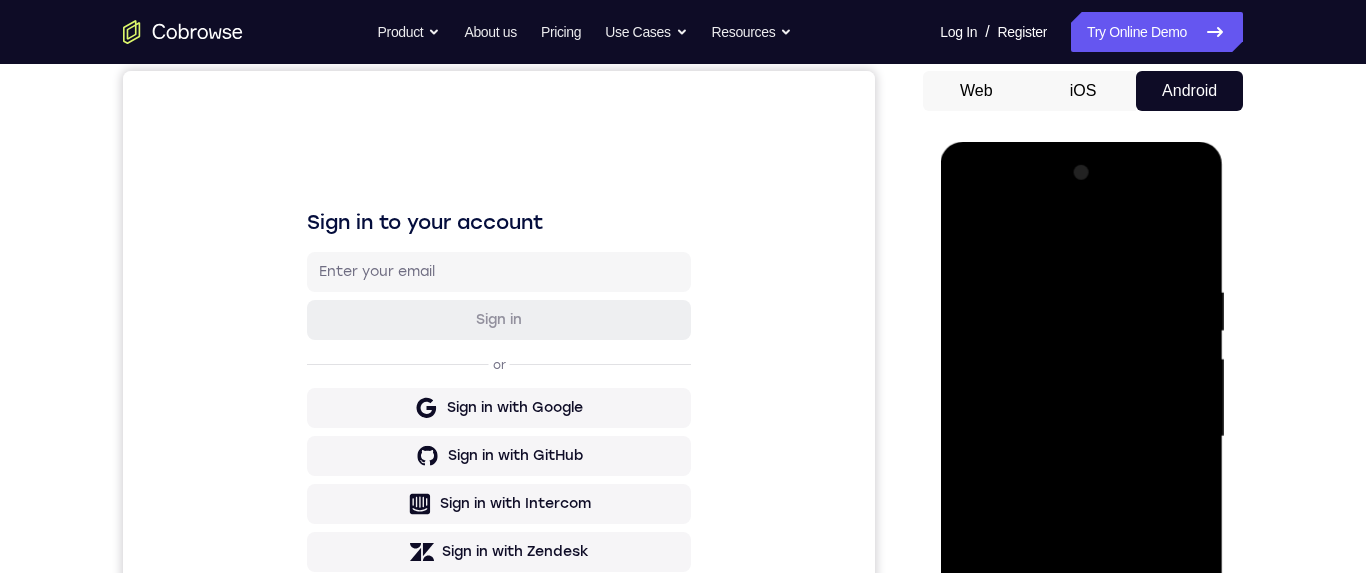 scroll, scrollTop: 111, scrollLeft: 0, axis: vertical 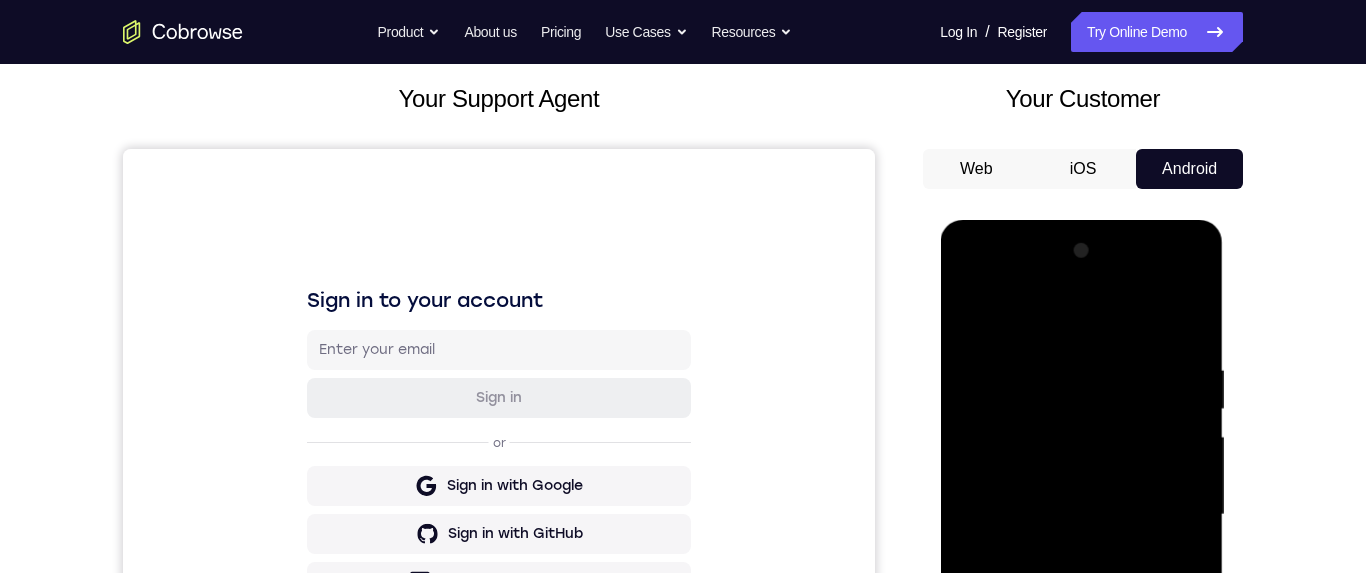 click at bounding box center (1081, 515) 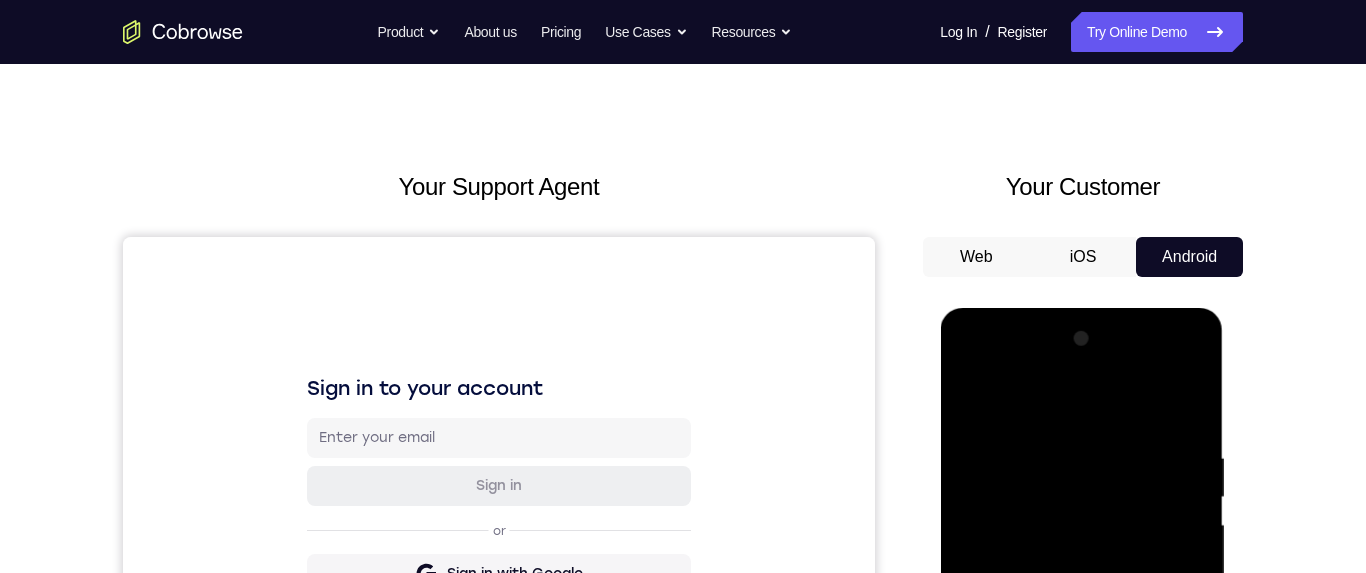 click at bounding box center (1081, 603) 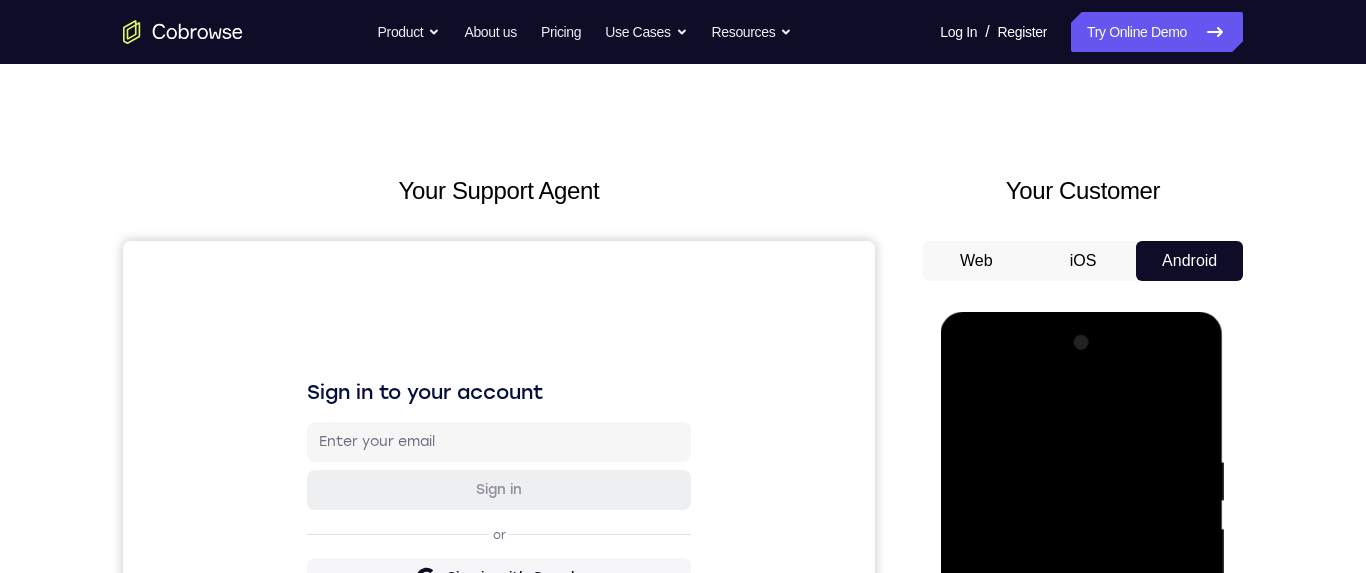 scroll, scrollTop: 139, scrollLeft: 0, axis: vertical 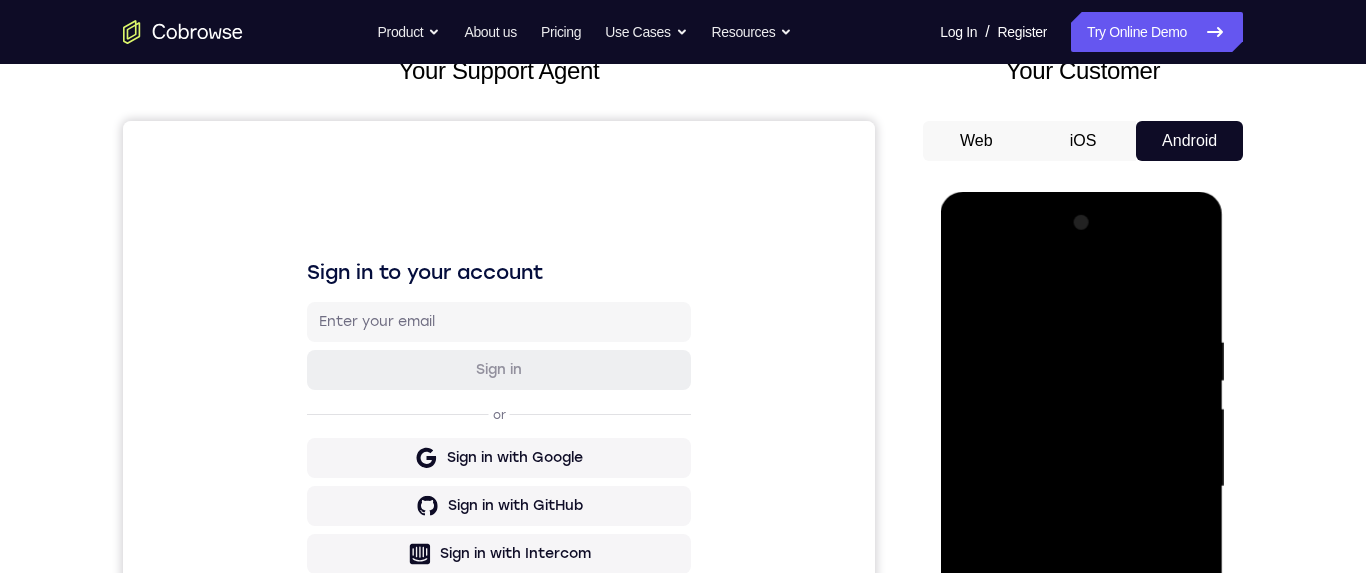 click at bounding box center (1081, 487) 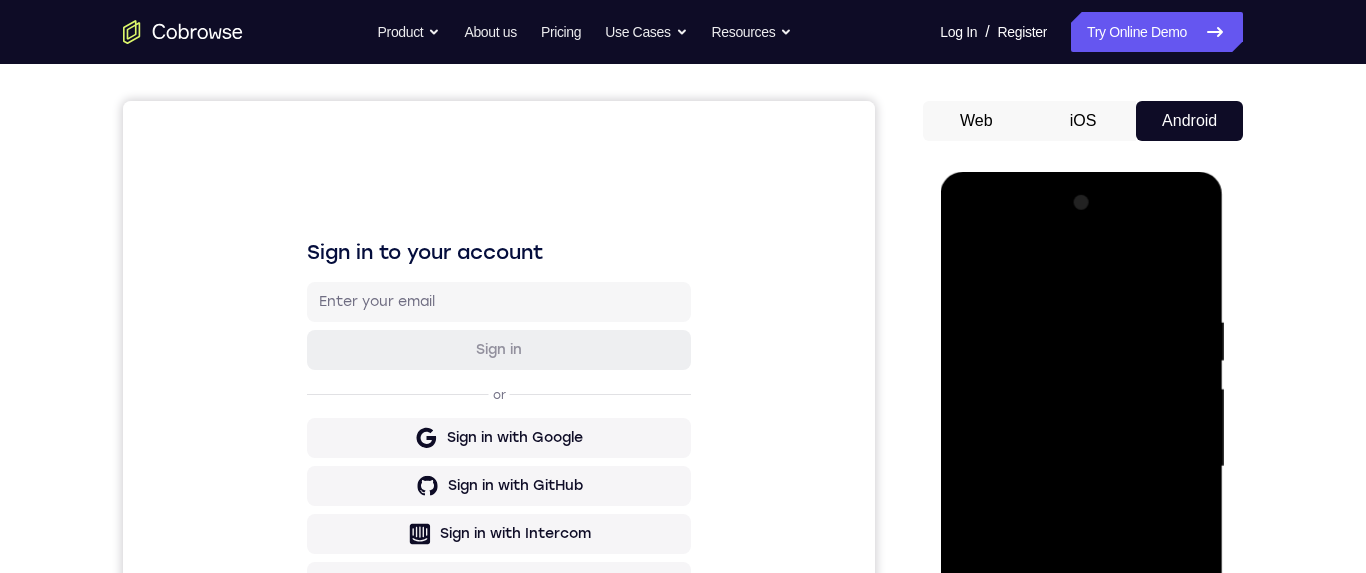 click at bounding box center [1081, 467] 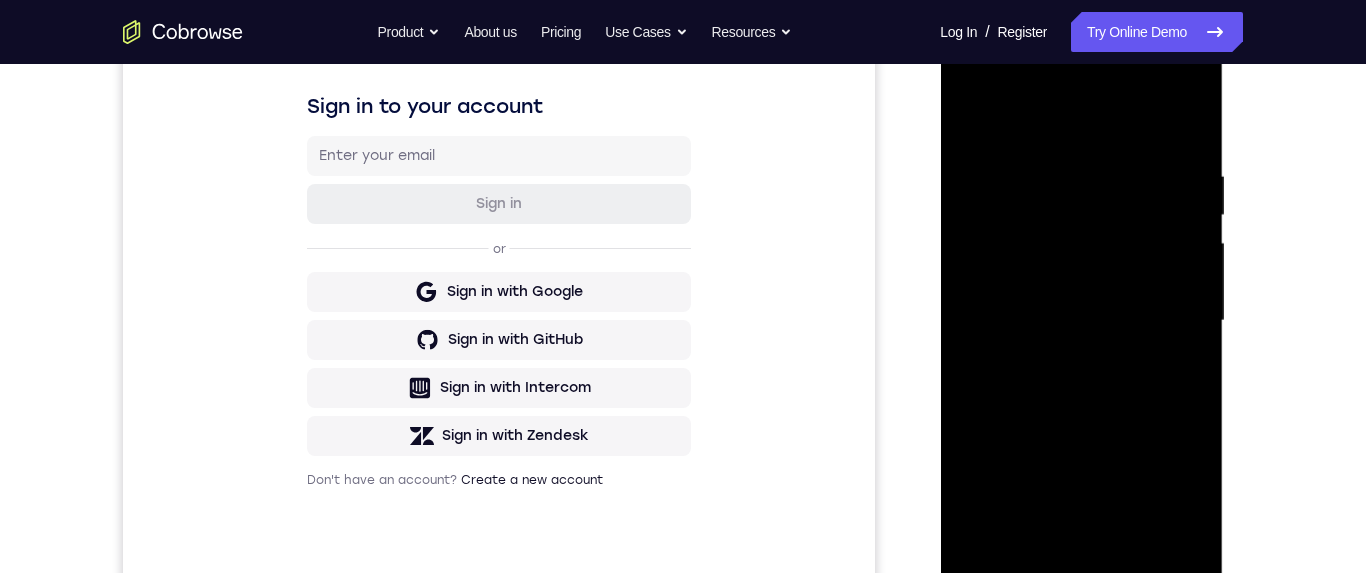 scroll, scrollTop: 355, scrollLeft: 0, axis: vertical 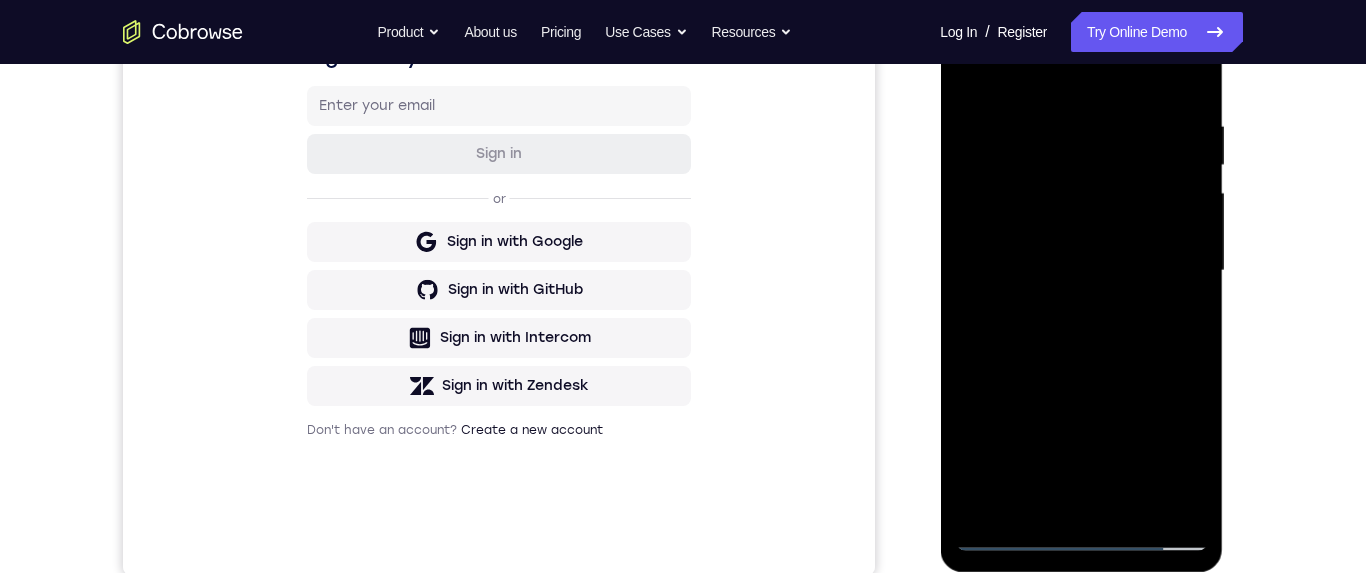 click at bounding box center (1081, 271) 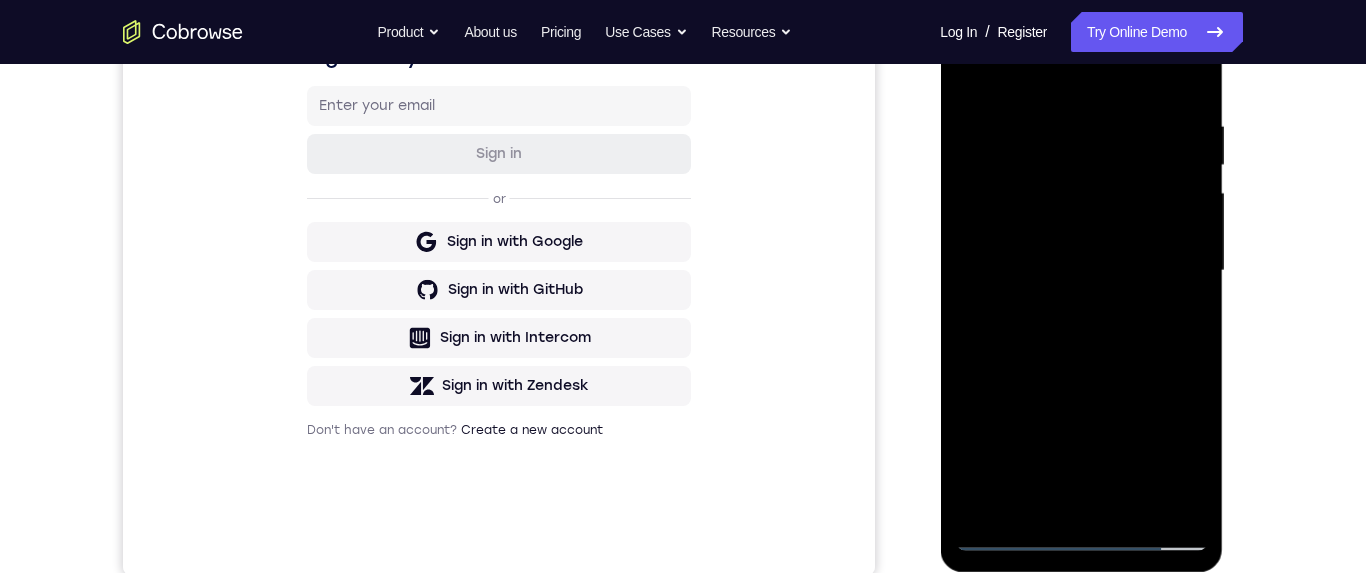 click at bounding box center (1081, 271) 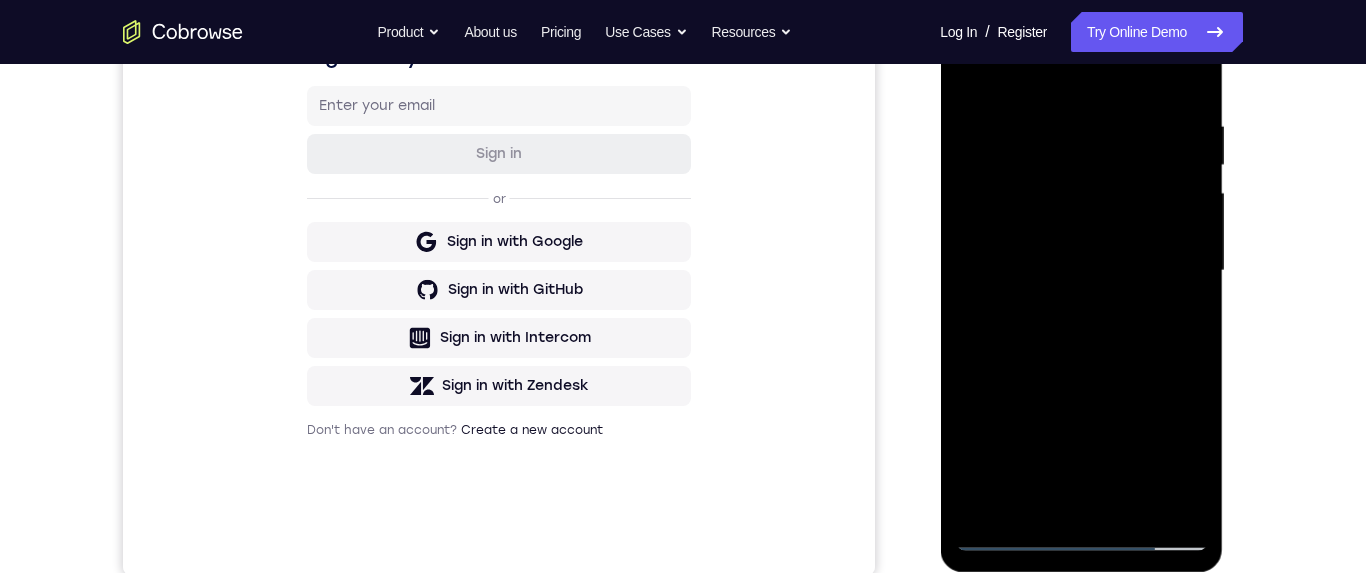 click at bounding box center [1081, 271] 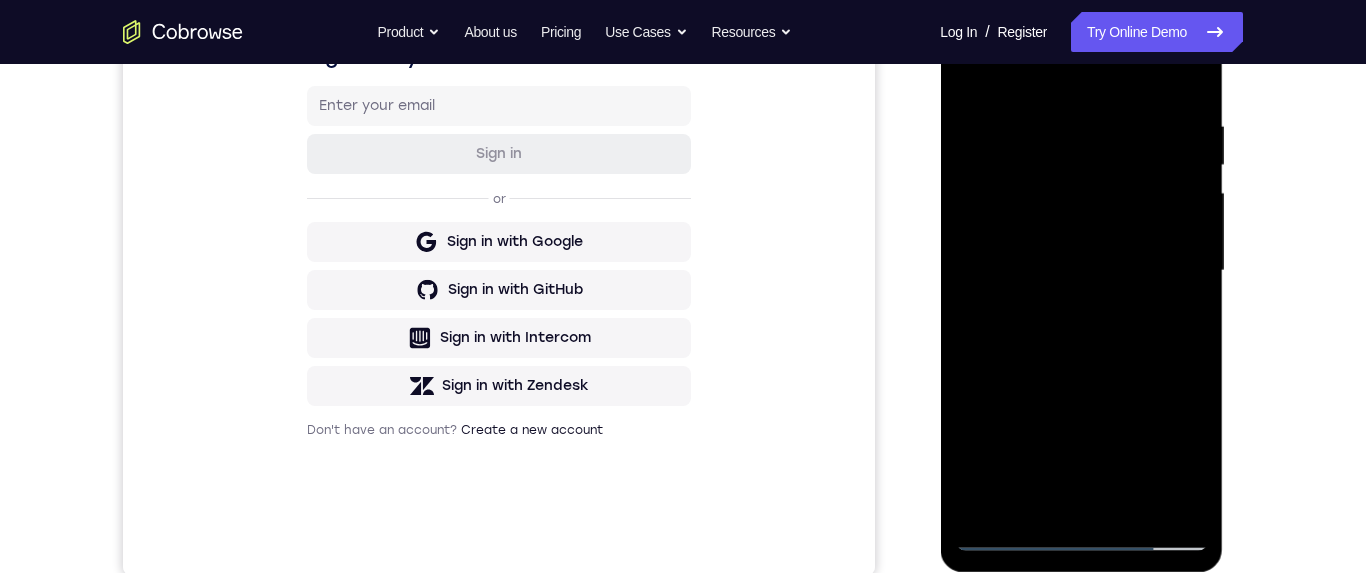 click at bounding box center [1081, 271] 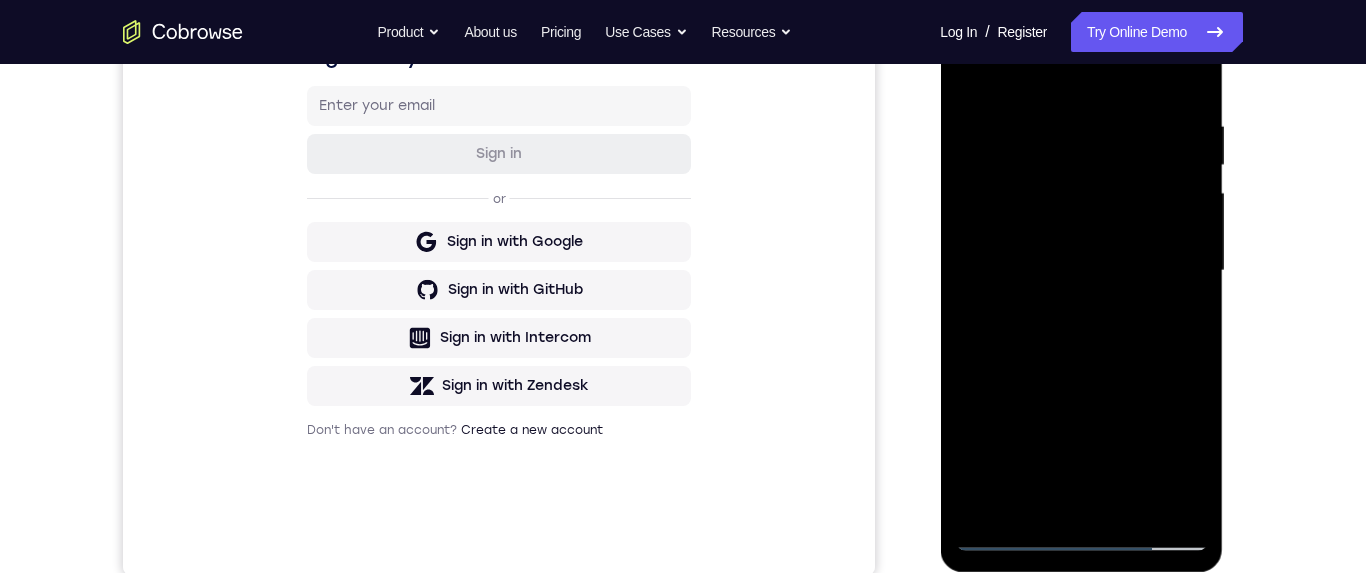 click at bounding box center (1081, 271) 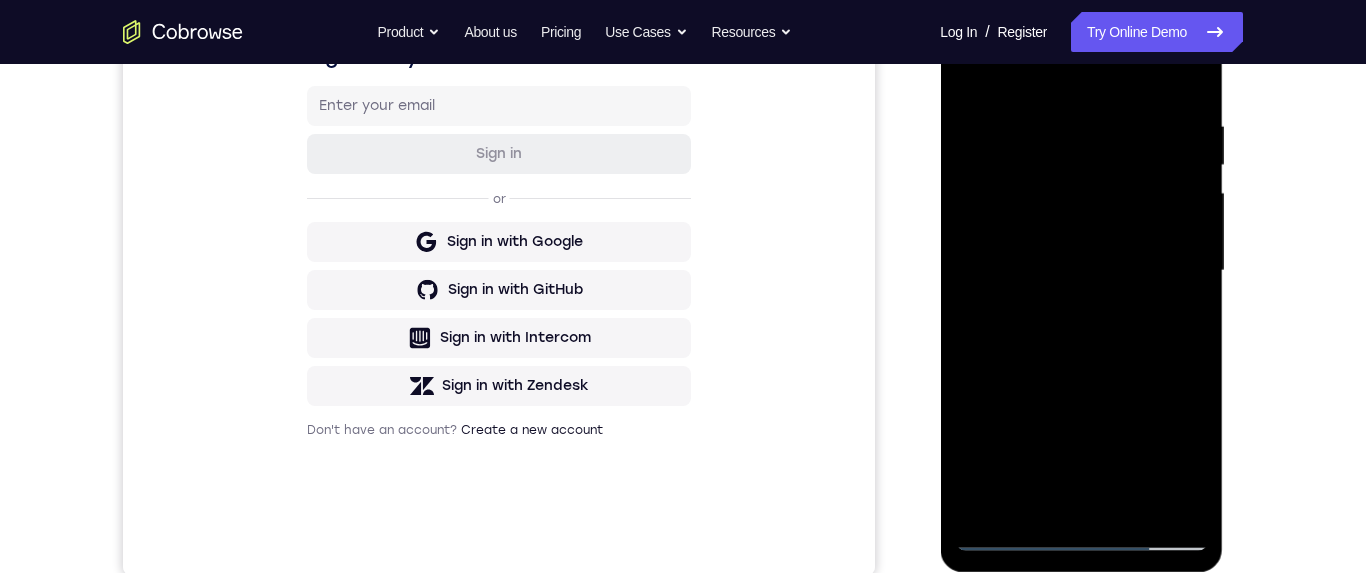 click at bounding box center [1081, 271] 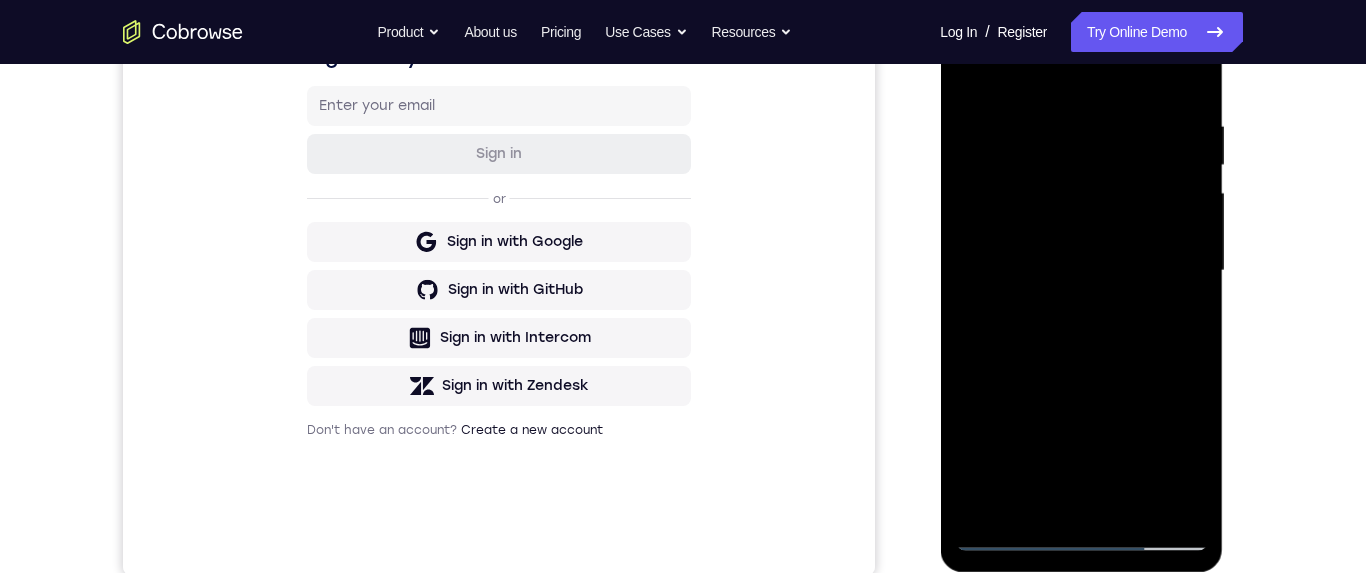 click at bounding box center (1081, 271) 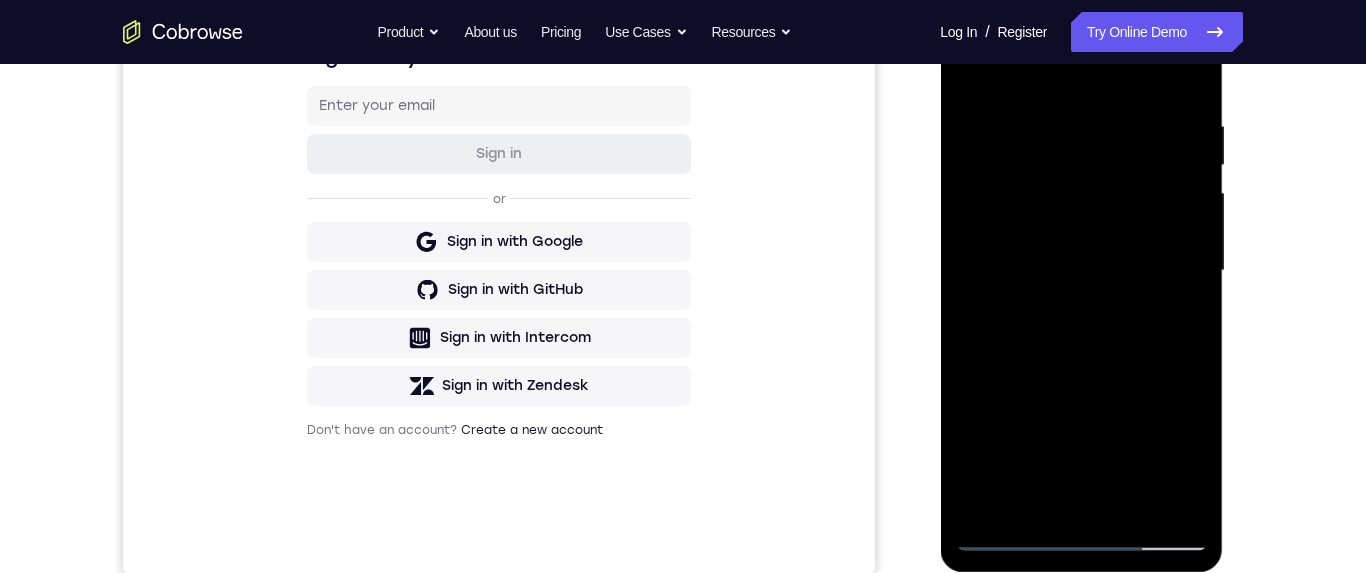 click at bounding box center (1081, 271) 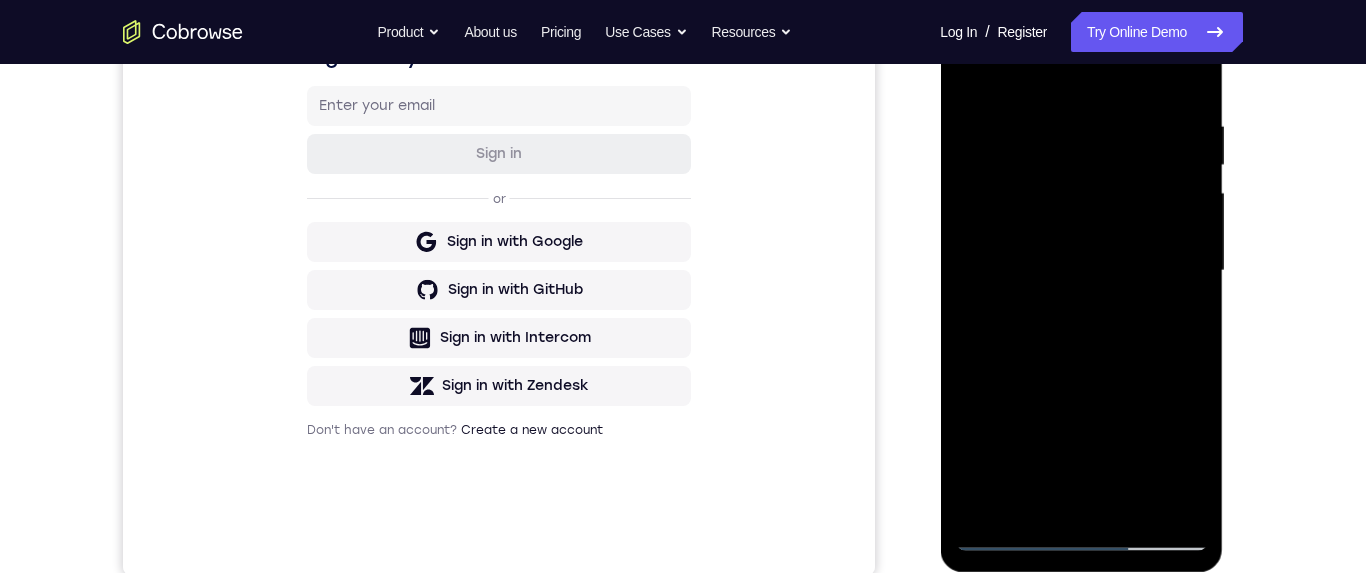 click at bounding box center (1081, 271) 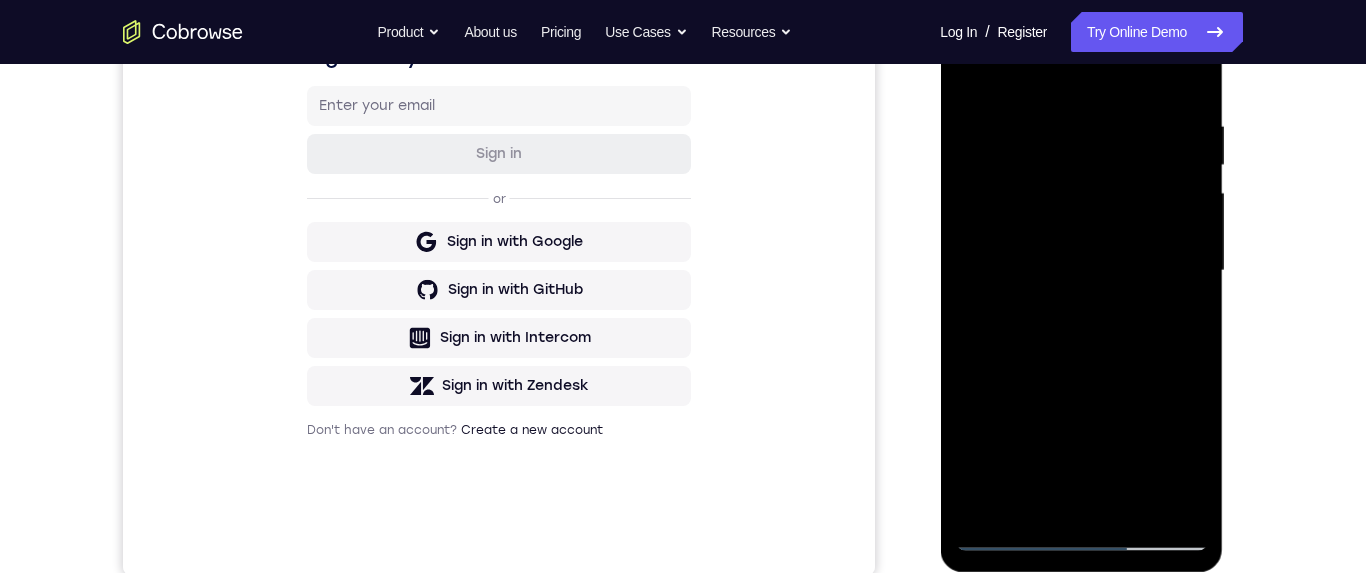 click at bounding box center (1081, 271) 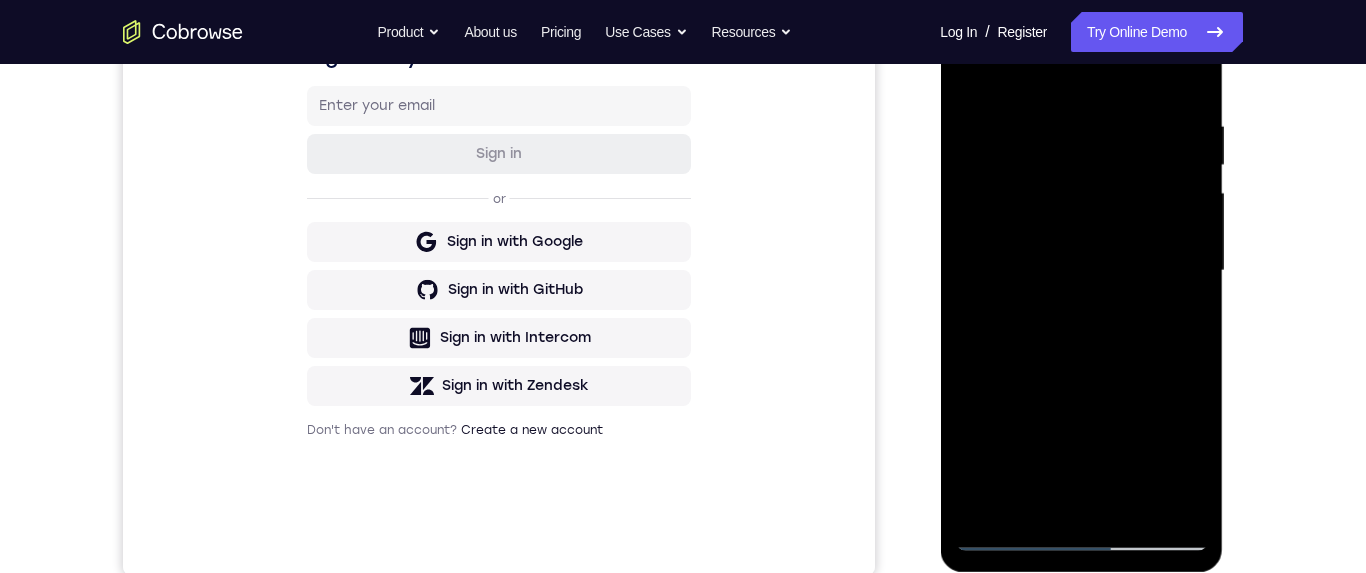 click at bounding box center (1081, 271) 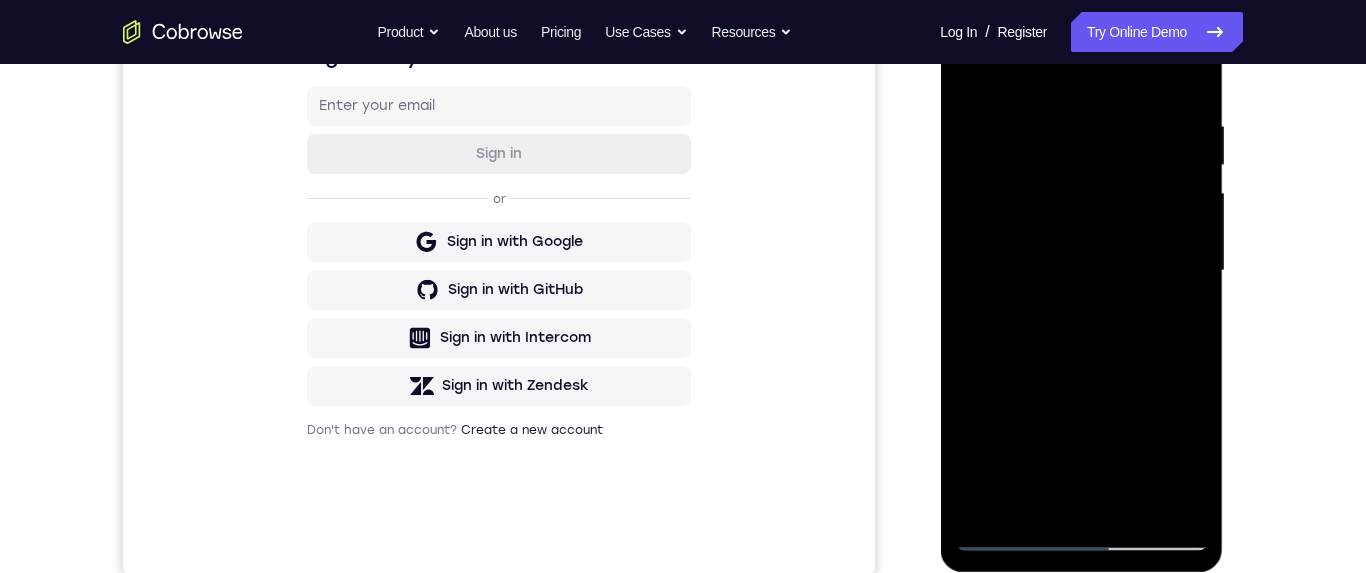 click at bounding box center (1081, 271) 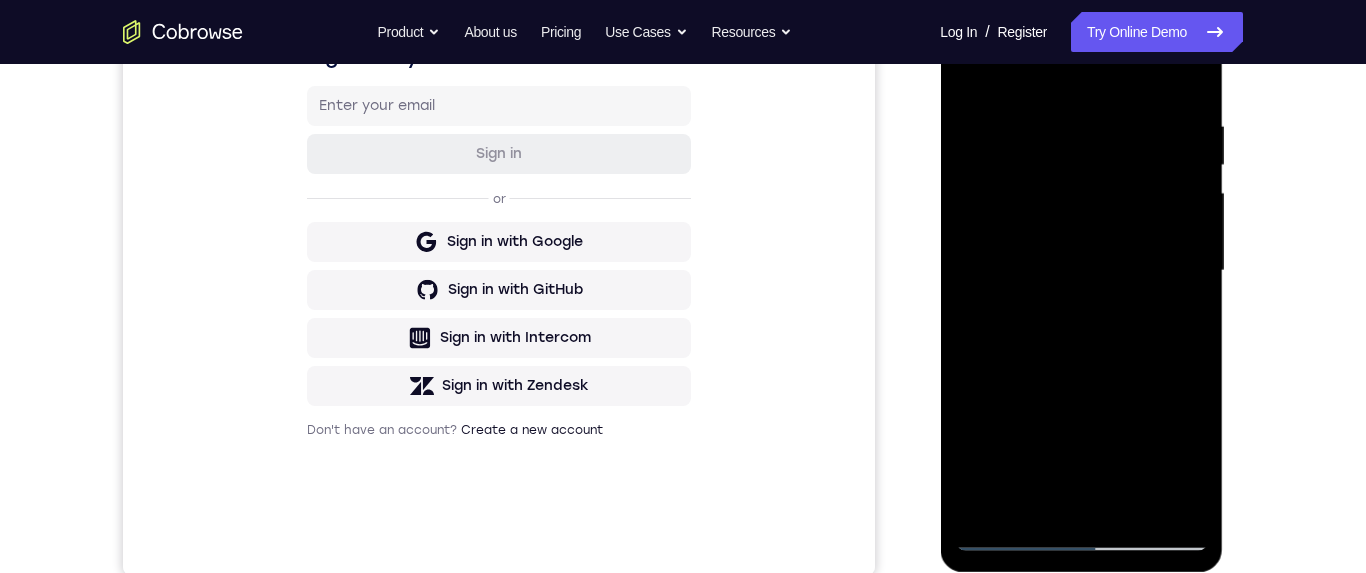 click at bounding box center (1081, 271) 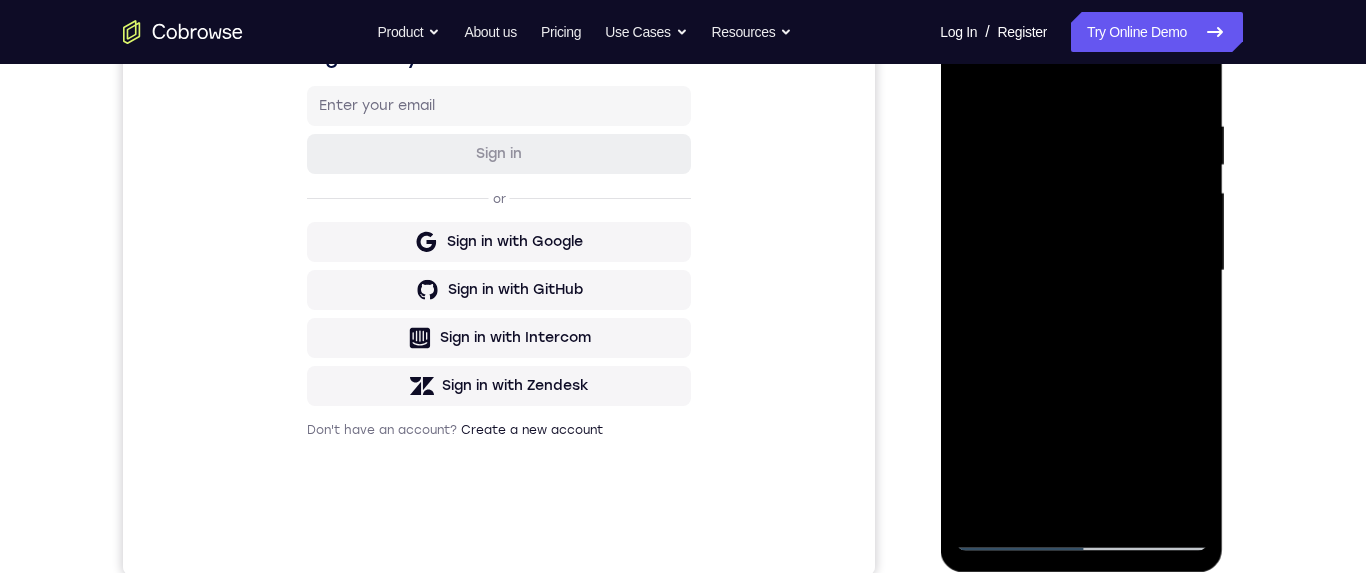 click at bounding box center (1081, 271) 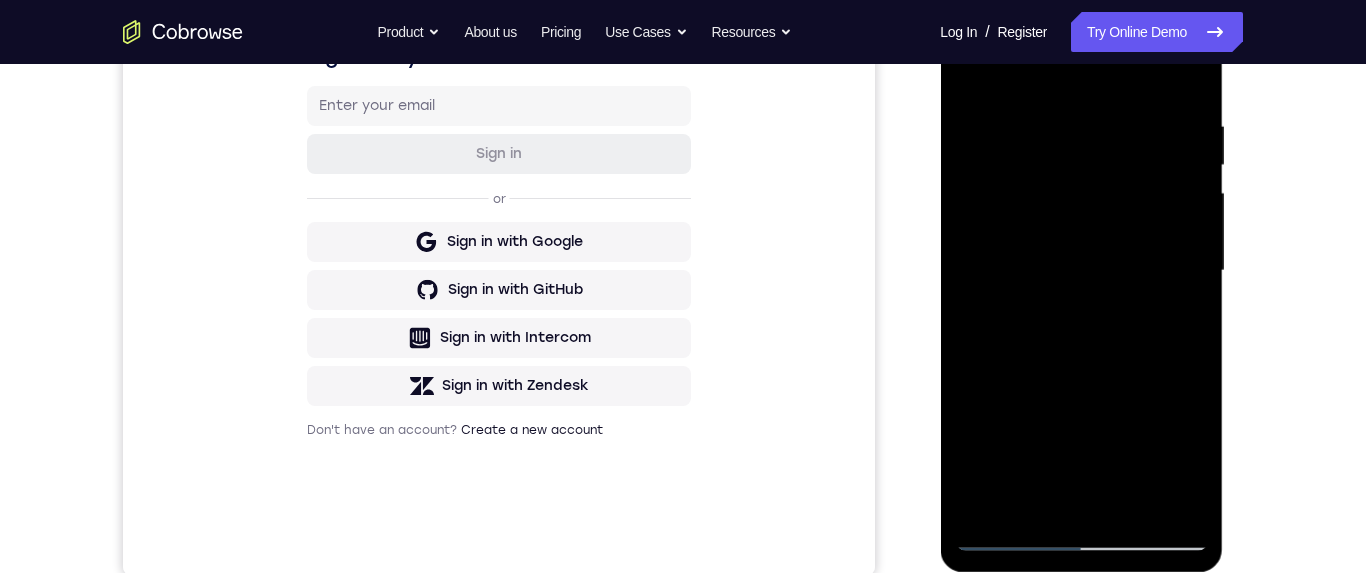 click at bounding box center (1081, 271) 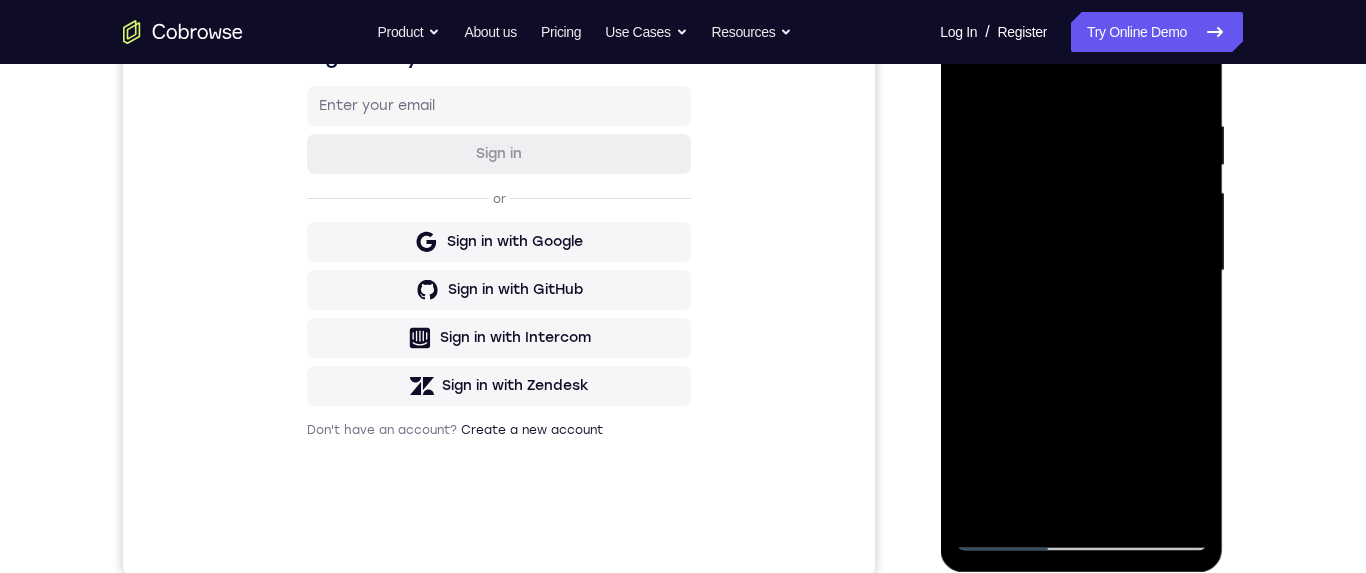 click at bounding box center [1081, 271] 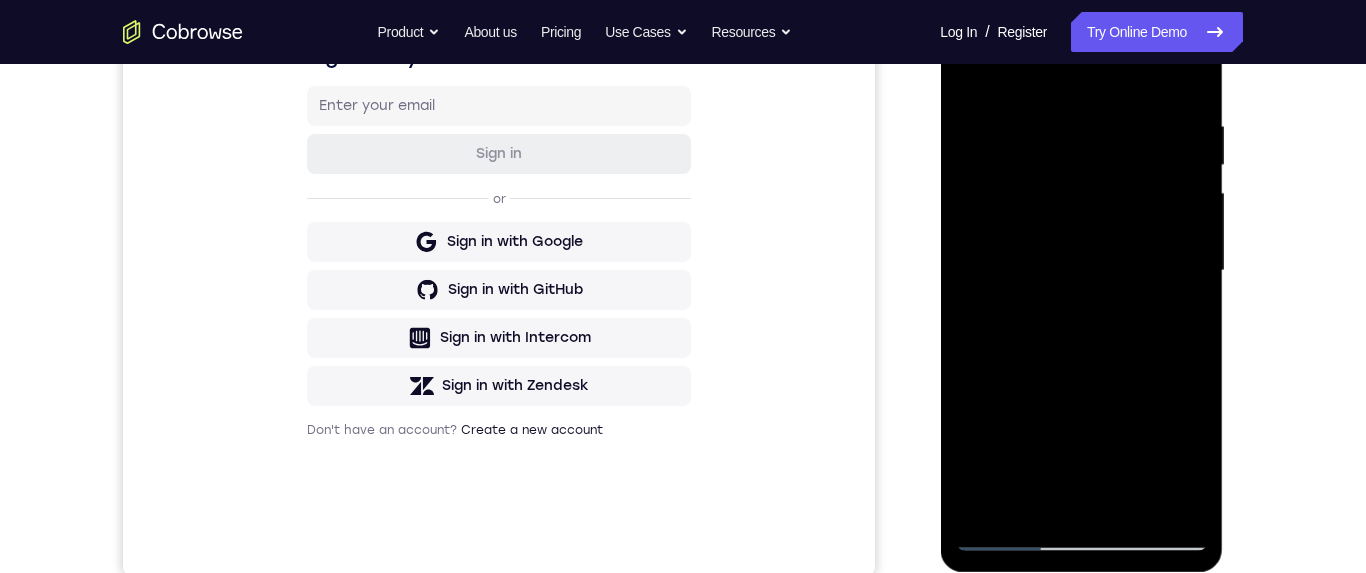click at bounding box center [1081, 271] 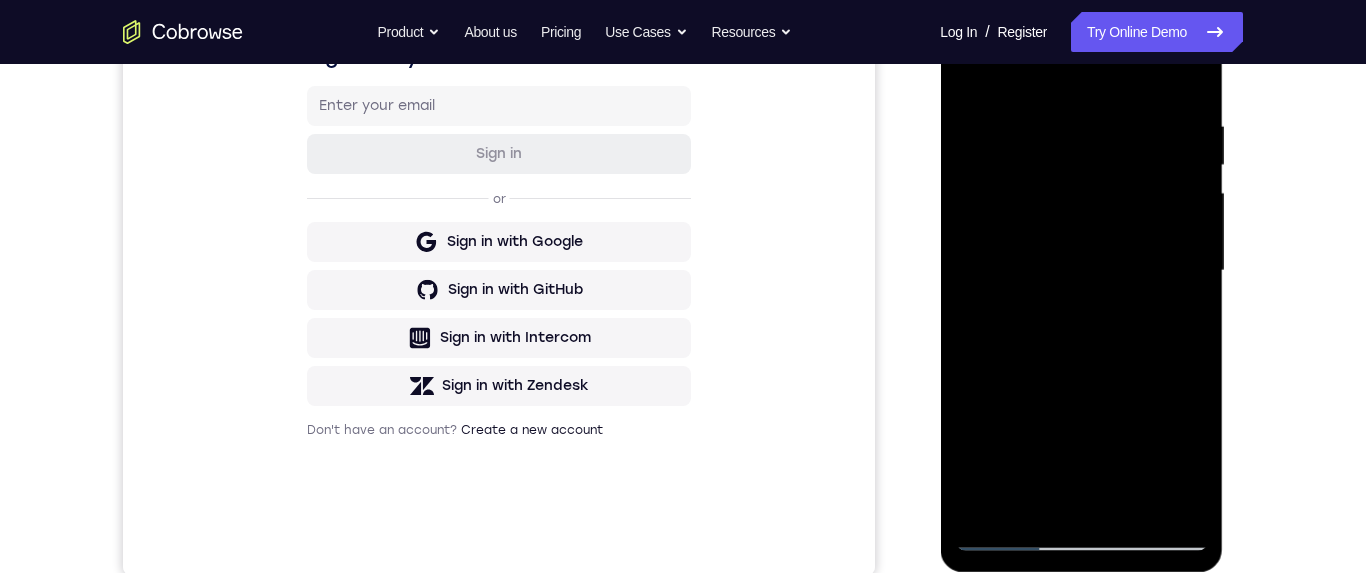 click at bounding box center [1081, 271] 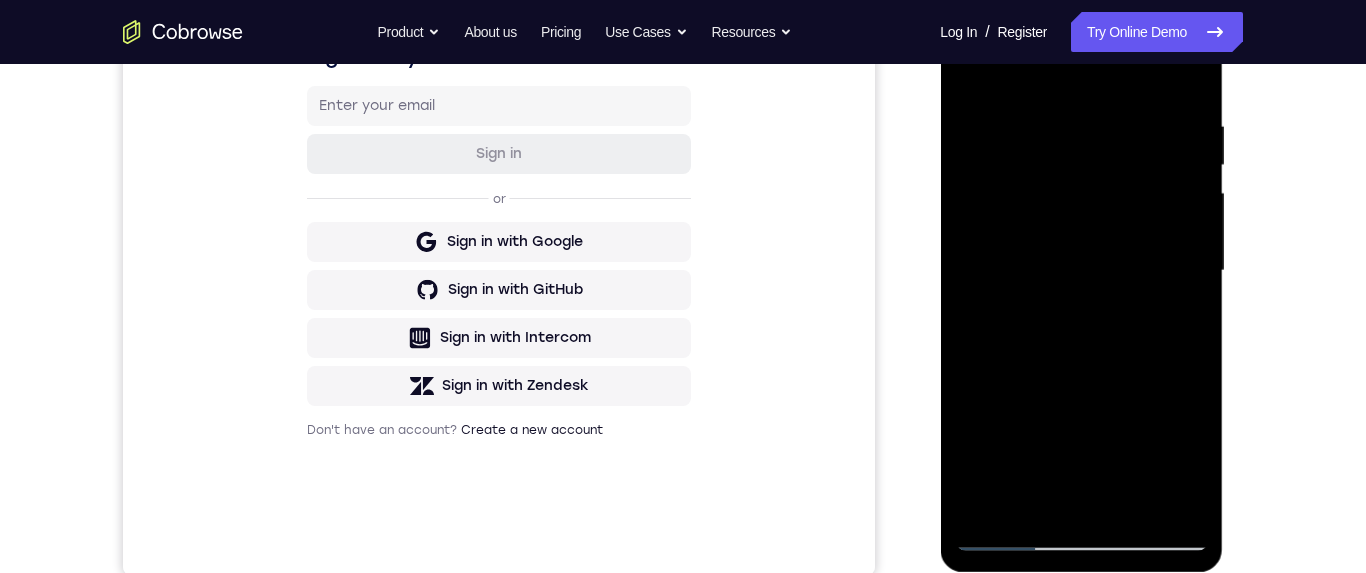click at bounding box center (1081, 271) 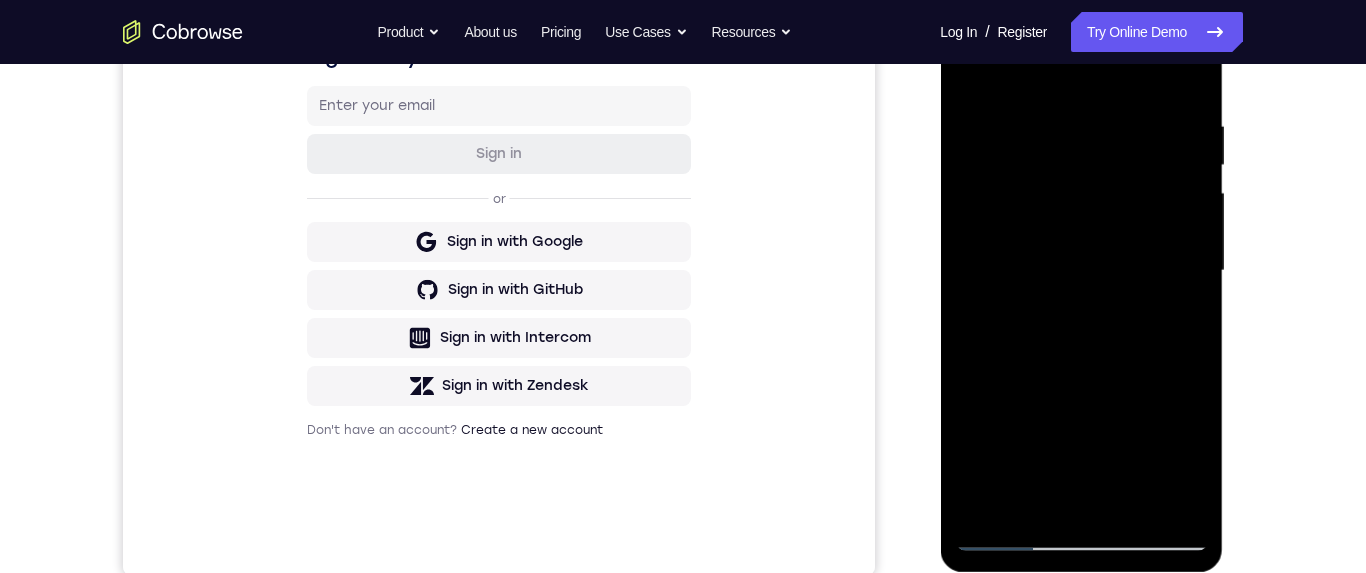 click at bounding box center (1081, 271) 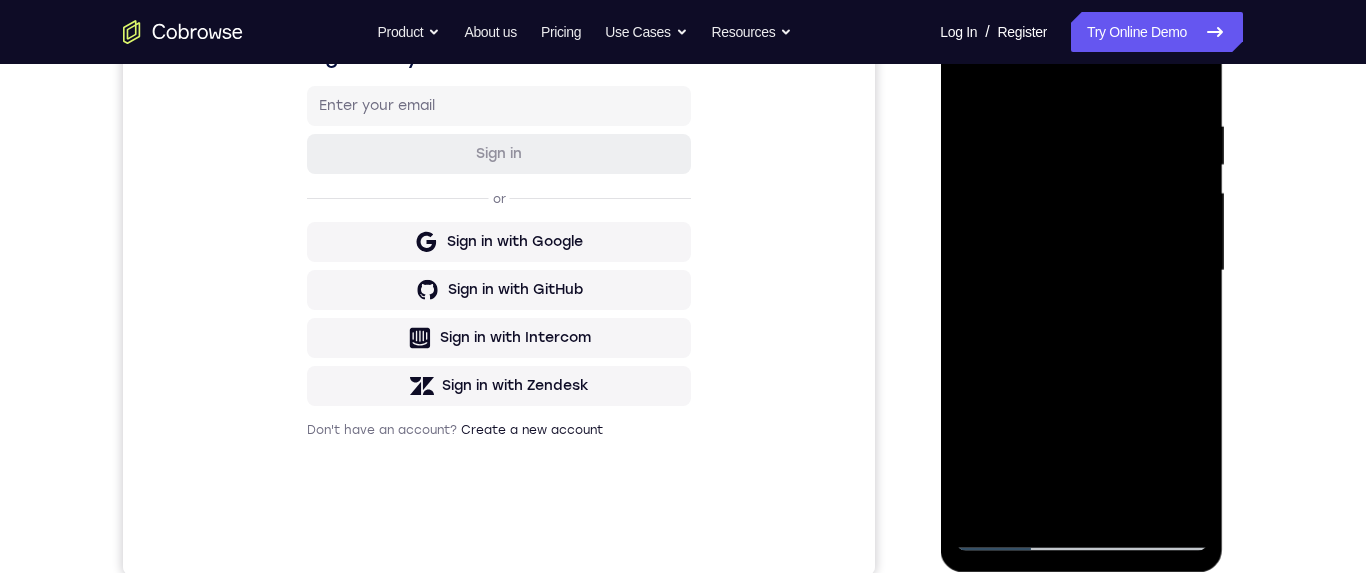 click at bounding box center (1081, 271) 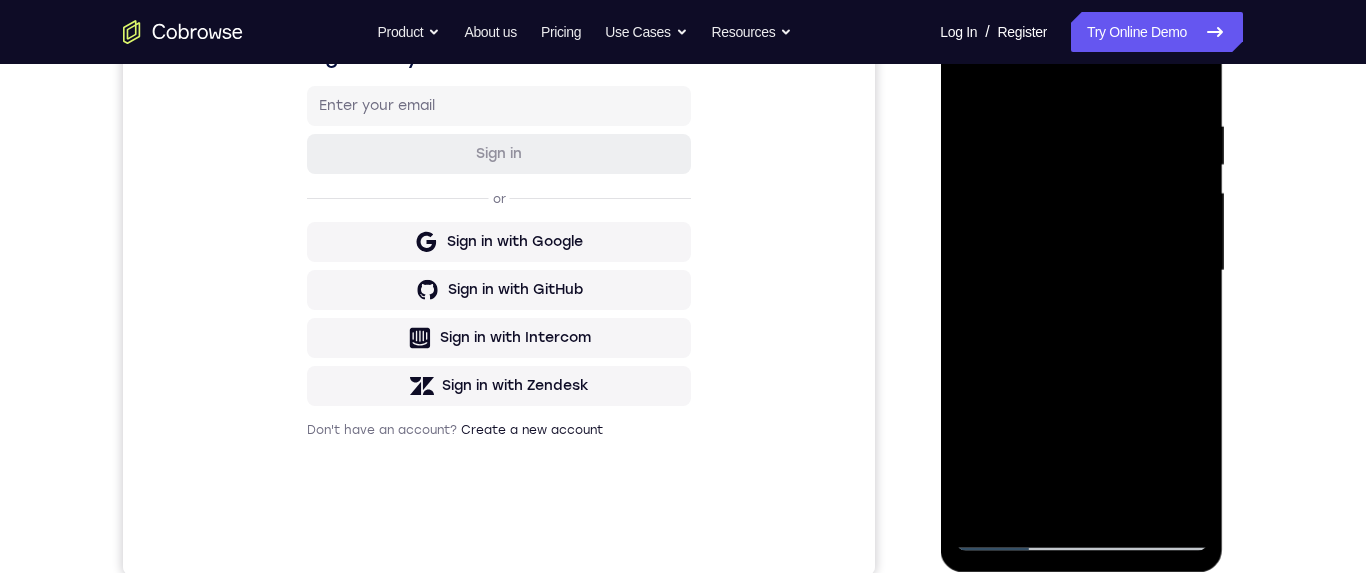 click at bounding box center (1081, 271) 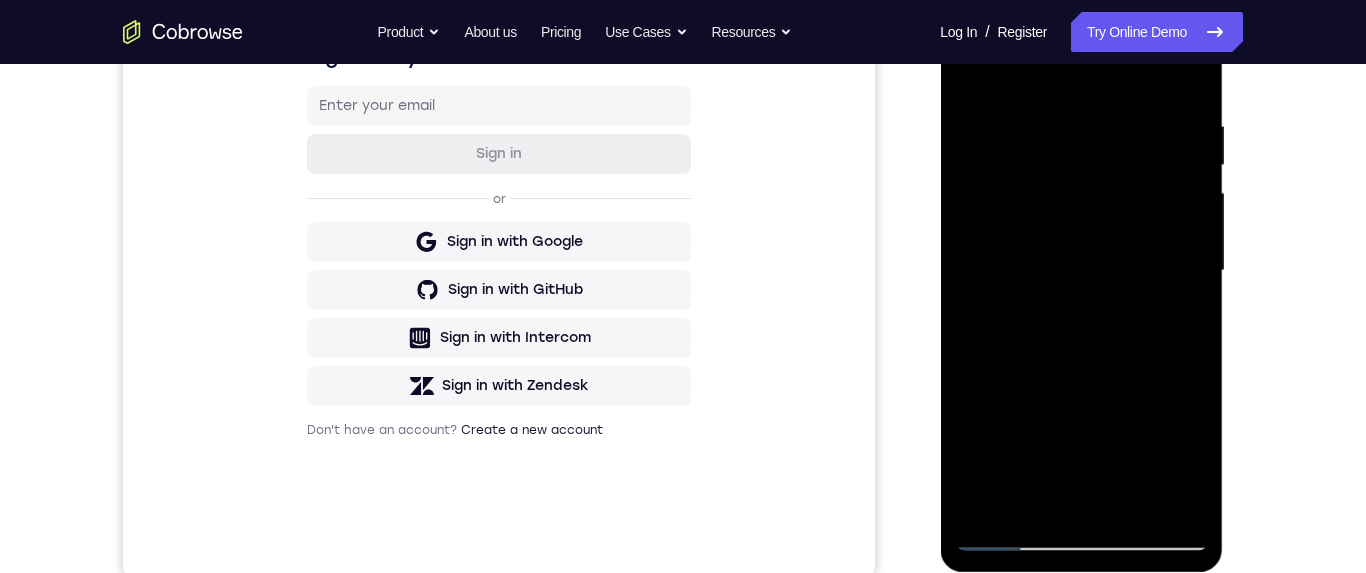 click at bounding box center [1081, 271] 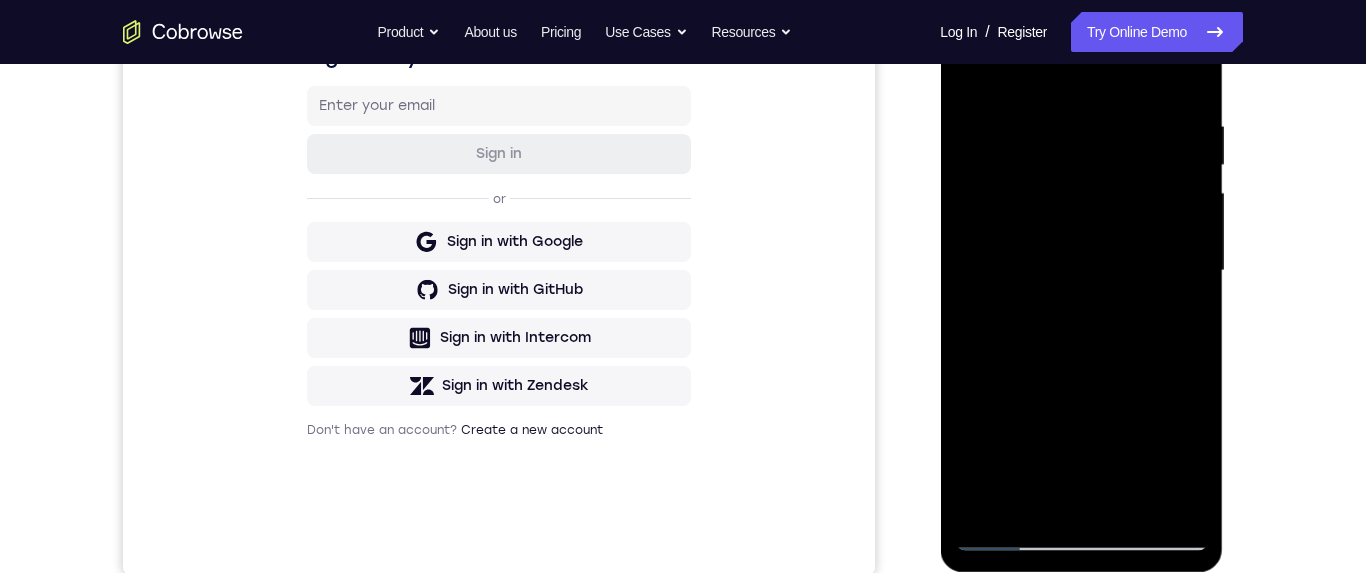 click at bounding box center [1081, 271] 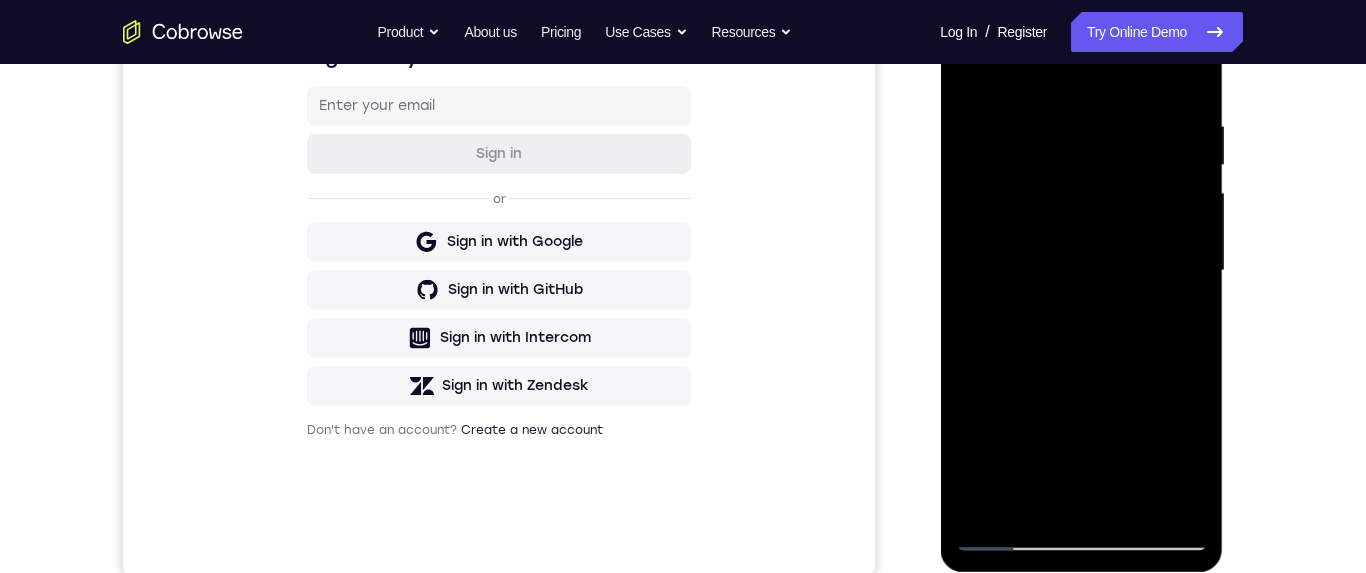 click at bounding box center (1081, 271) 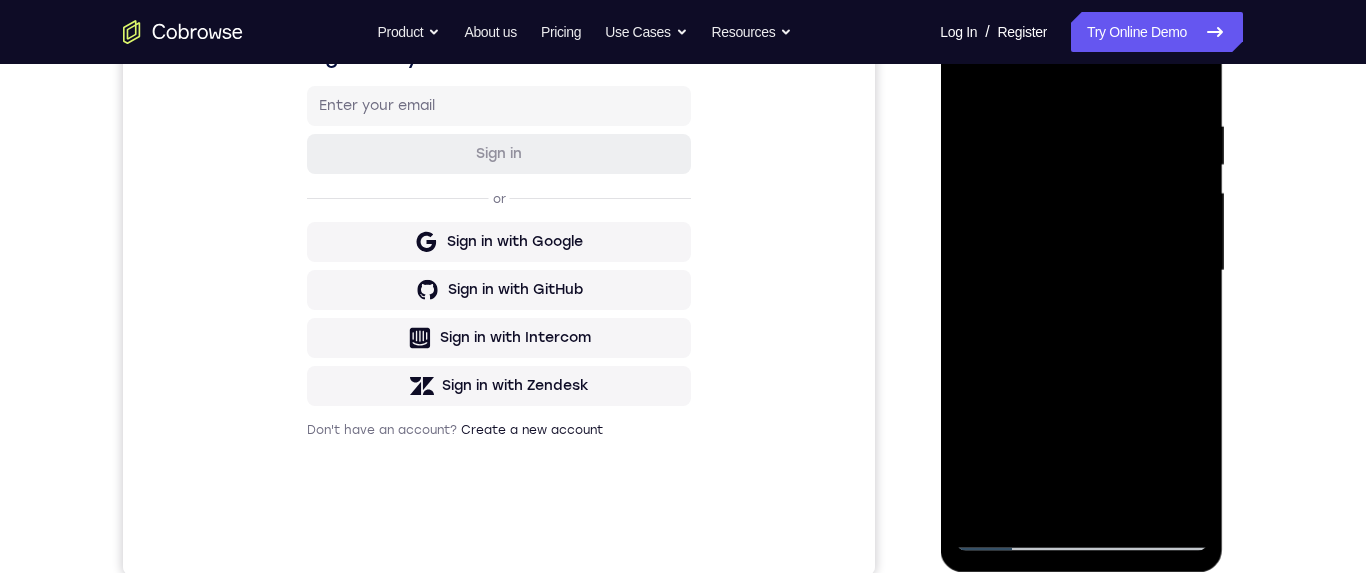 click at bounding box center (1081, 271) 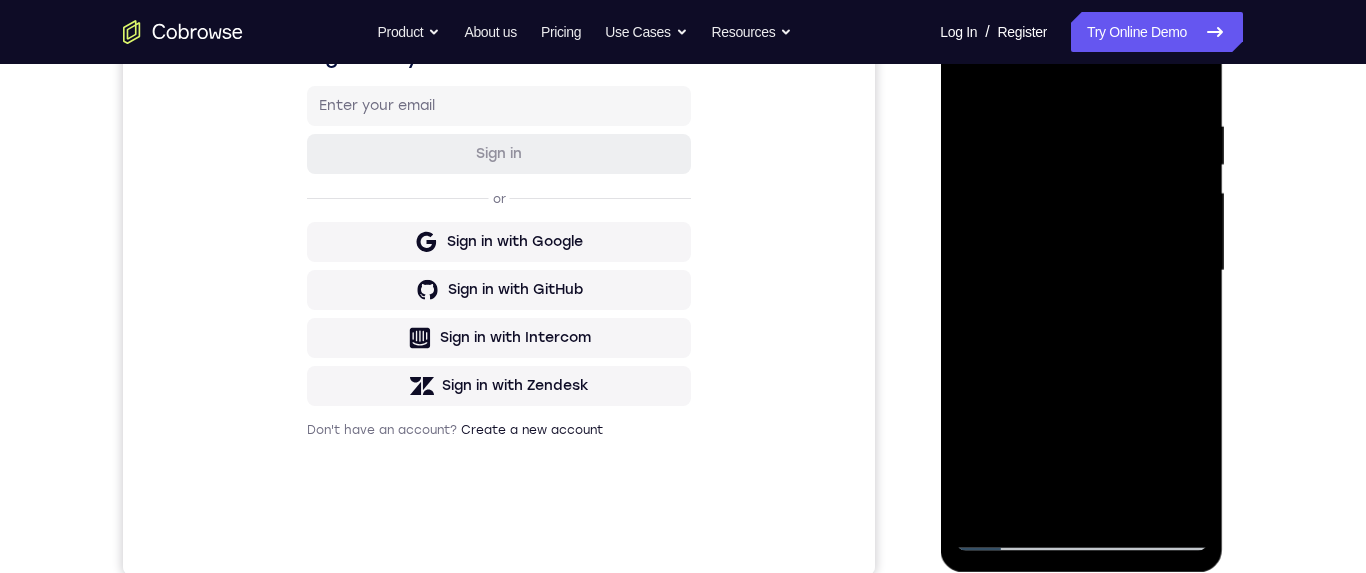click at bounding box center [1081, 271] 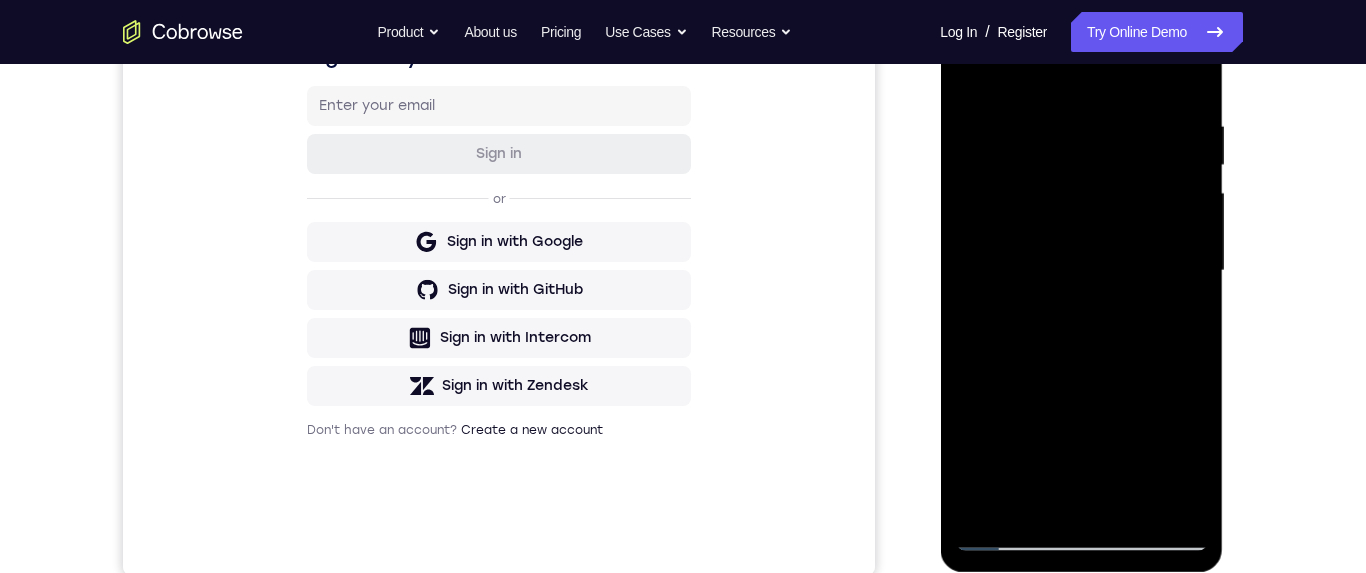 click at bounding box center (1081, 271) 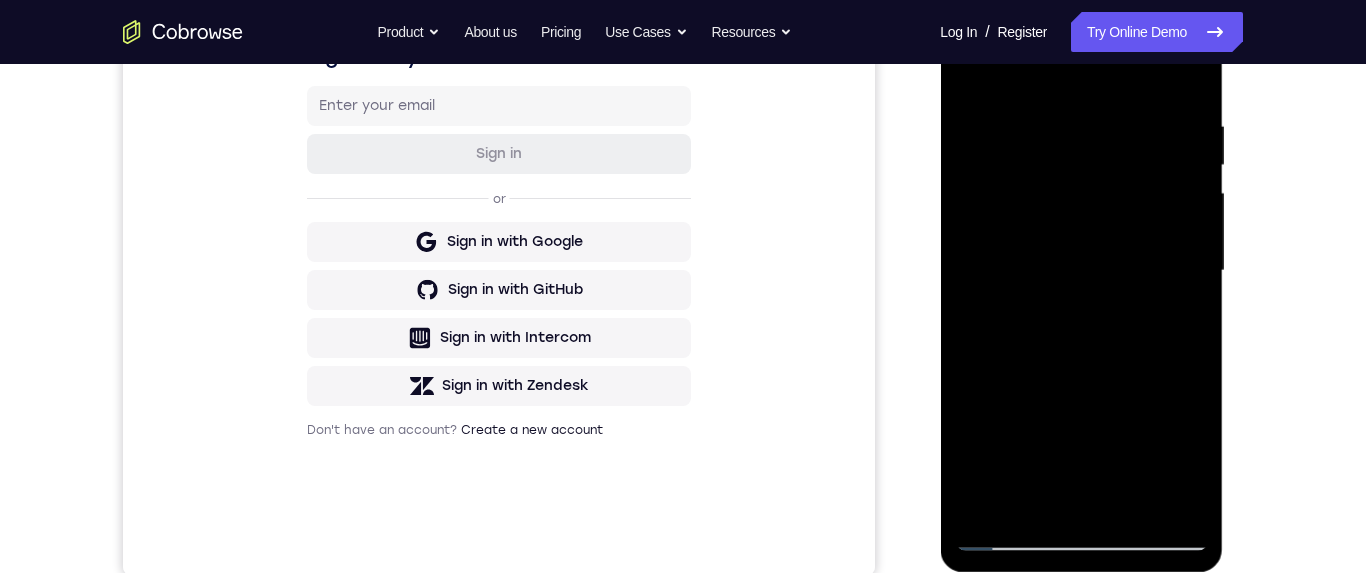click at bounding box center (1081, 271) 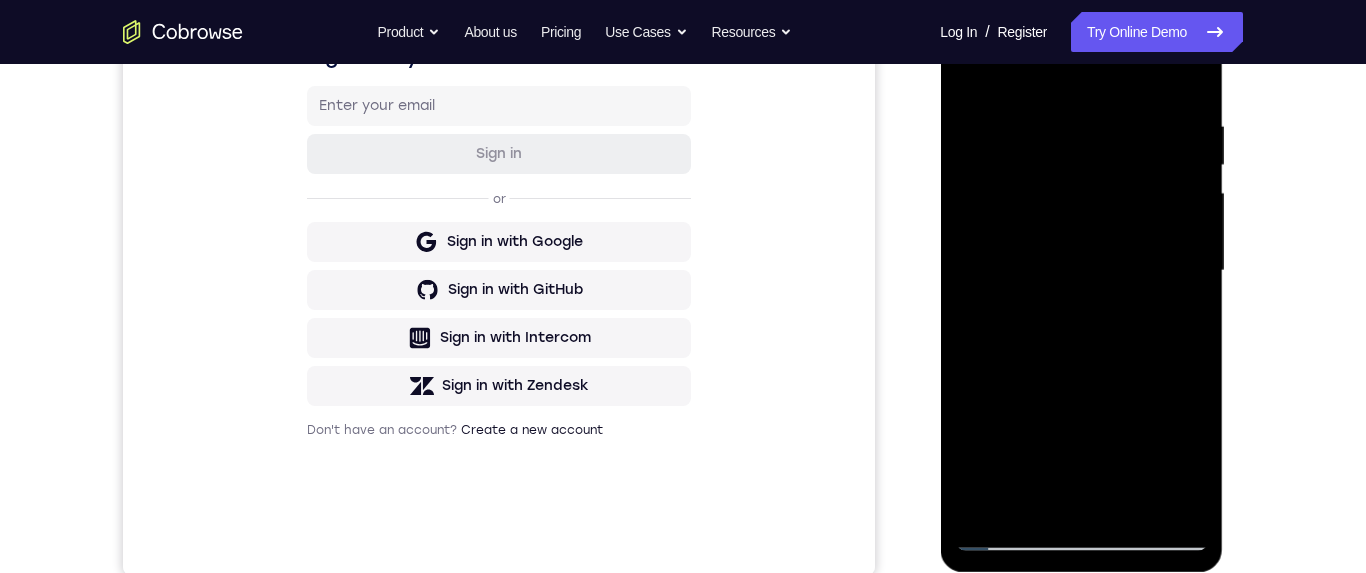 scroll, scrollTop: 428, scrollLeft: 0, axis: vertical 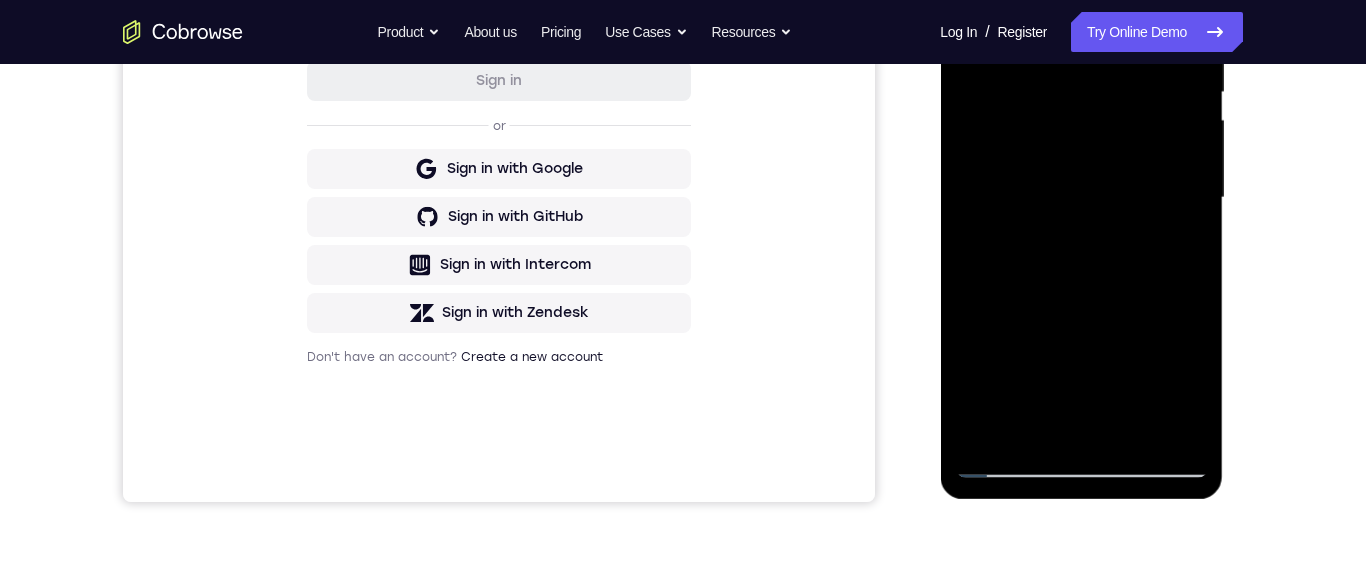 click at bounding box center (1081, 198) 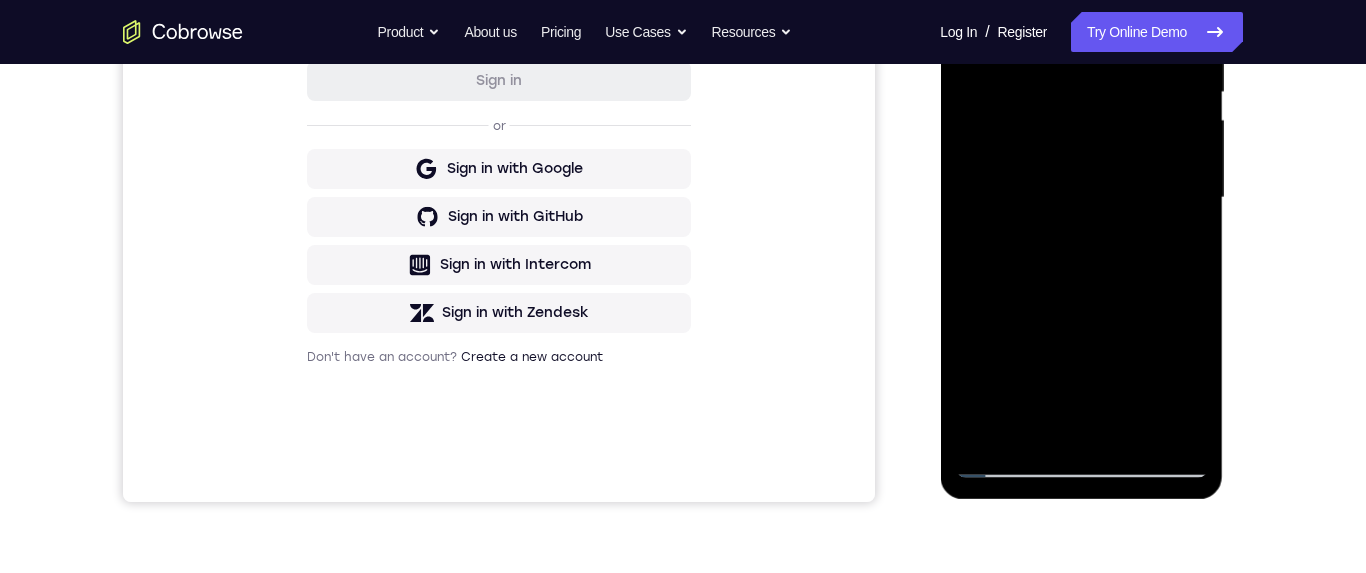 click at bounding box center [1081, 198] 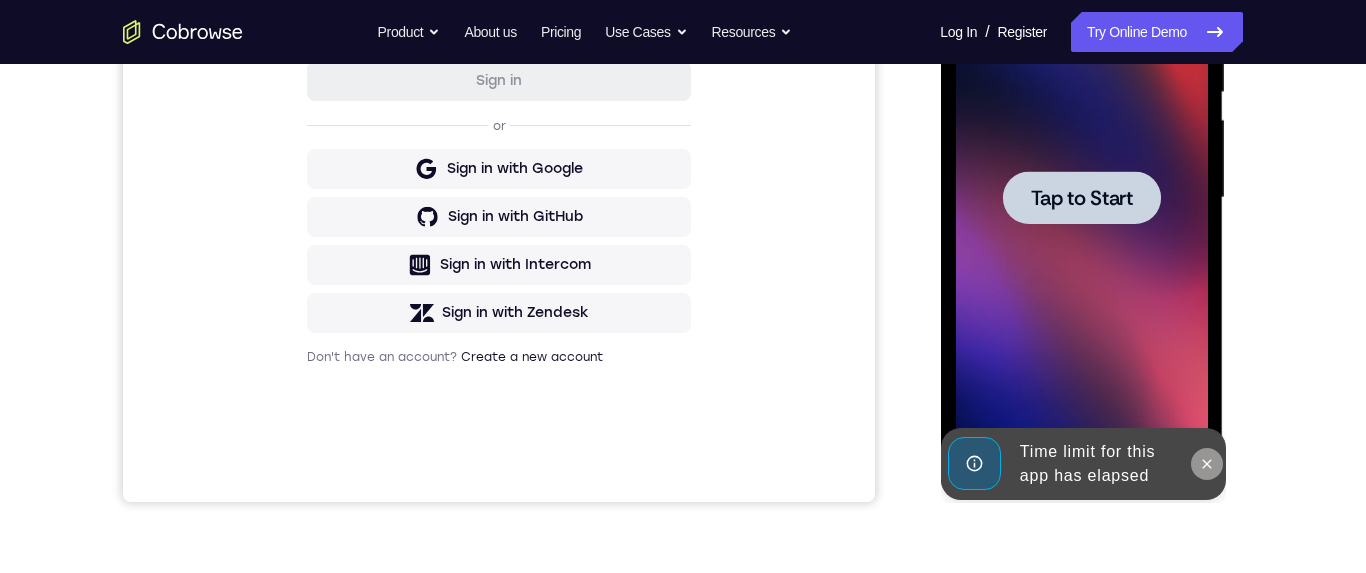click 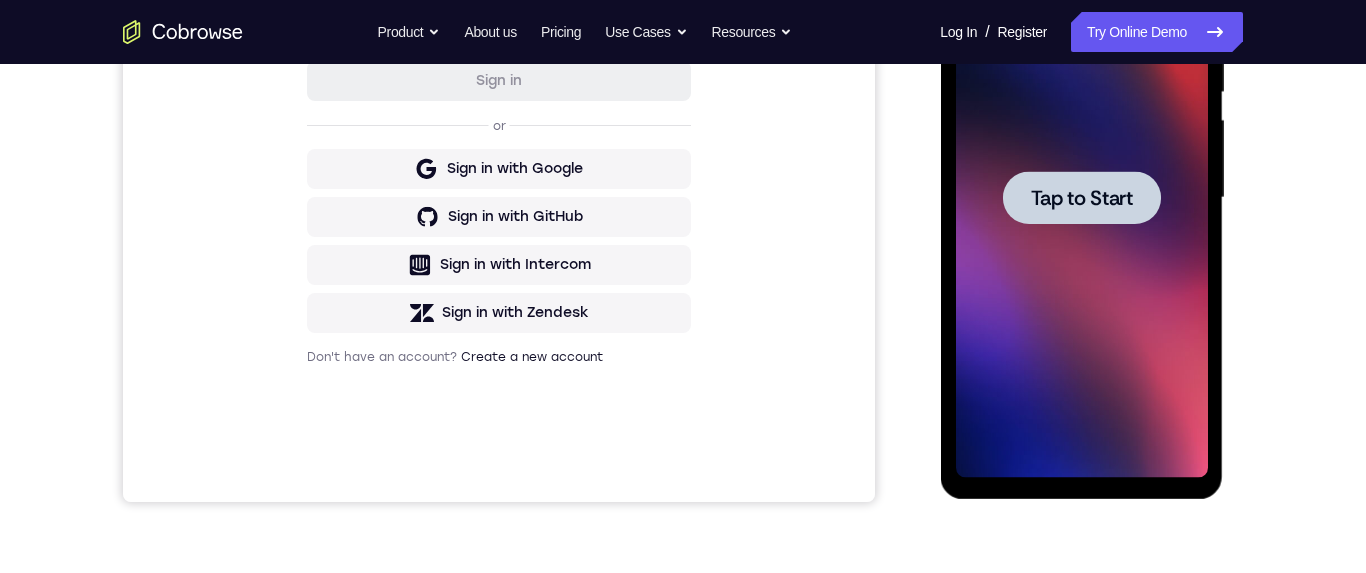 click on "Tap to Start" at bounding box center [1081, 198] 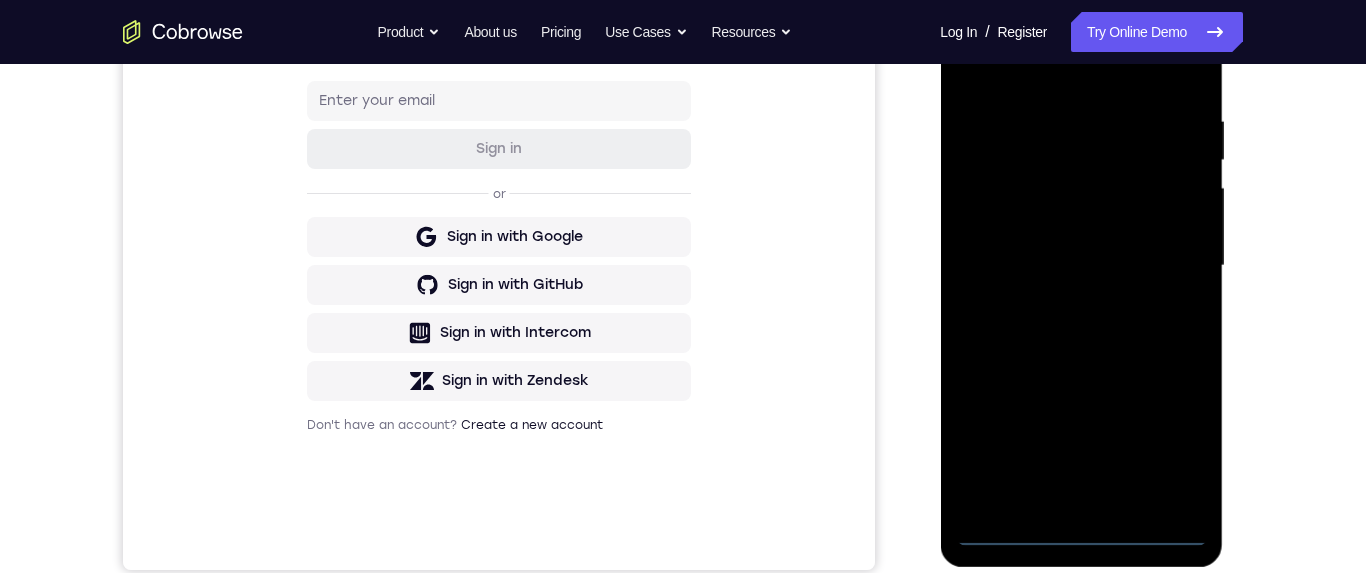 scroll, scrollTop: 466, scrollLeft: 0, axis: vertical 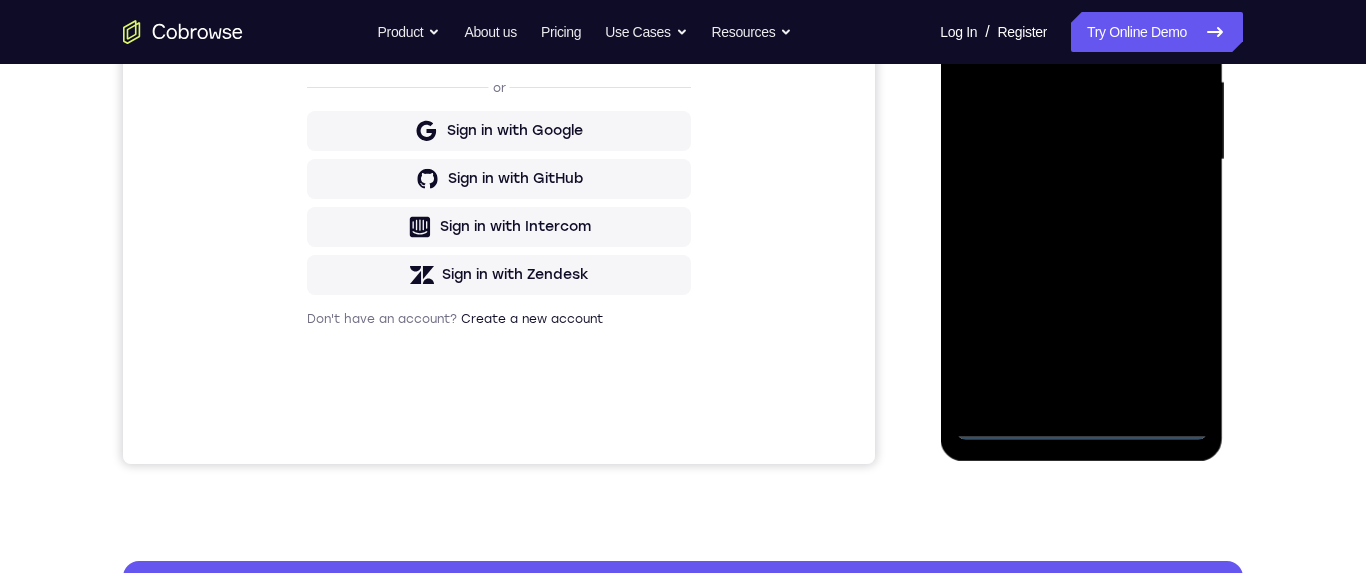 click at bounding box center (1081, 160) 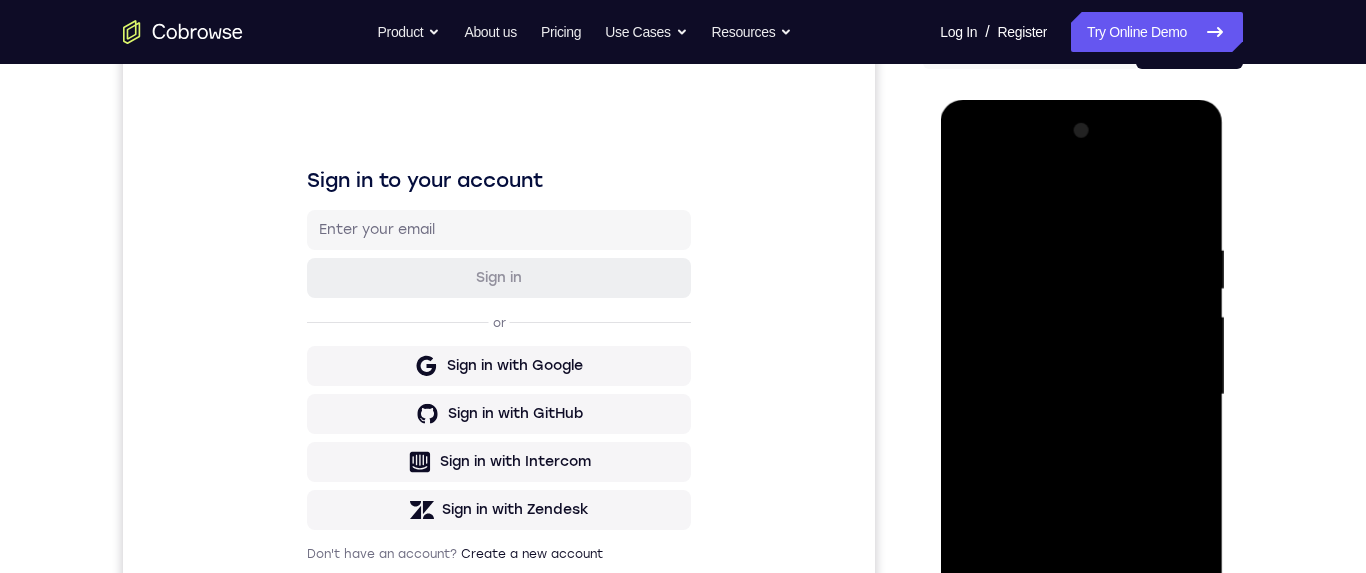 scroll, scrollTop: 173, scrollLeft: 0, axis: vertical 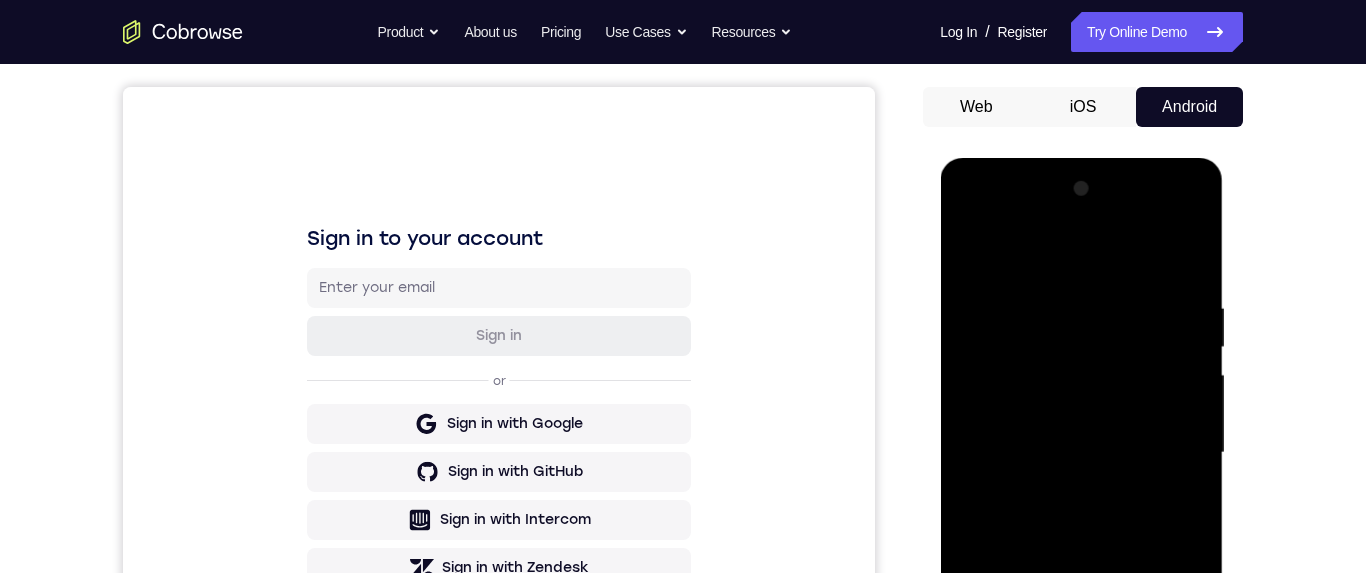 click at bounding box center (1081, 453) 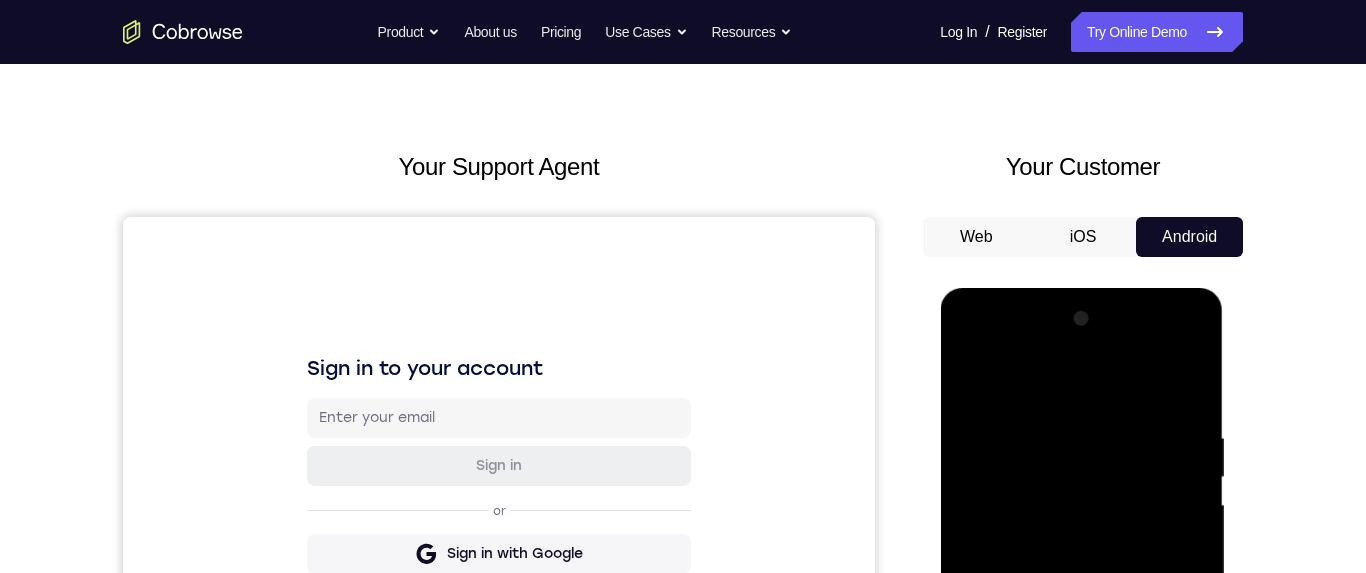 scroll, scrollTop: 0, scrollLeft: 0, axis: both 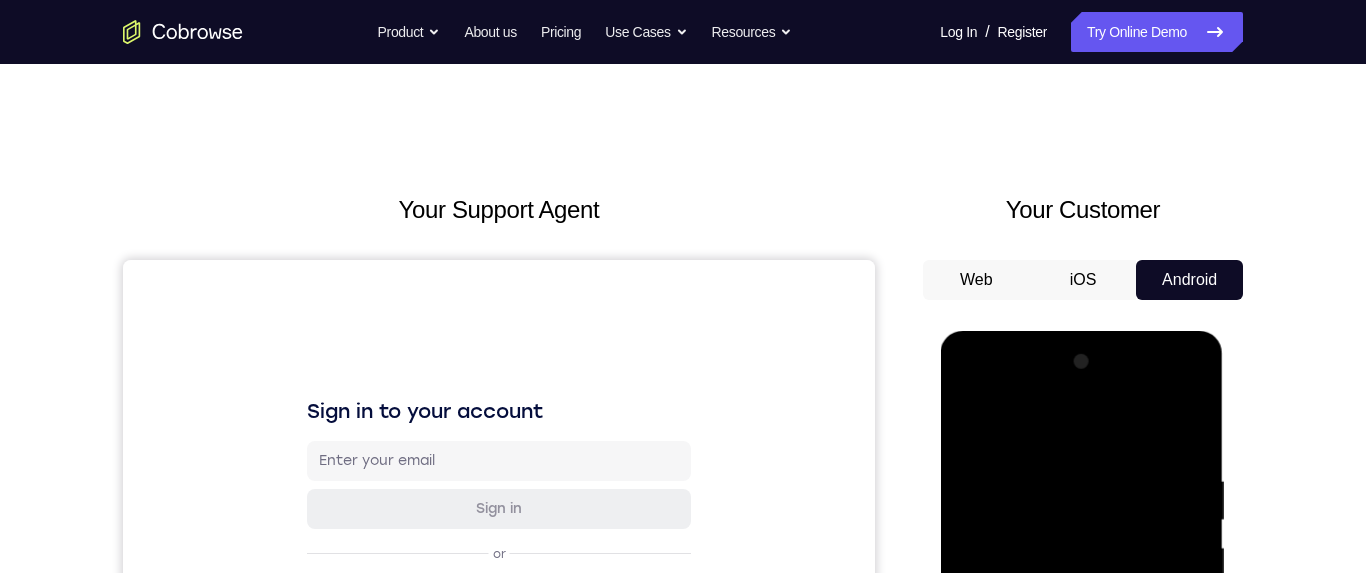 click at bounding box center (1081, 626) 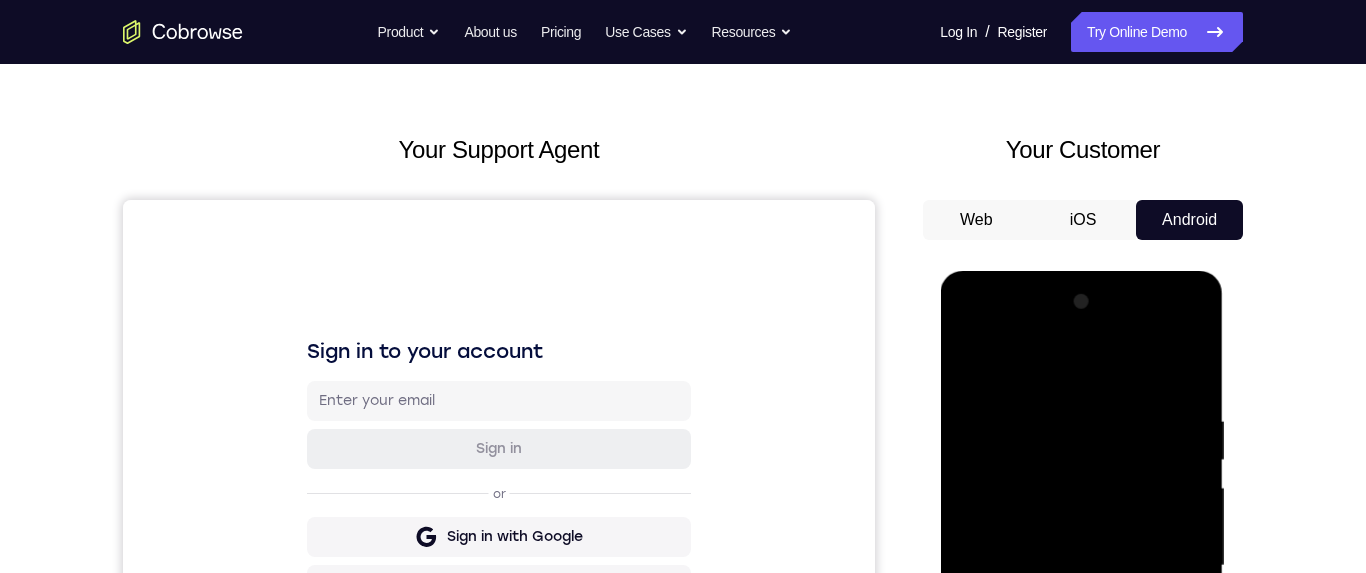 click at bounding box center (1081, 566) 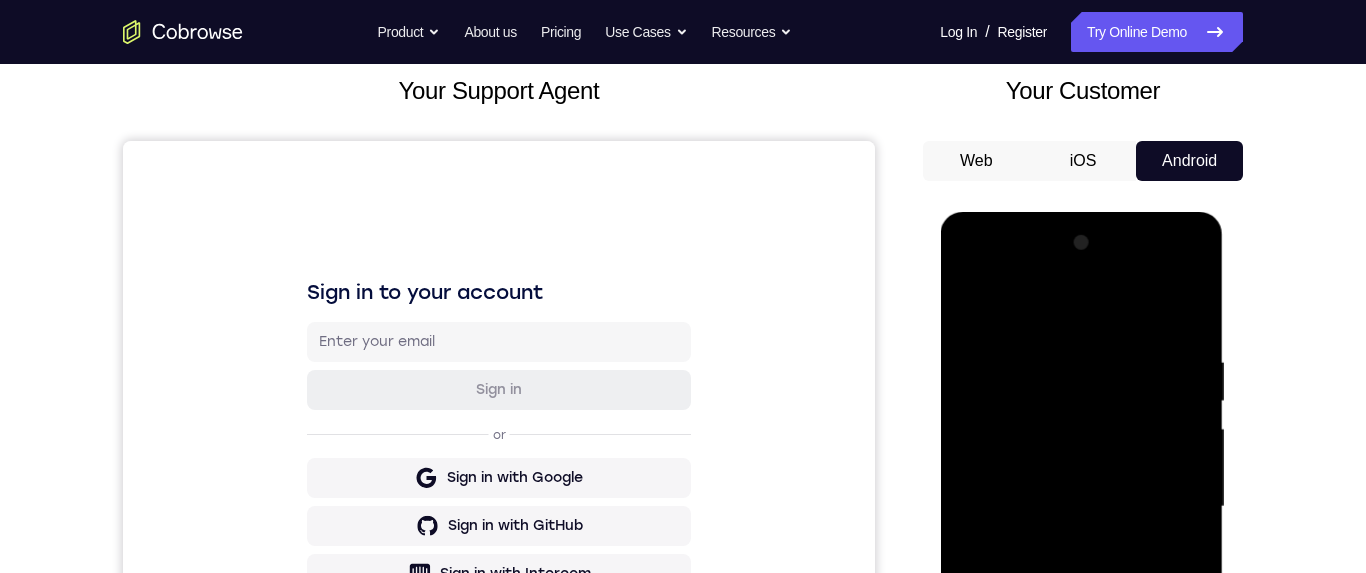 click at bounding box center (1081, 507) 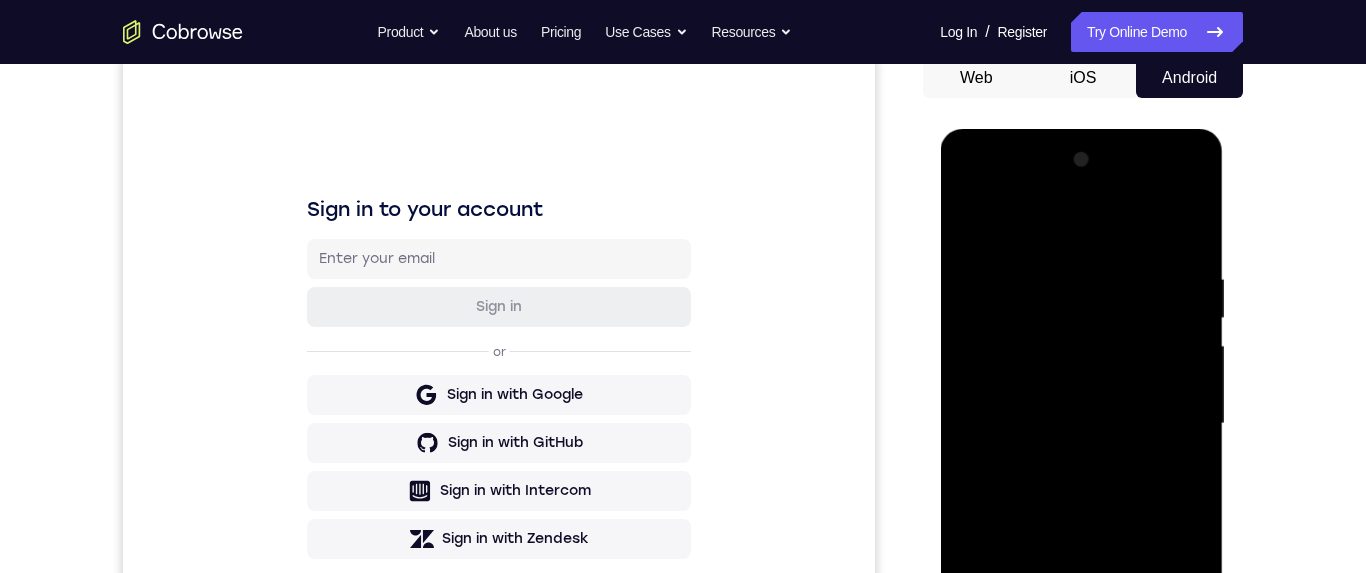 scroll, scrollTop: 254, scrollLeft: 0, axis: vertical 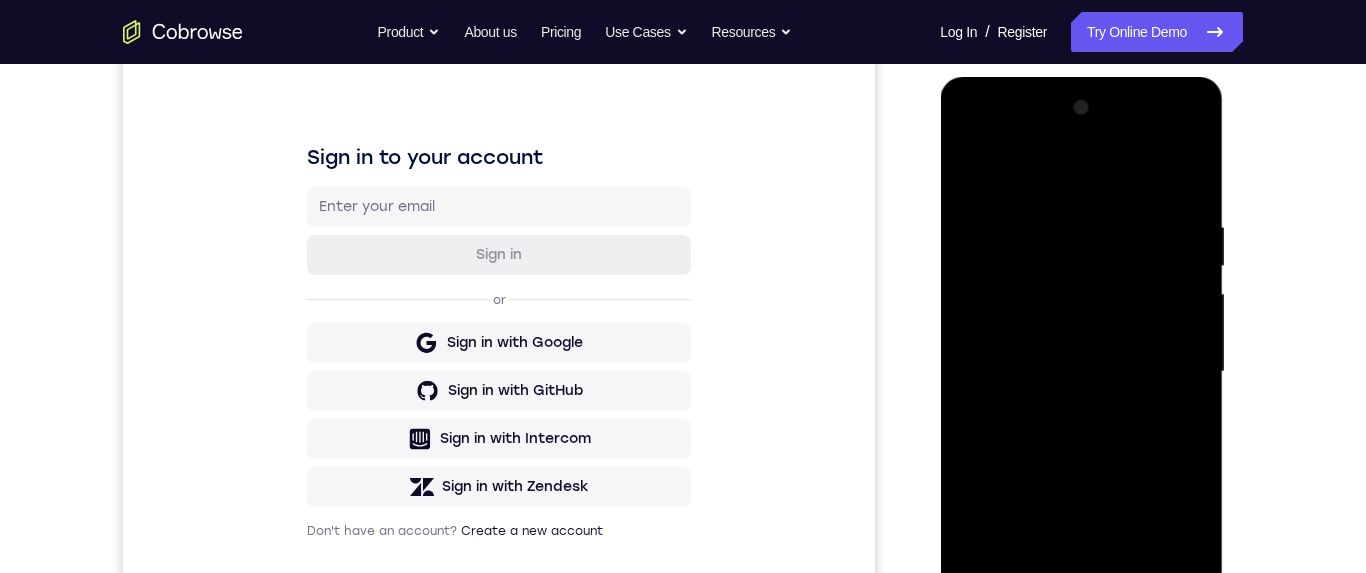 click at bounding box center (1081, 372) 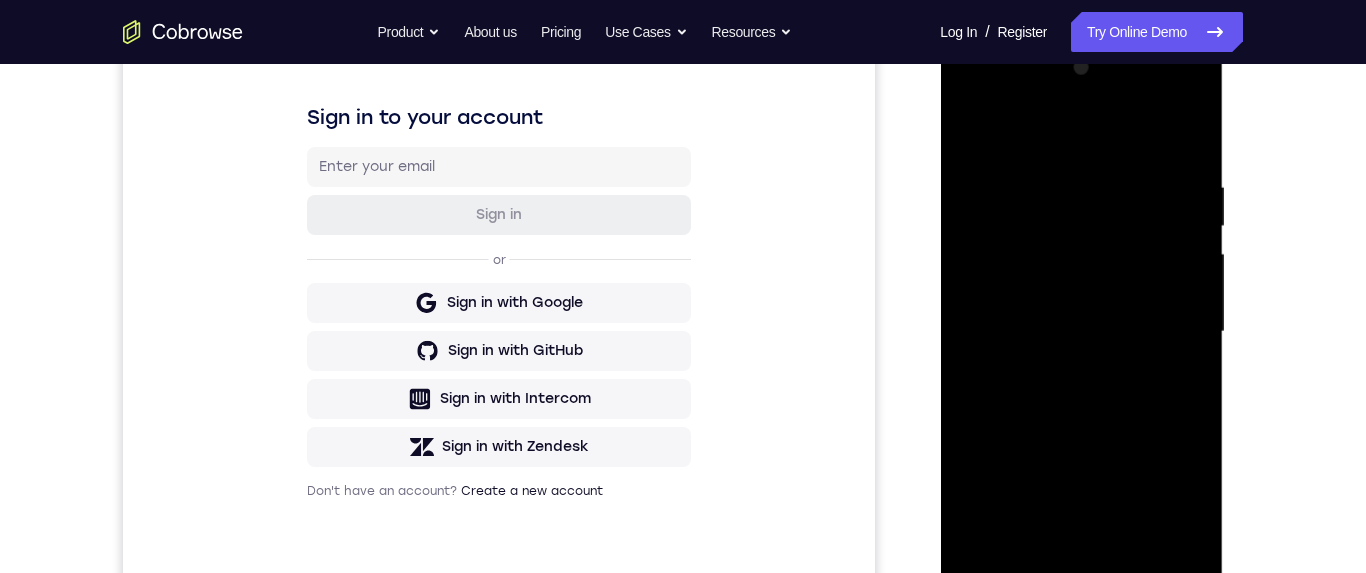 scroll, scrollTop: 296, scrollLeft: 0, axis: vertical 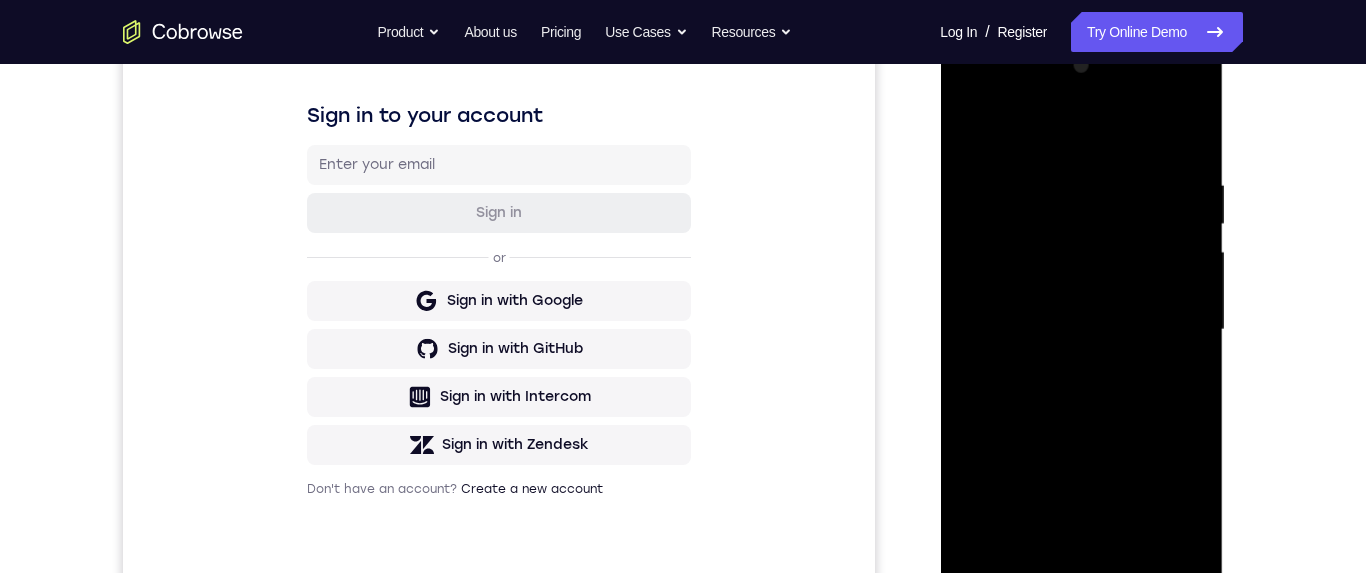 click at bounding box center (1081, 330) 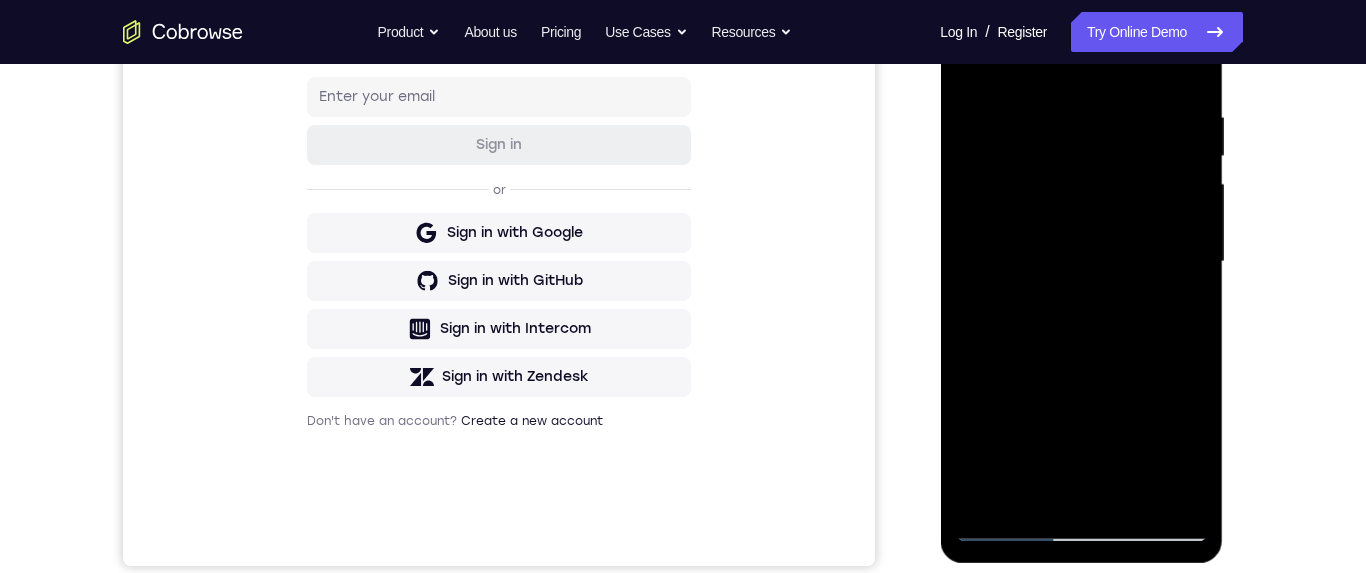 scroll, scrollTop: 374, scrollLeft: 0, axis: vertical 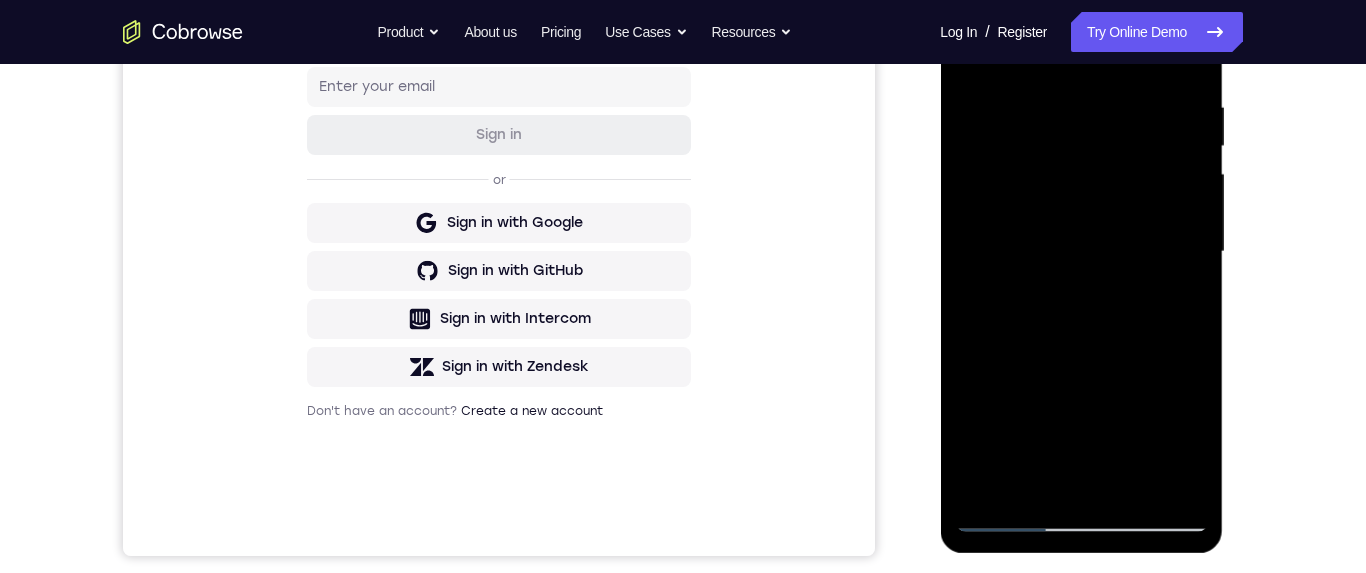 click at bounding box center [1081, 252] 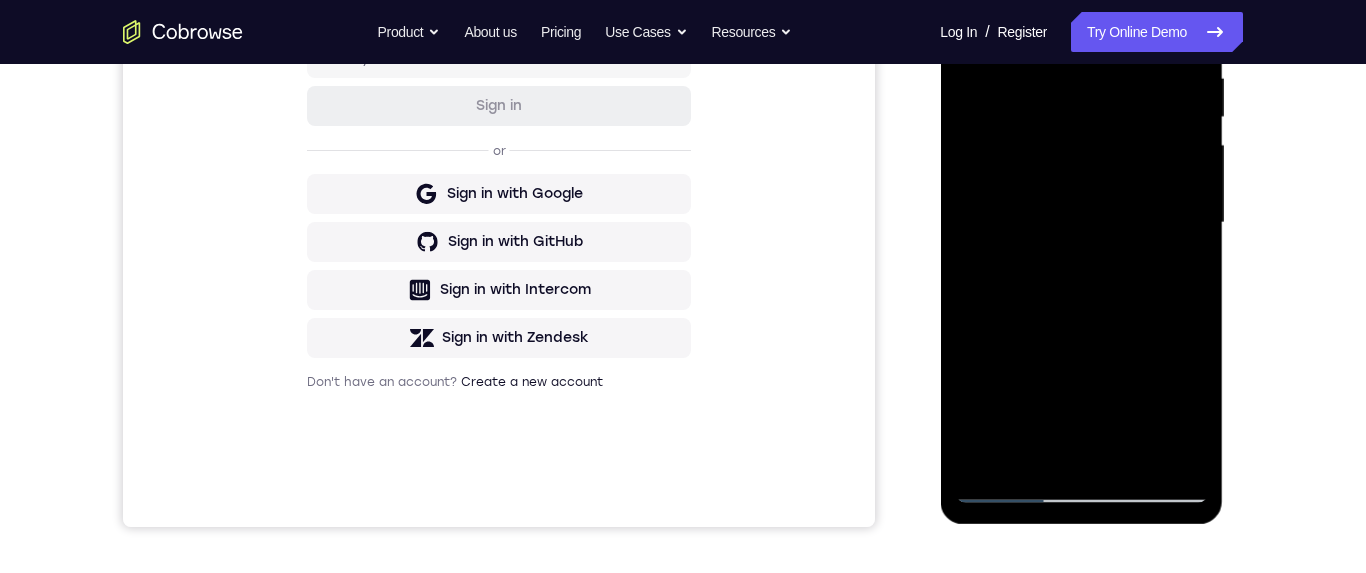 click at bounding box center (1081, 223) 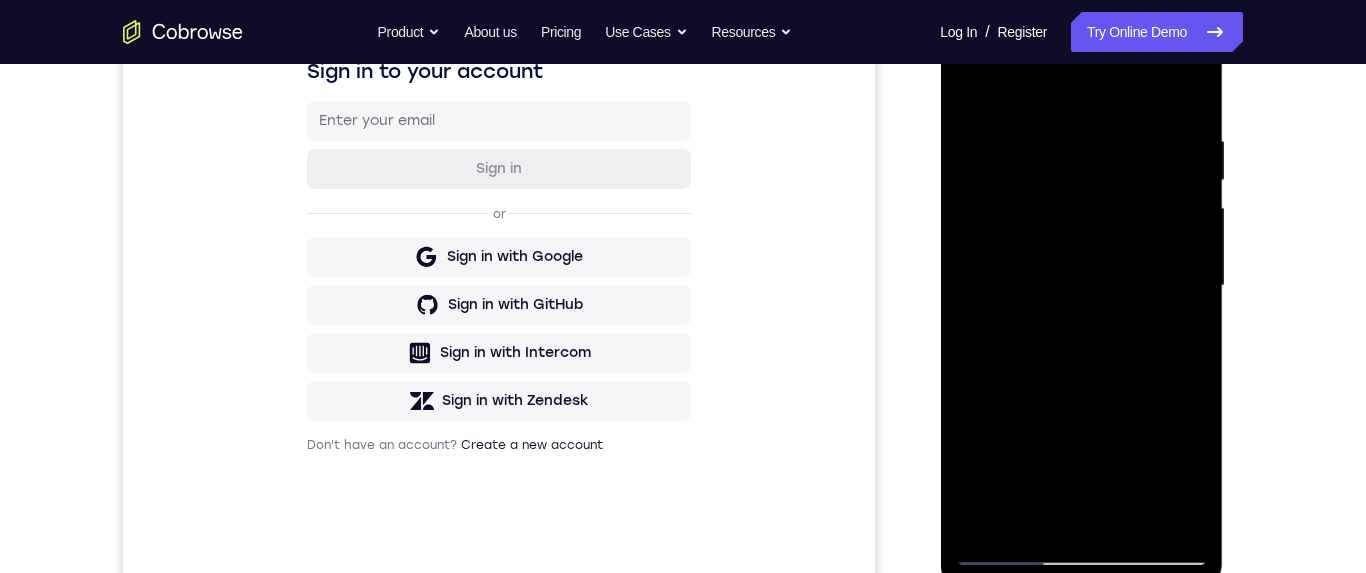 scroll, scrollTop: 391, scrollLeft: 0, axis: vertical 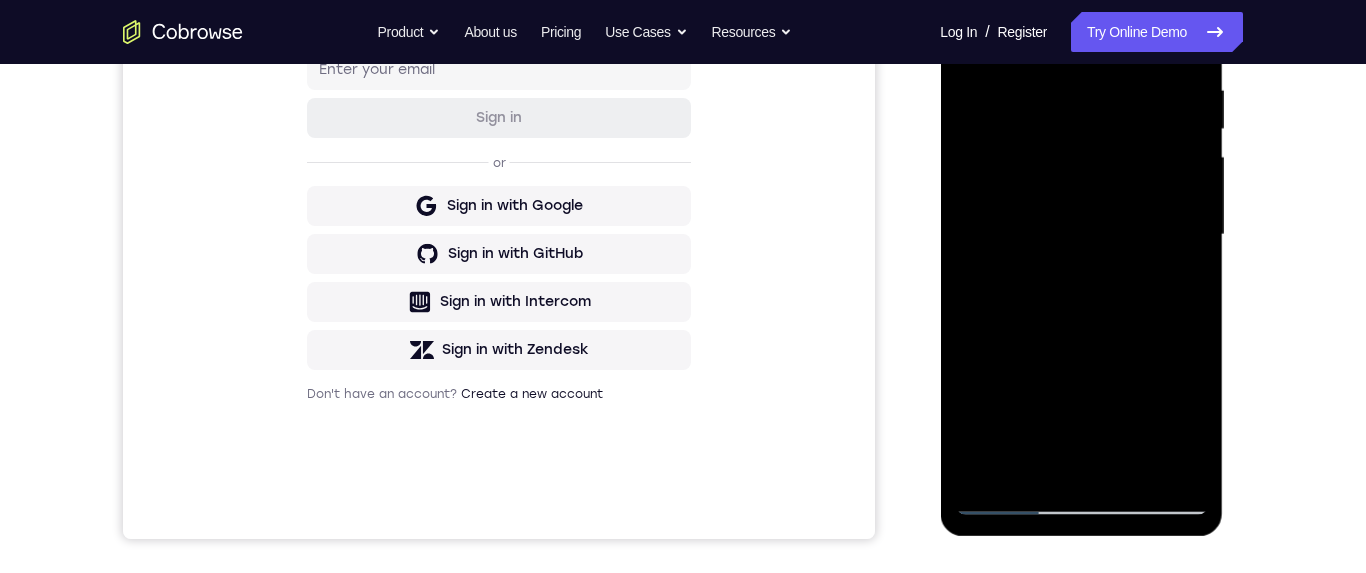 click at bounding box center (1081, 235) 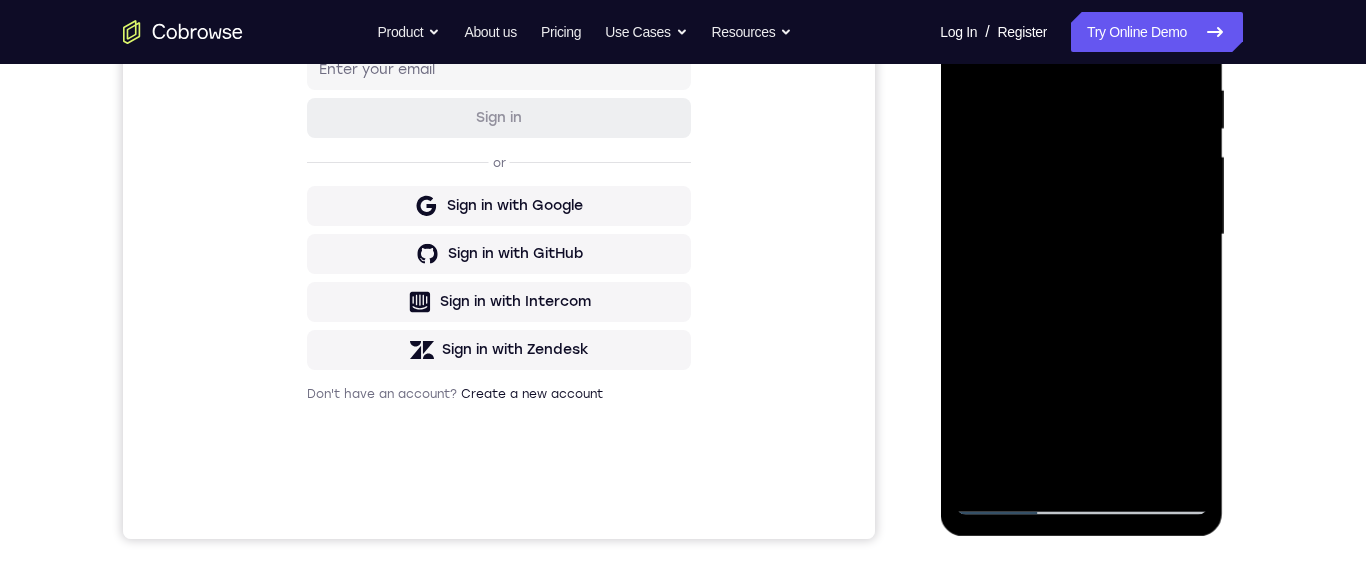 click at bounding box center [1081, 235] 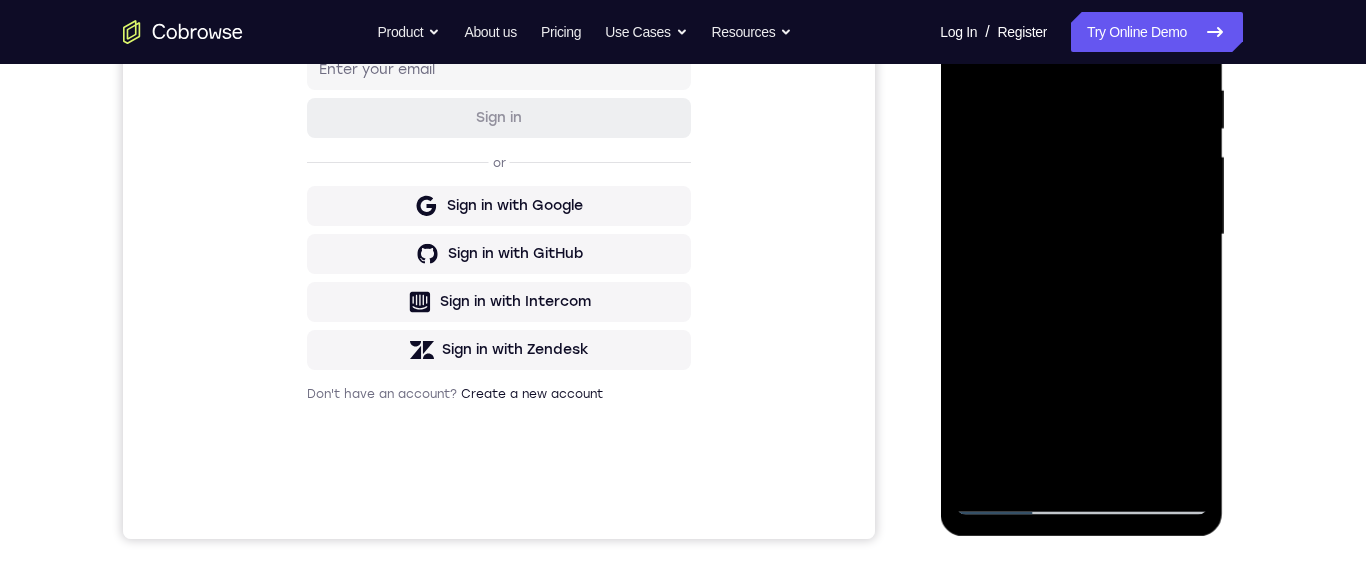 click at bounding box center (1081, 235) 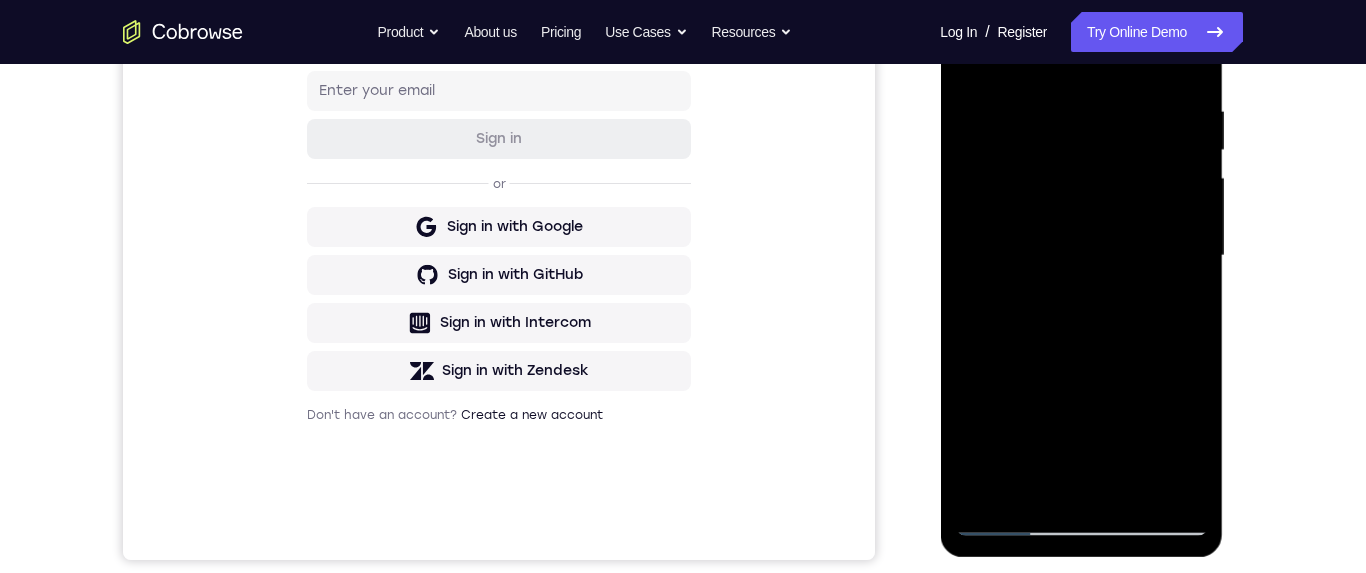 scroll, scrollTop: 356, scrollLeft: 0, axis: vertical 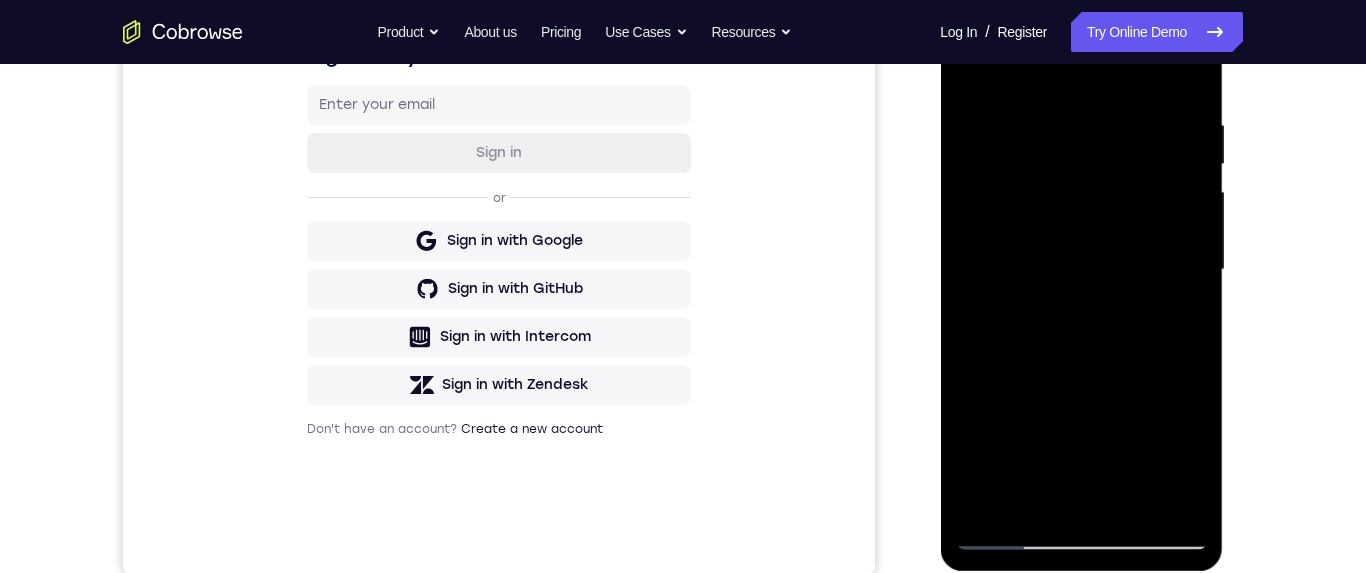 click at bounding box center [1081, 270] 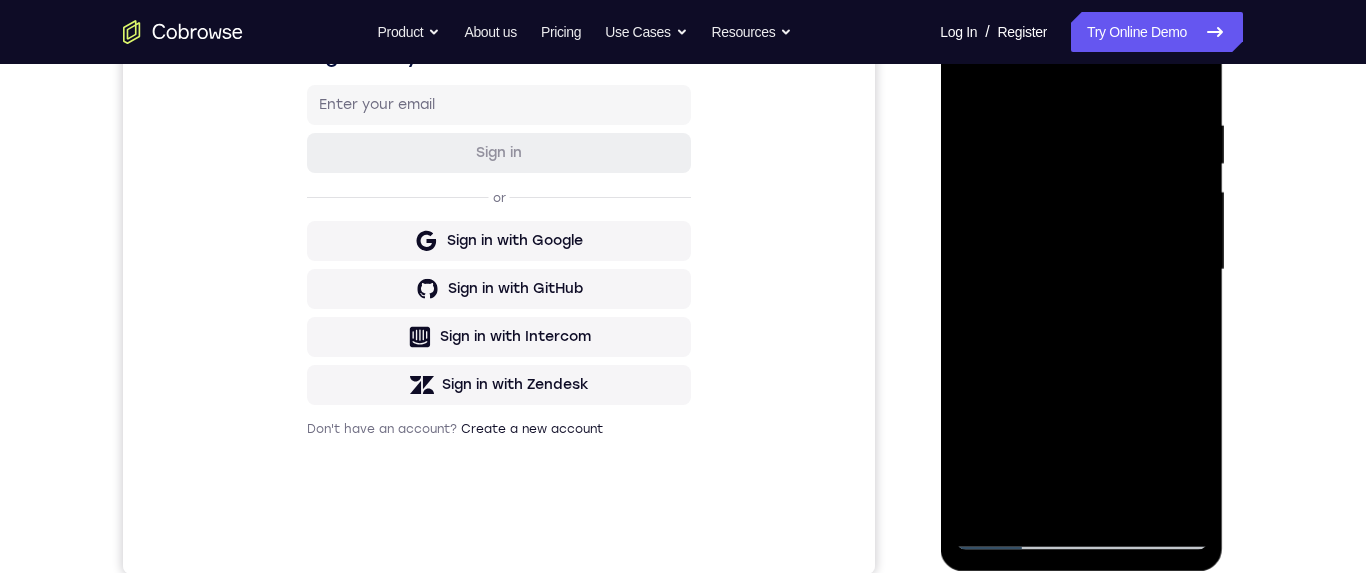 click at bounding box center (1081, 270) 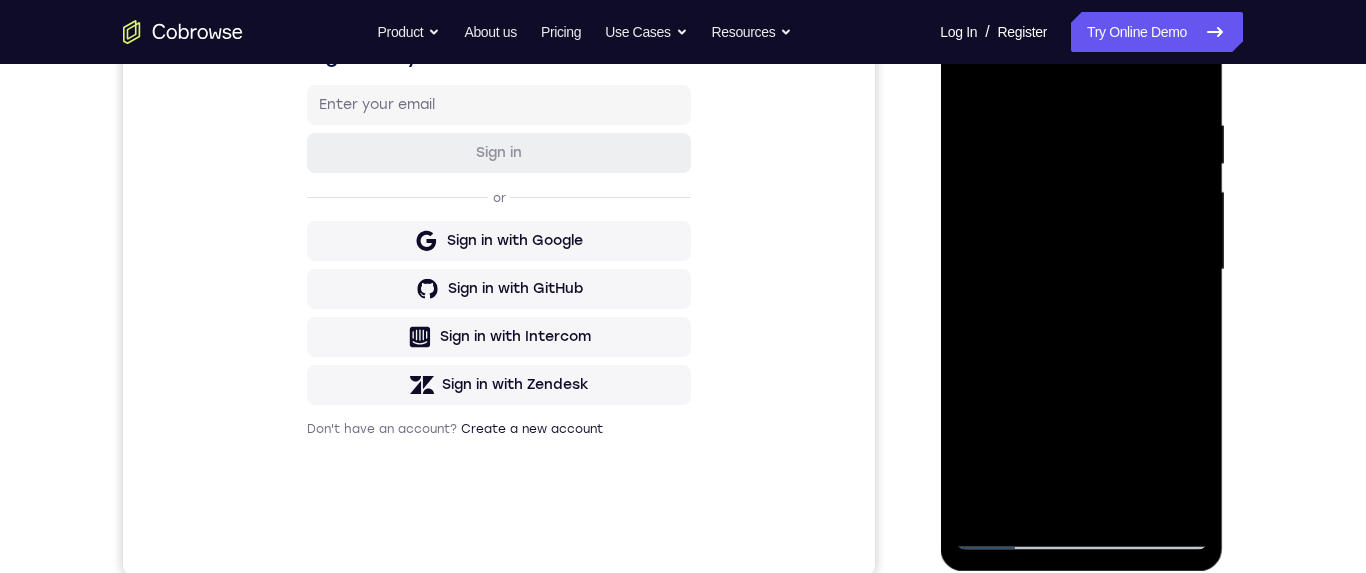 click at bounding box center (1081, 270) 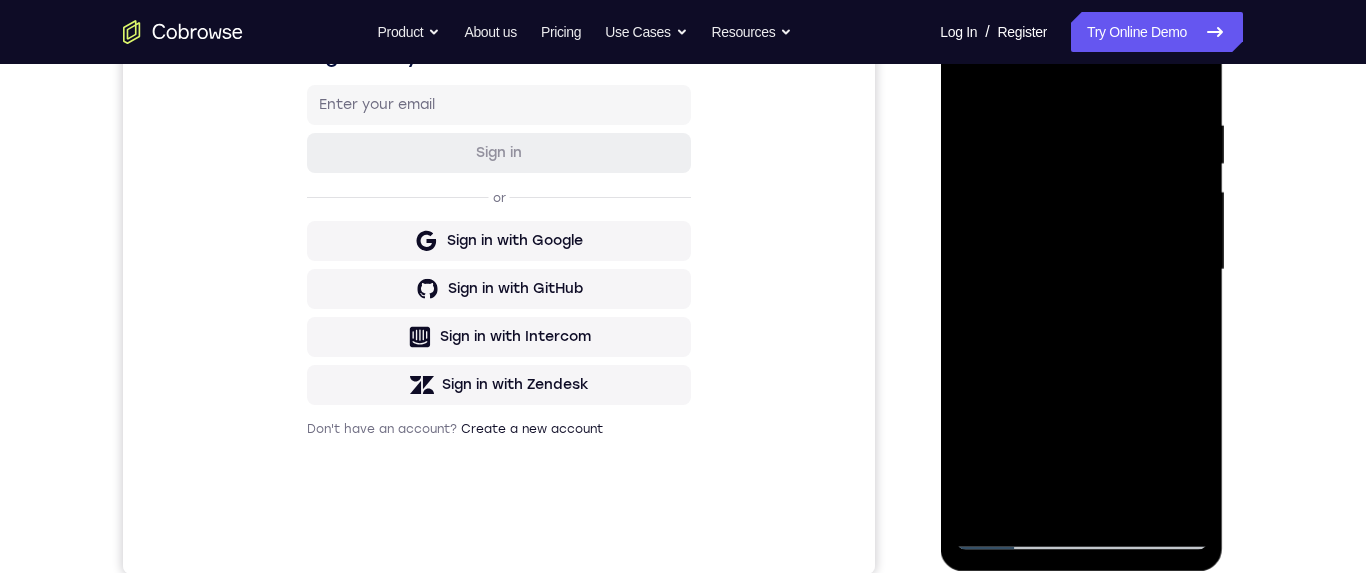click at bounding box center (1081, 270) 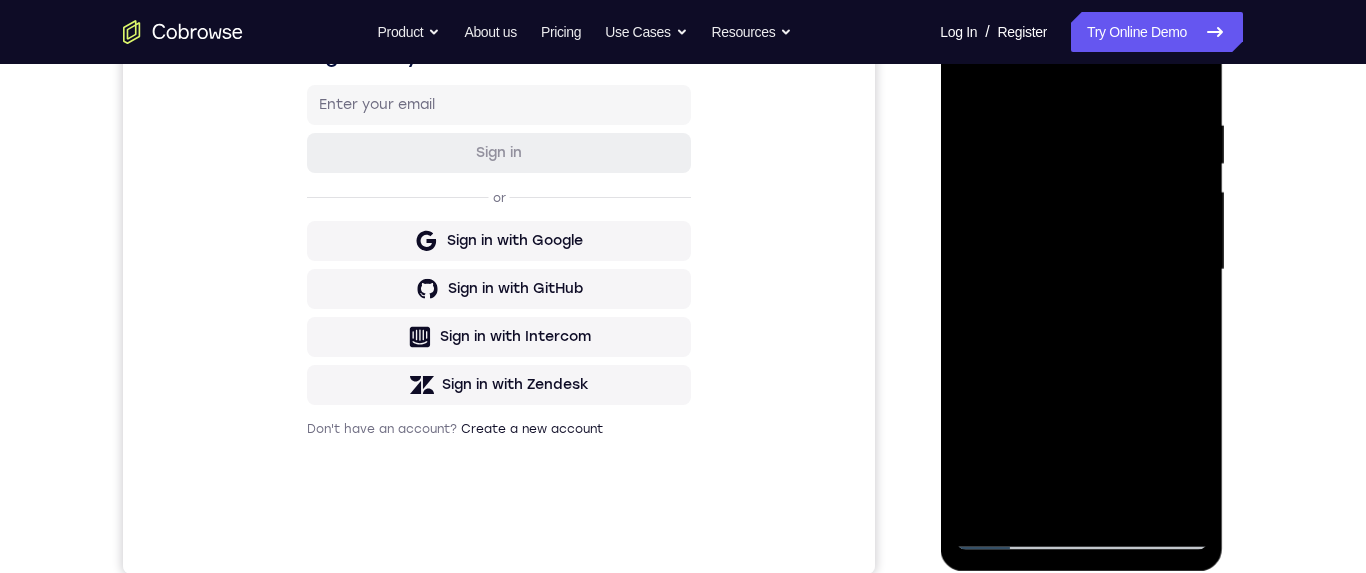 click at bounding box center [1081, 270] 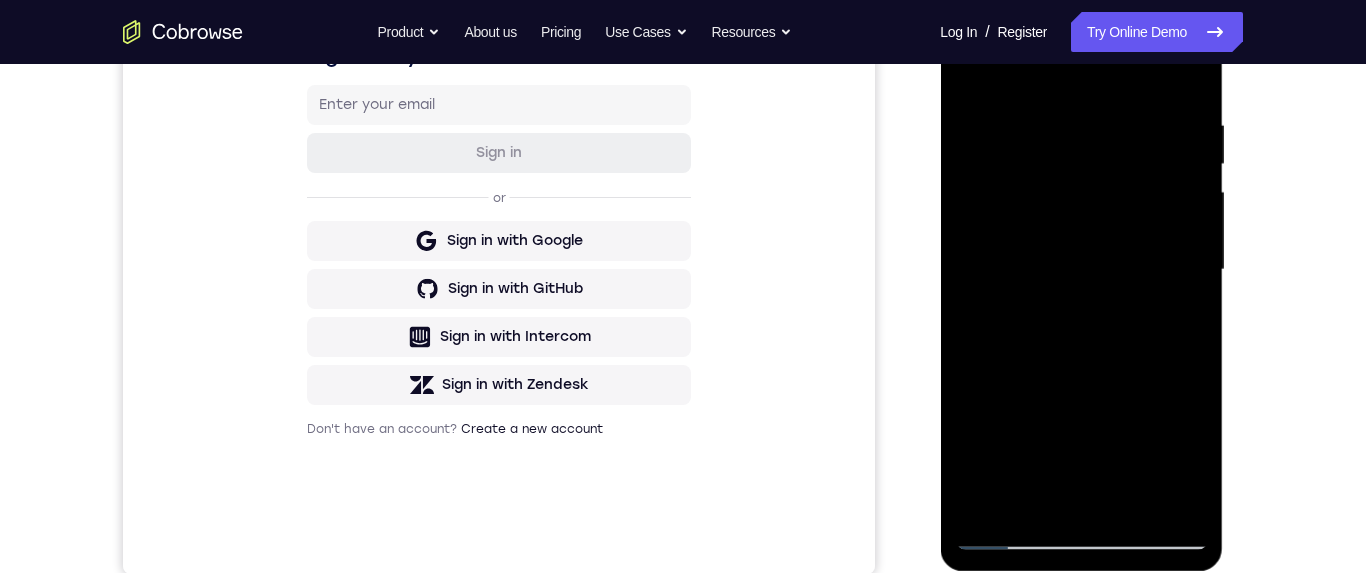 click at bounding box center (1081, 270) 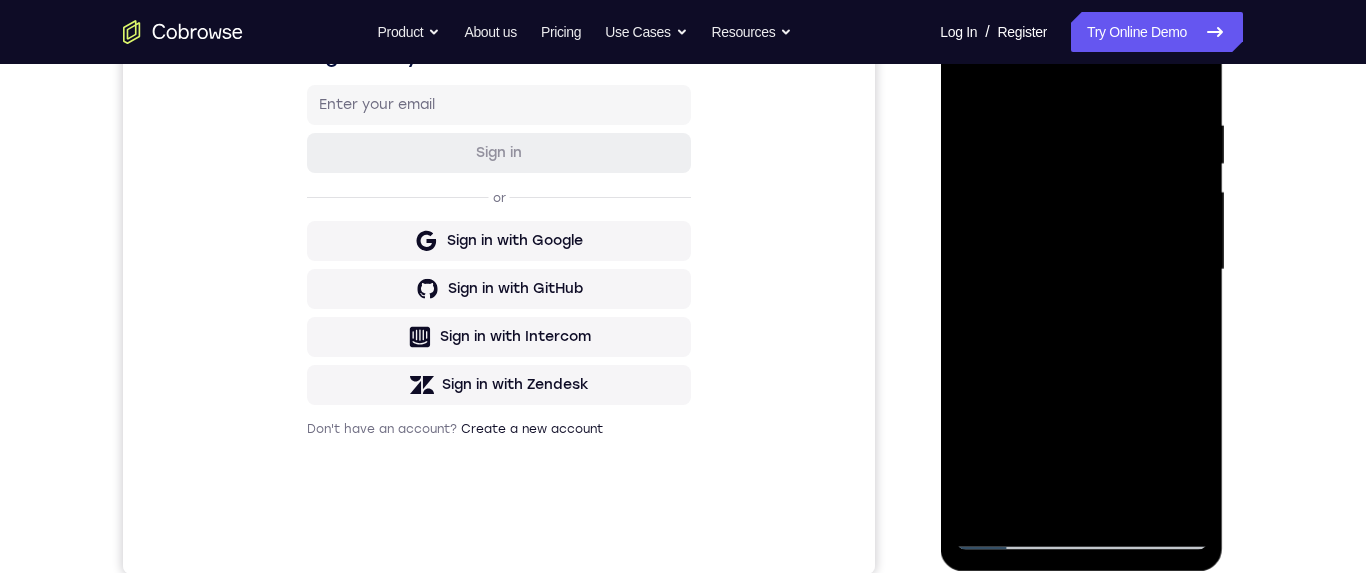 click at bounding box center (1081, 270) 